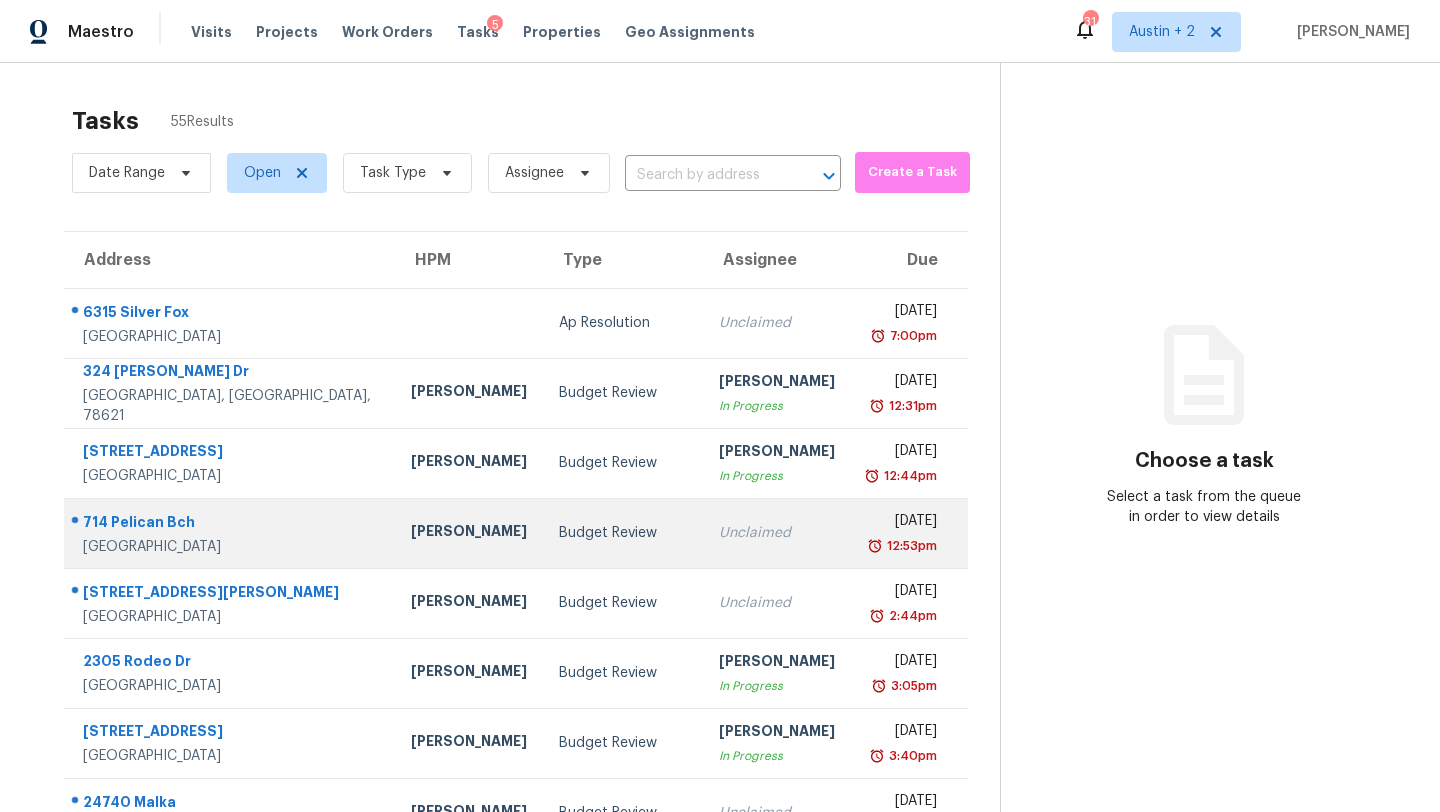 scroll, scrollTop: 0, scrollLeft: 0, axis: both 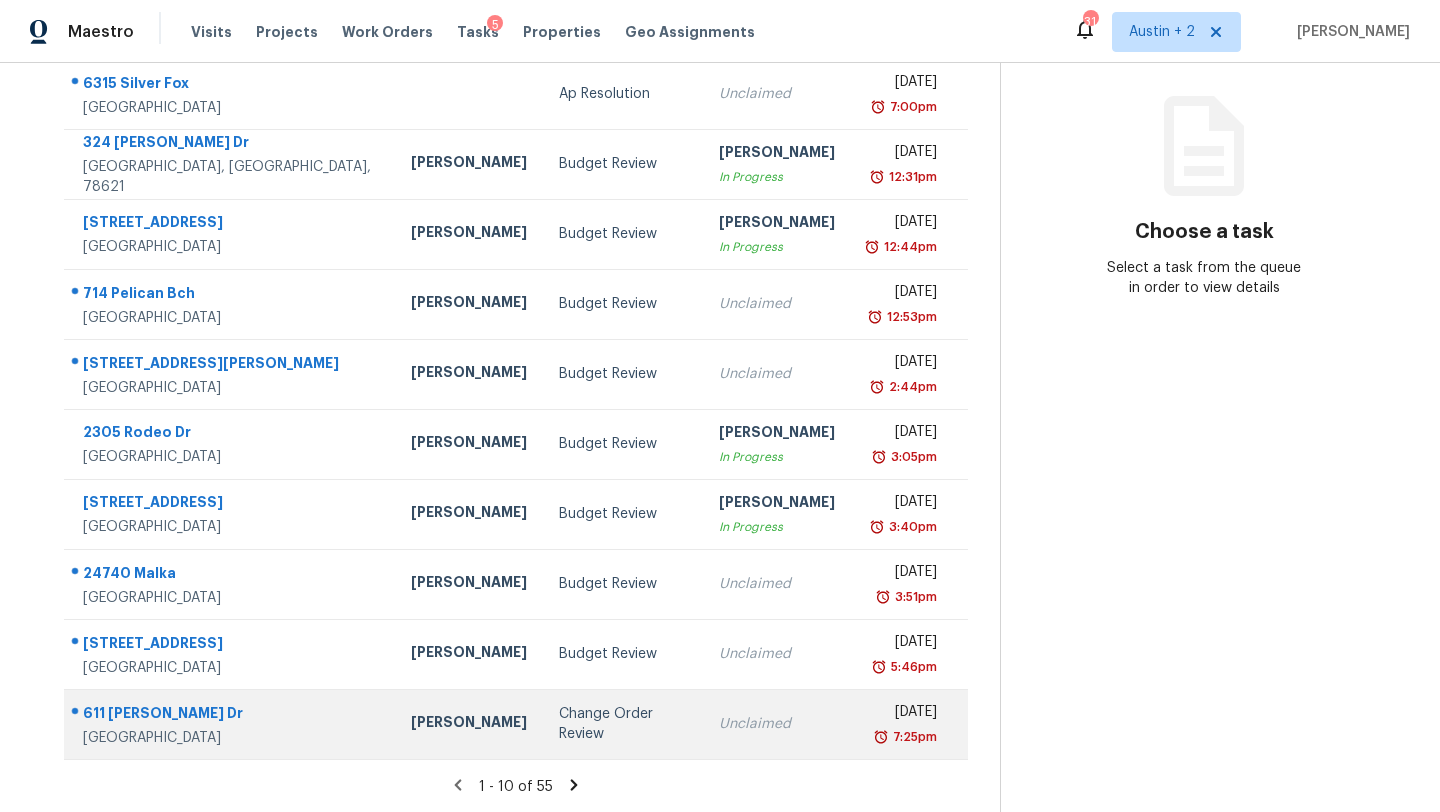 click on "Change Order Review" at bounding box center (623, 724) 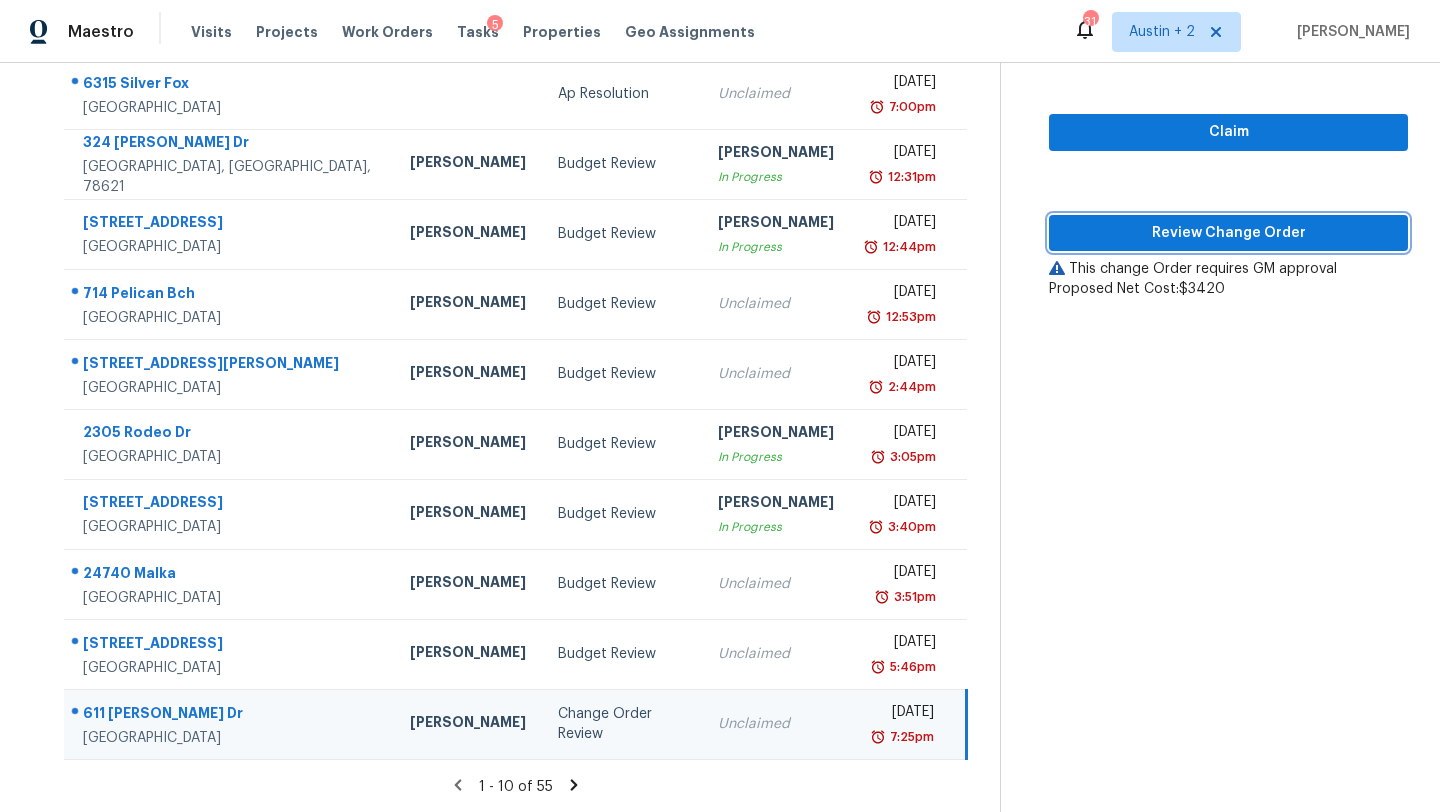 click on "Review Change Order" at bounding box center [1228, 233] 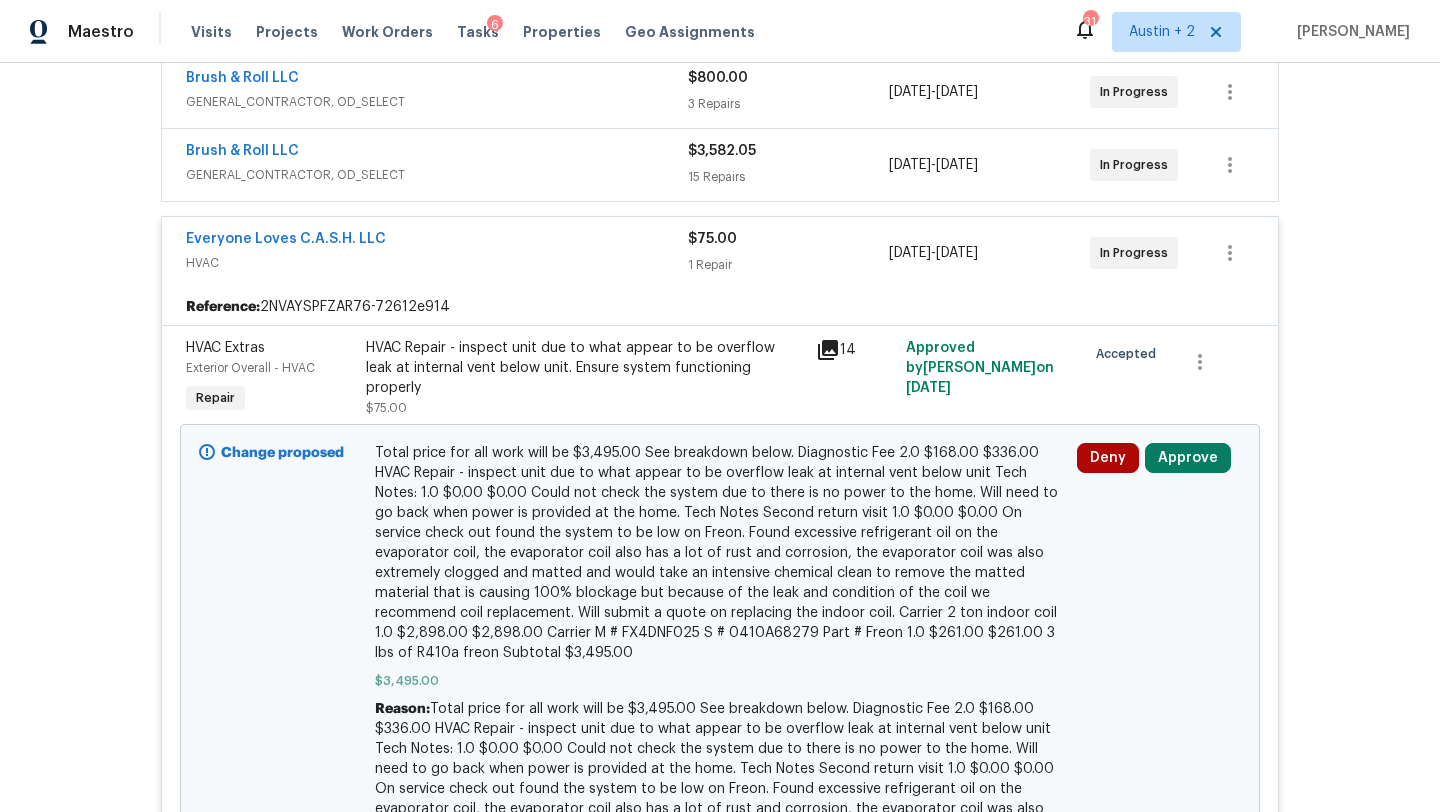 scroll, scrollTop: 578, scrollLeft: 0, axis: vertical 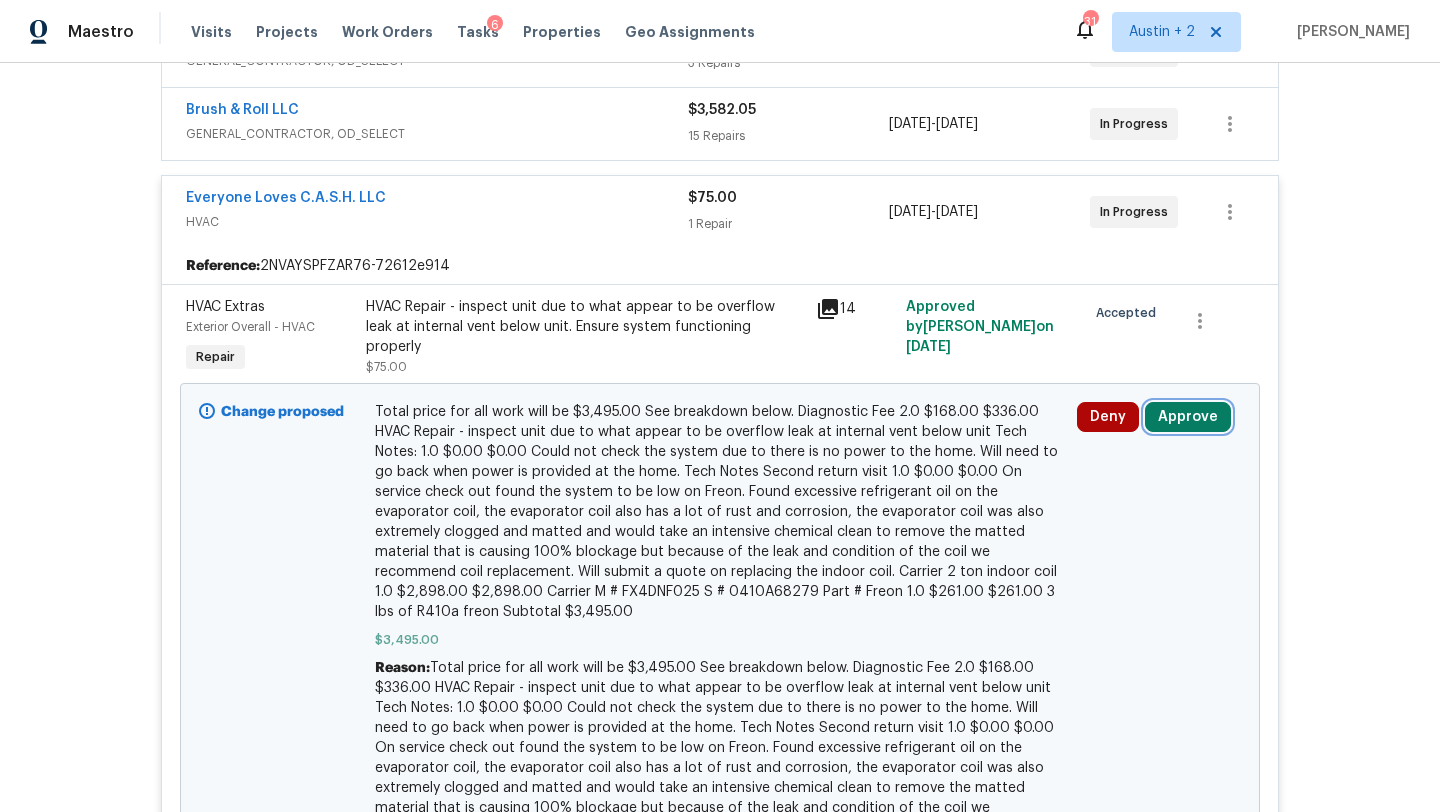 click on "Approve" at bounding box center [1188, 417] 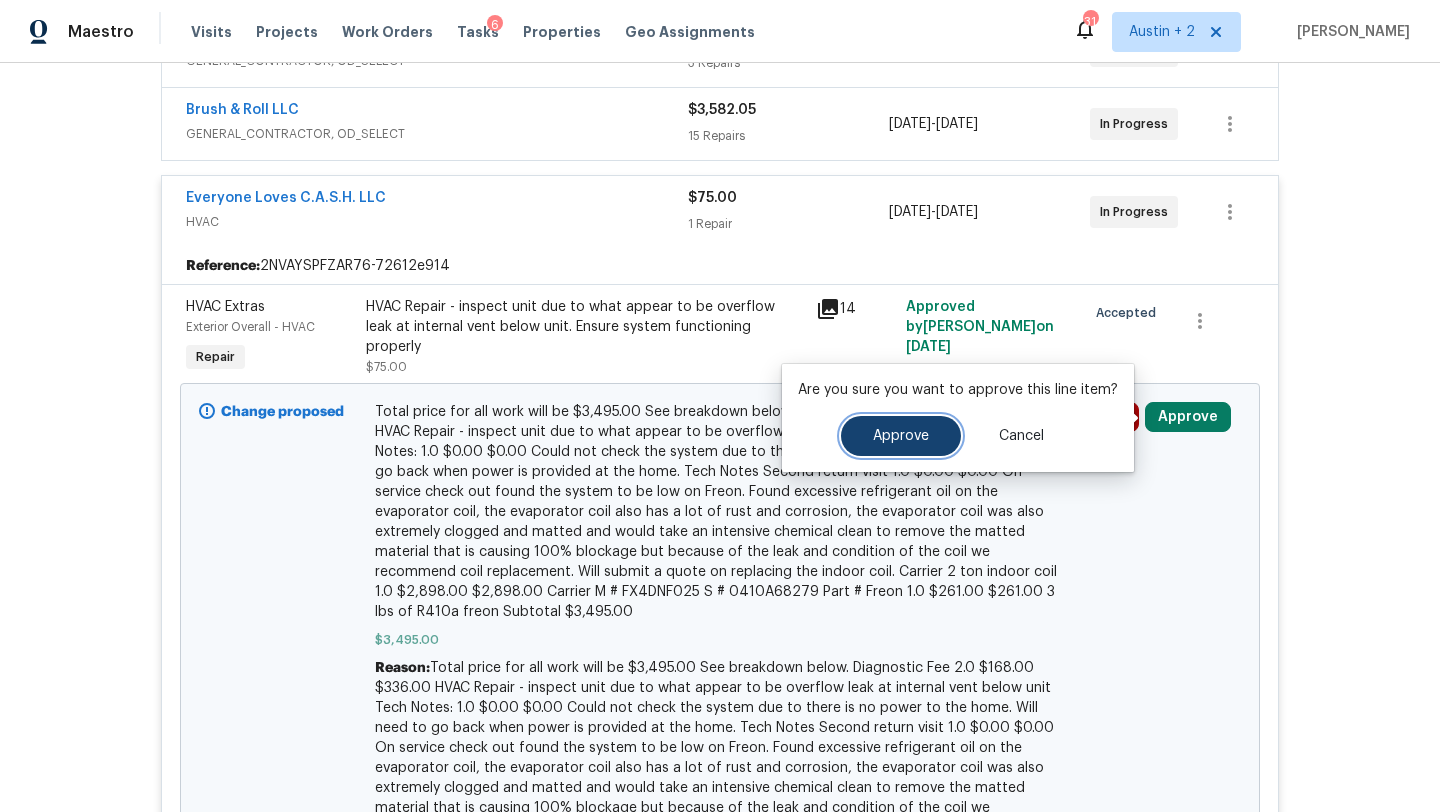 click on "Approve" at bounding box center [901, 436] 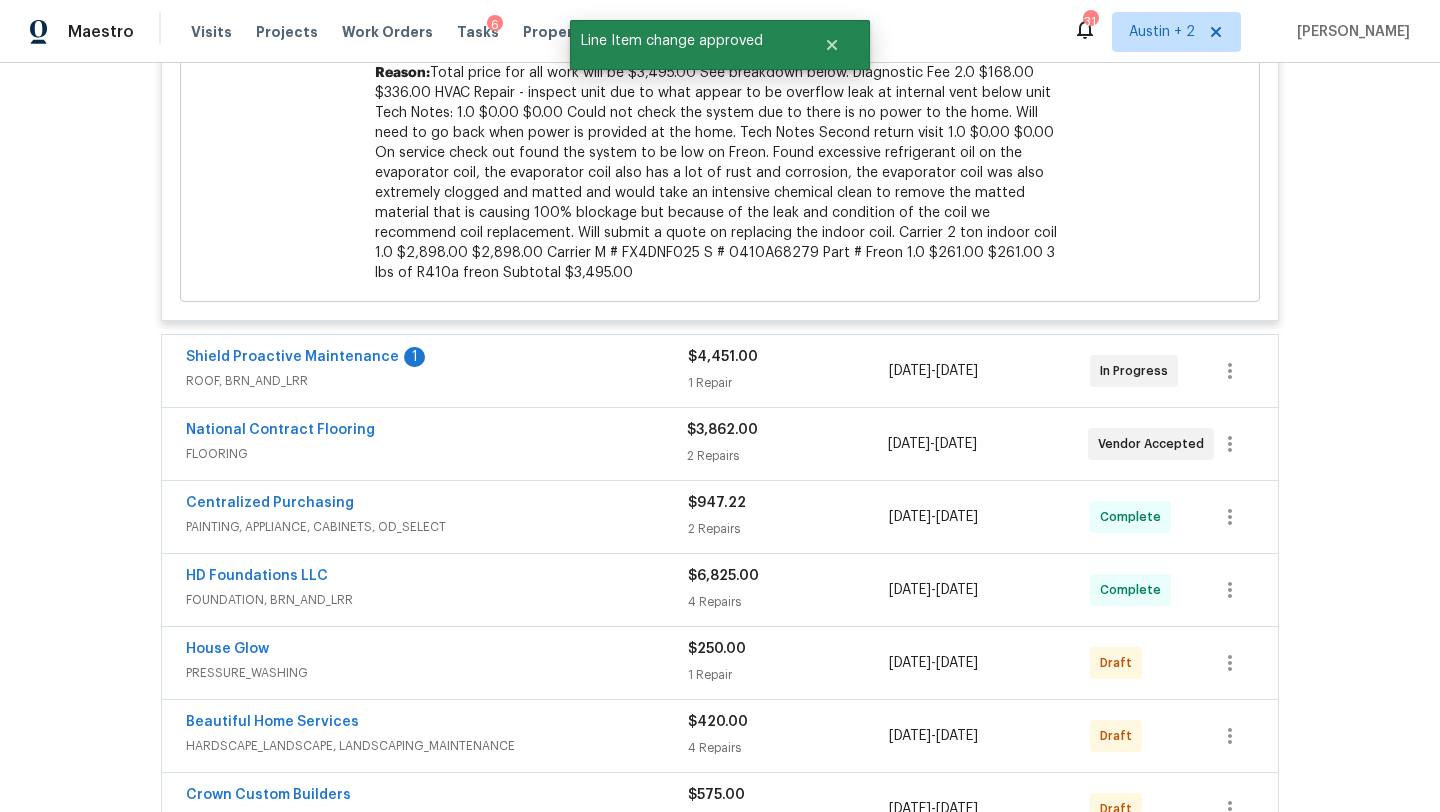 scroll, scrollTop: 1532, scrollLeft: 0, axis: vertical 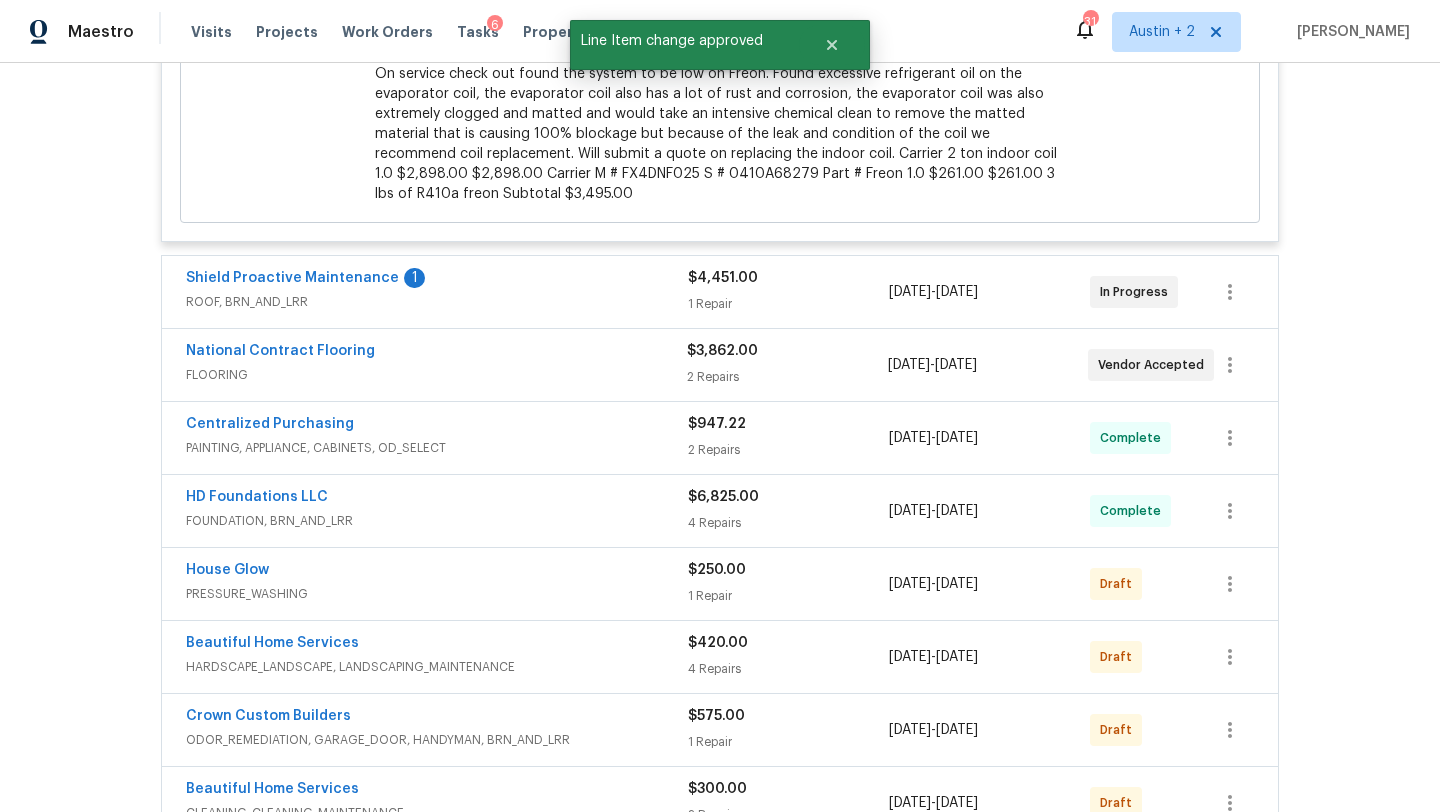 click on "ROOF, BRN_AND_LRR" at bounding box center (437, 302) 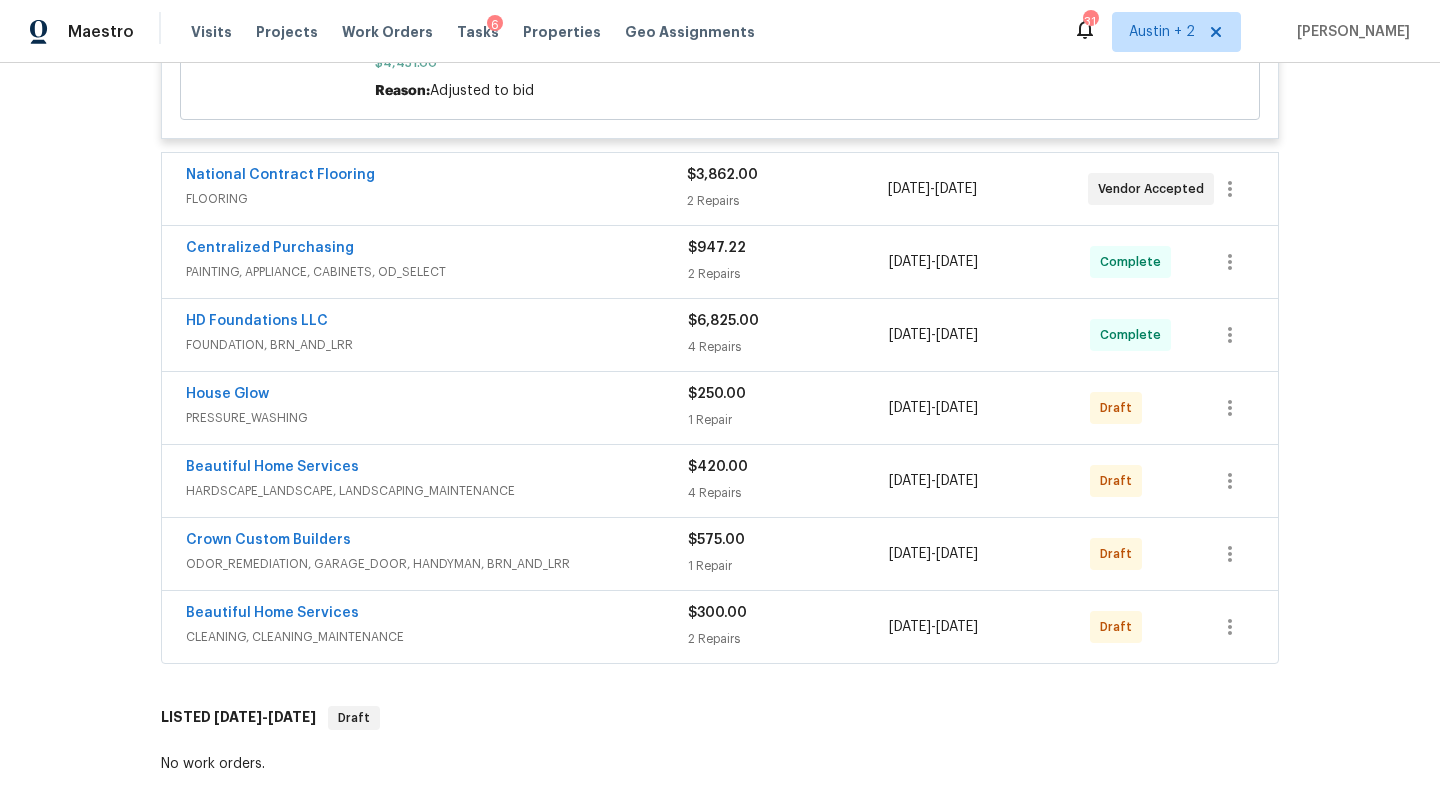 scroll, scrollTop: 0, scrollLeft: 0, axis: both 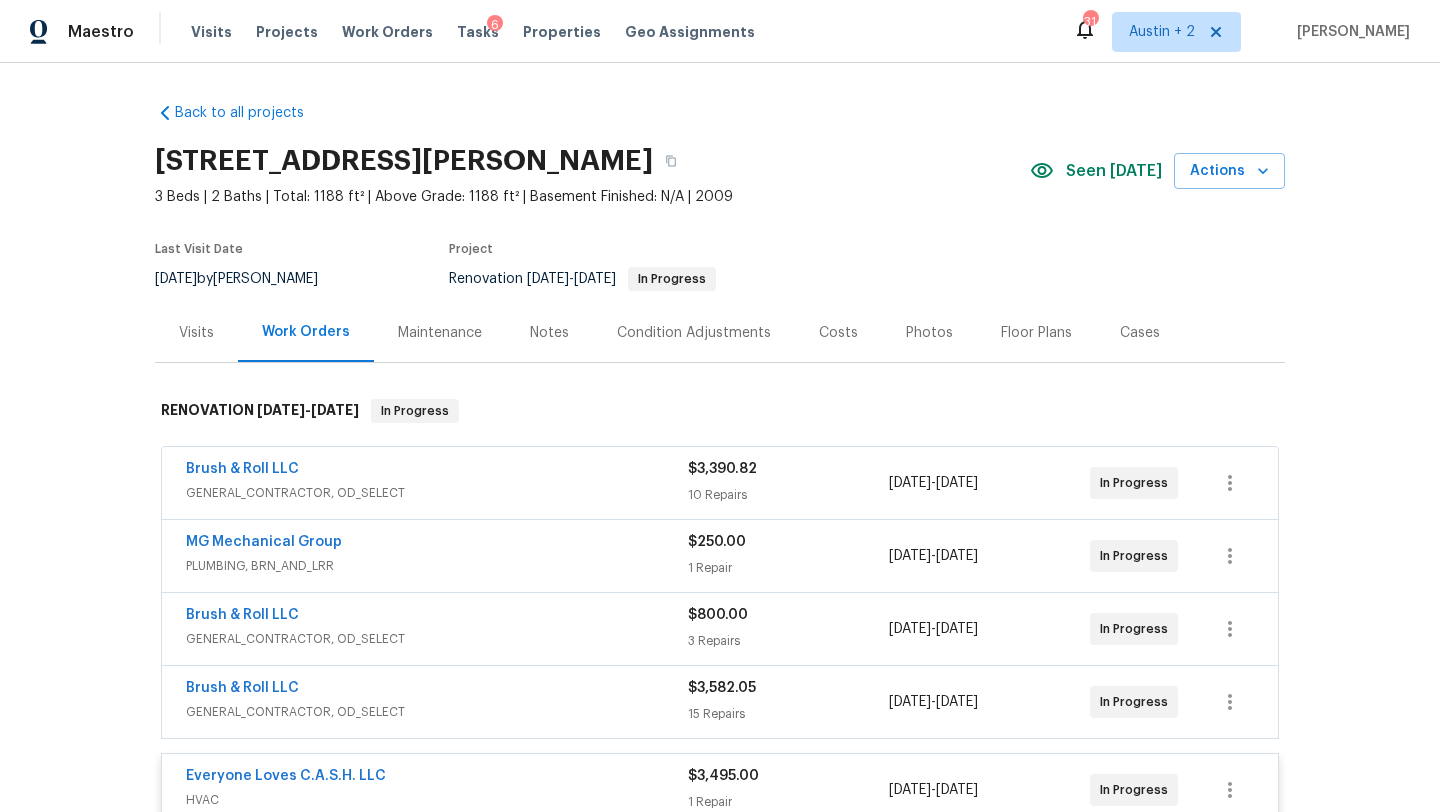 click on "Costs" at bounding box center [838, 333] 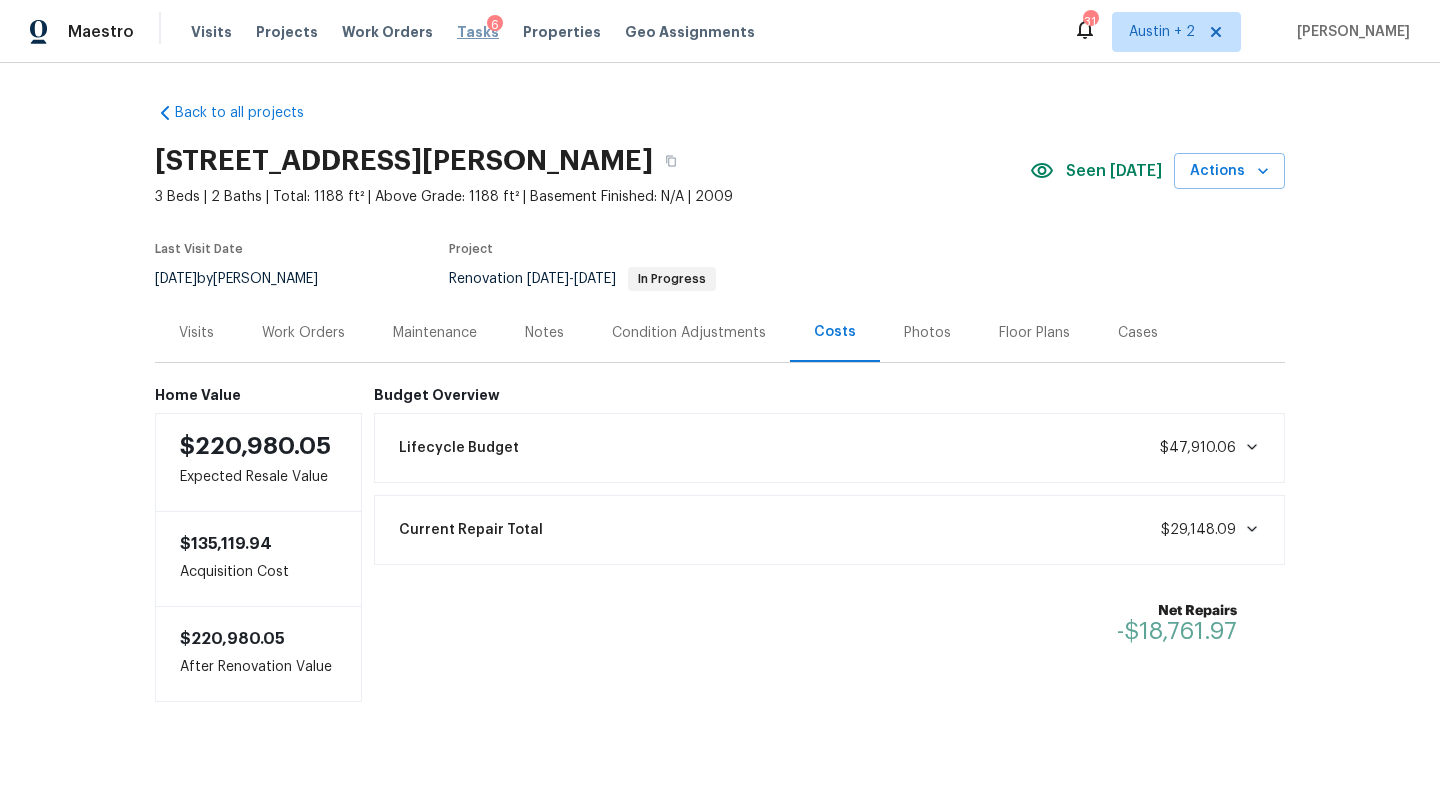 click on "Tasks" at bounding box center (478, 32) 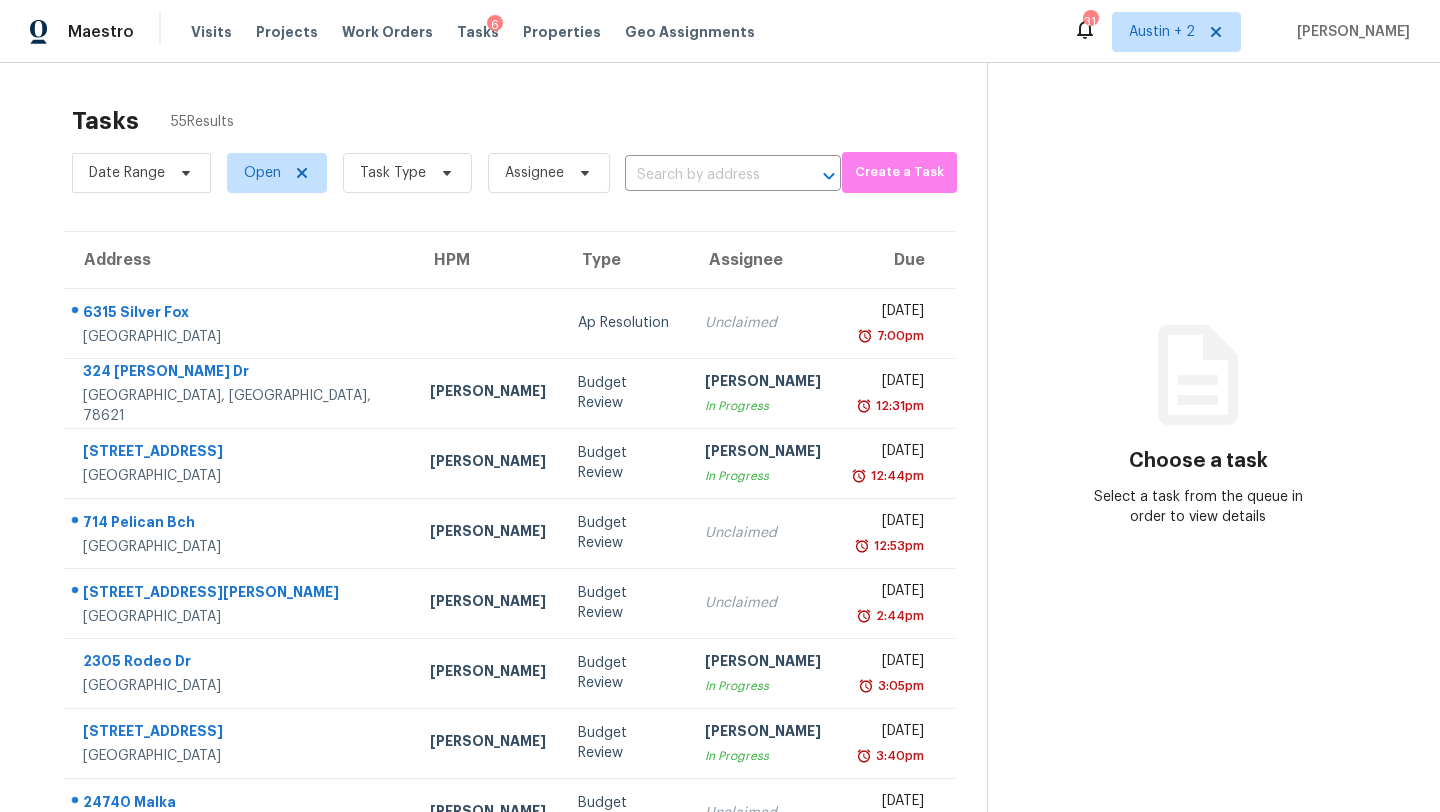 scroll, scrollTop: 229, scrollLeft: 0, axis: vertical 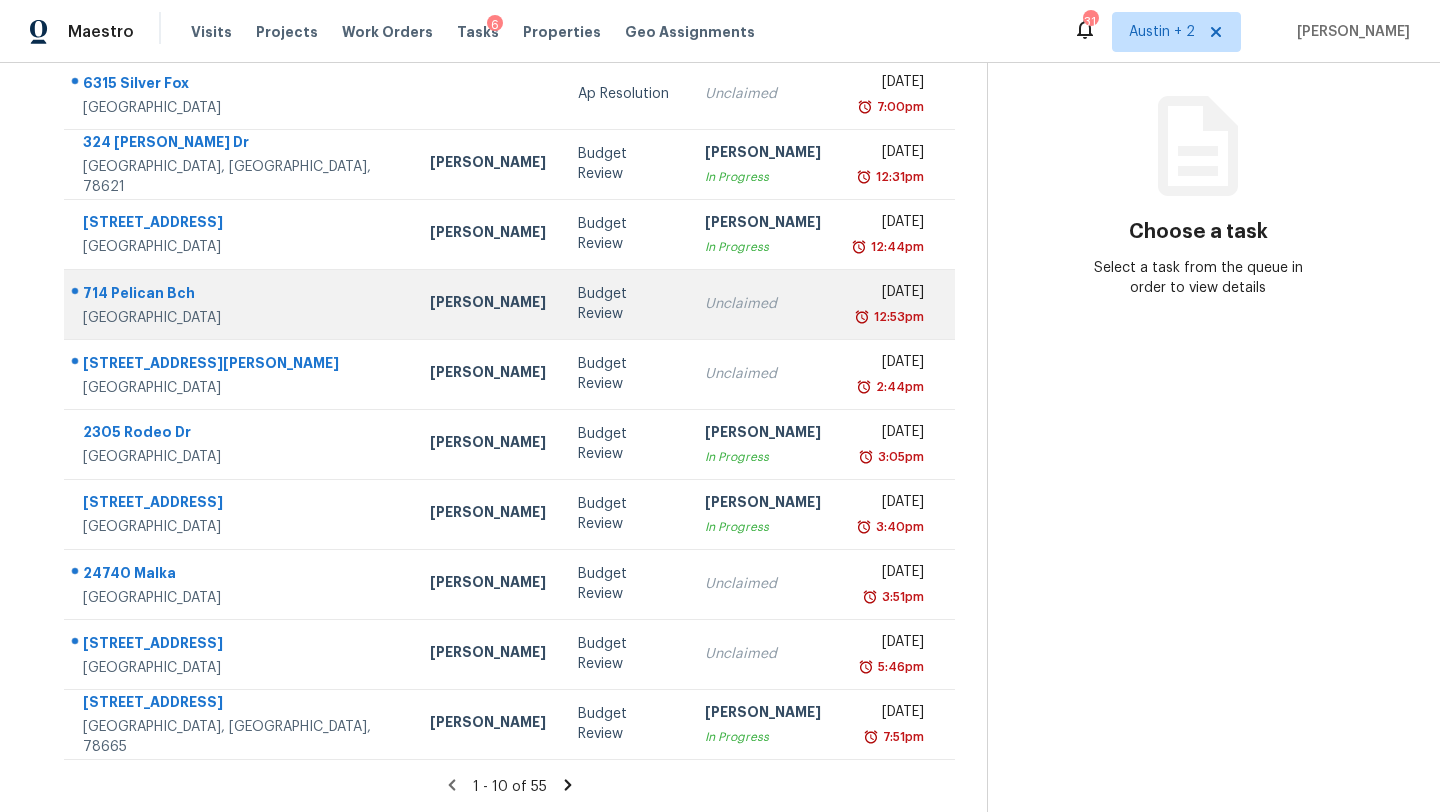 click on "Budget Review" at bounding box center [625, 304] 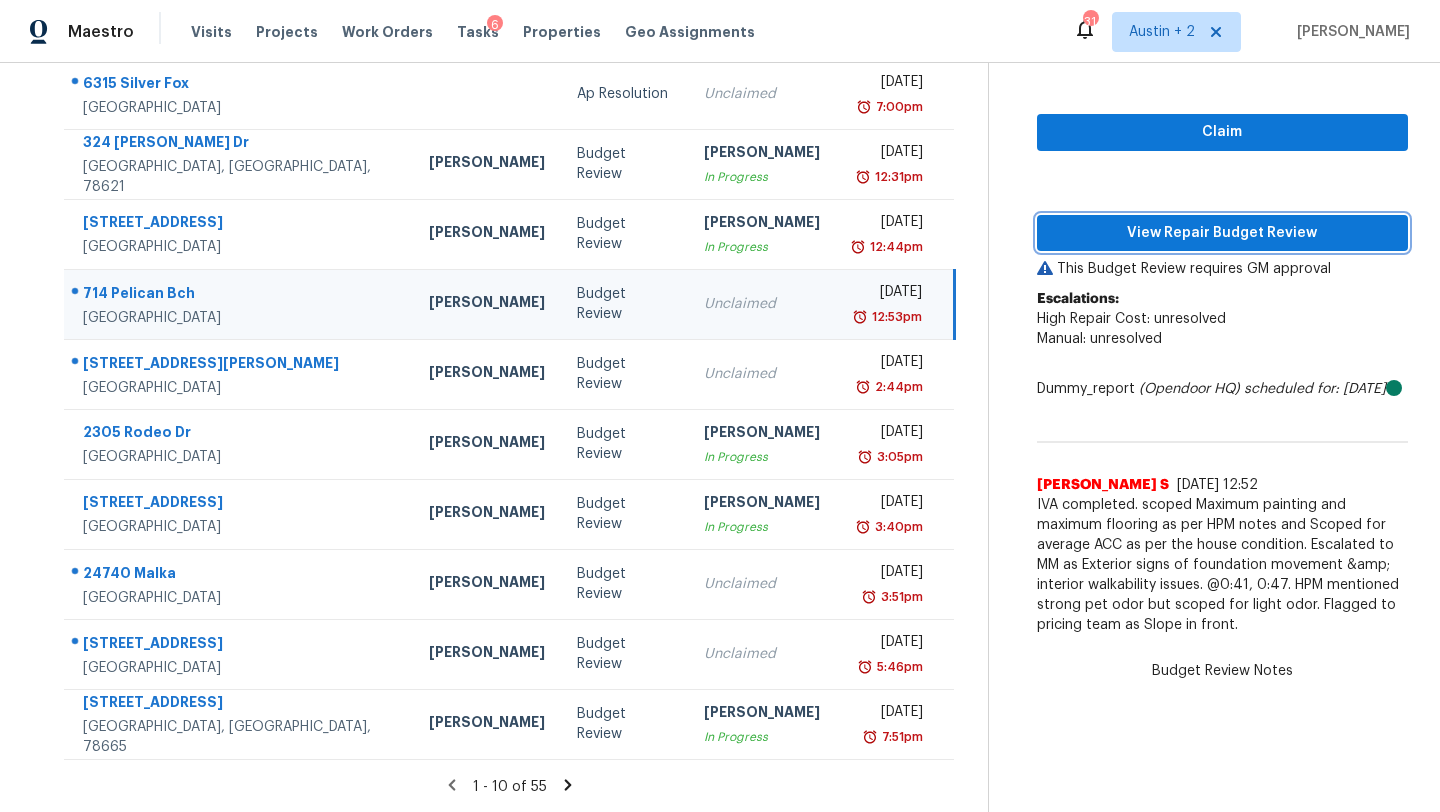 click on "View Repair Budget Review" at bounding box center [1222, 233] 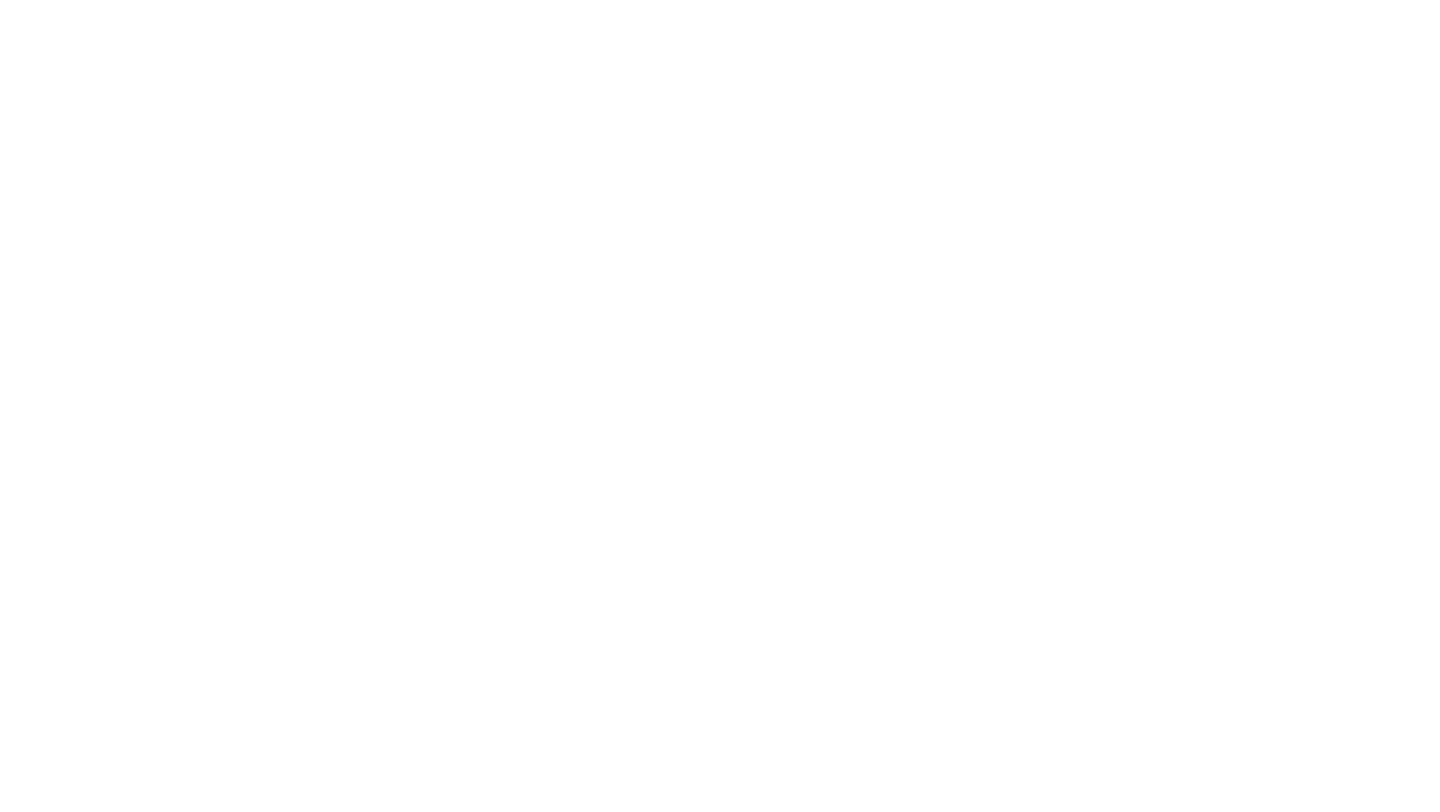 scroll, scrollTop: 0, scrollLeft: 0, axis: both 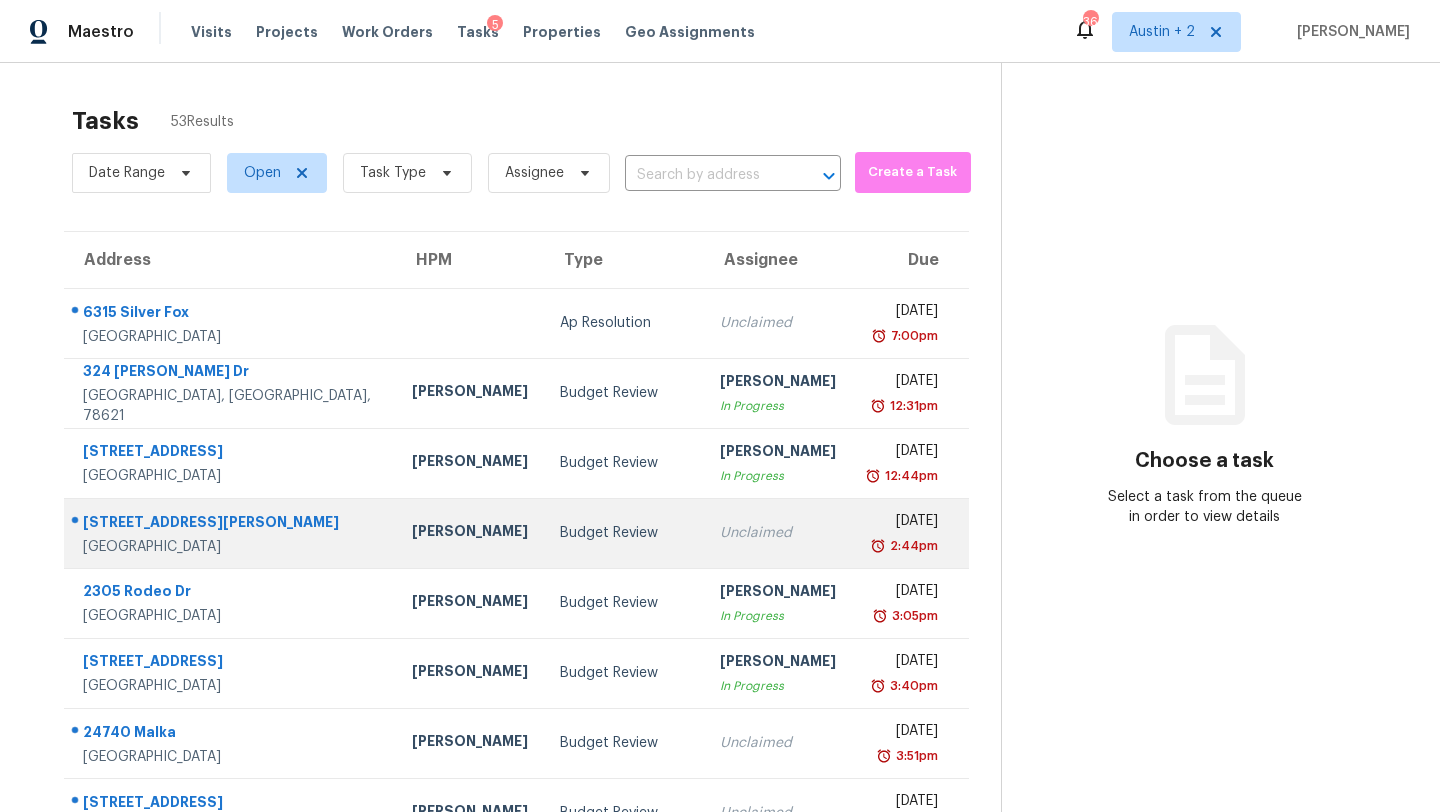 click on "Budget Review" at bounding box center [624, 533] 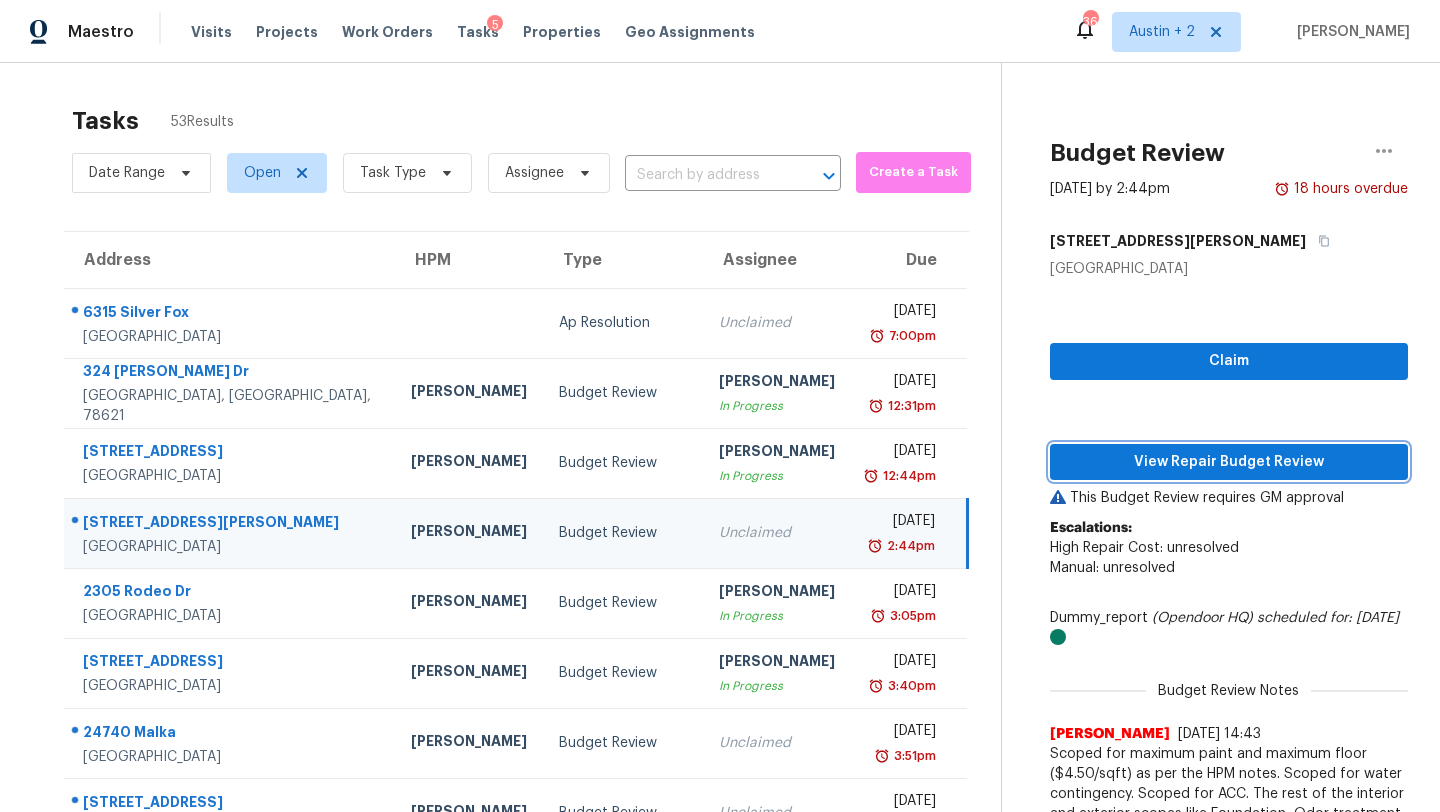 click on "View Repair Budget Review" at bounding box center (1229, 462) 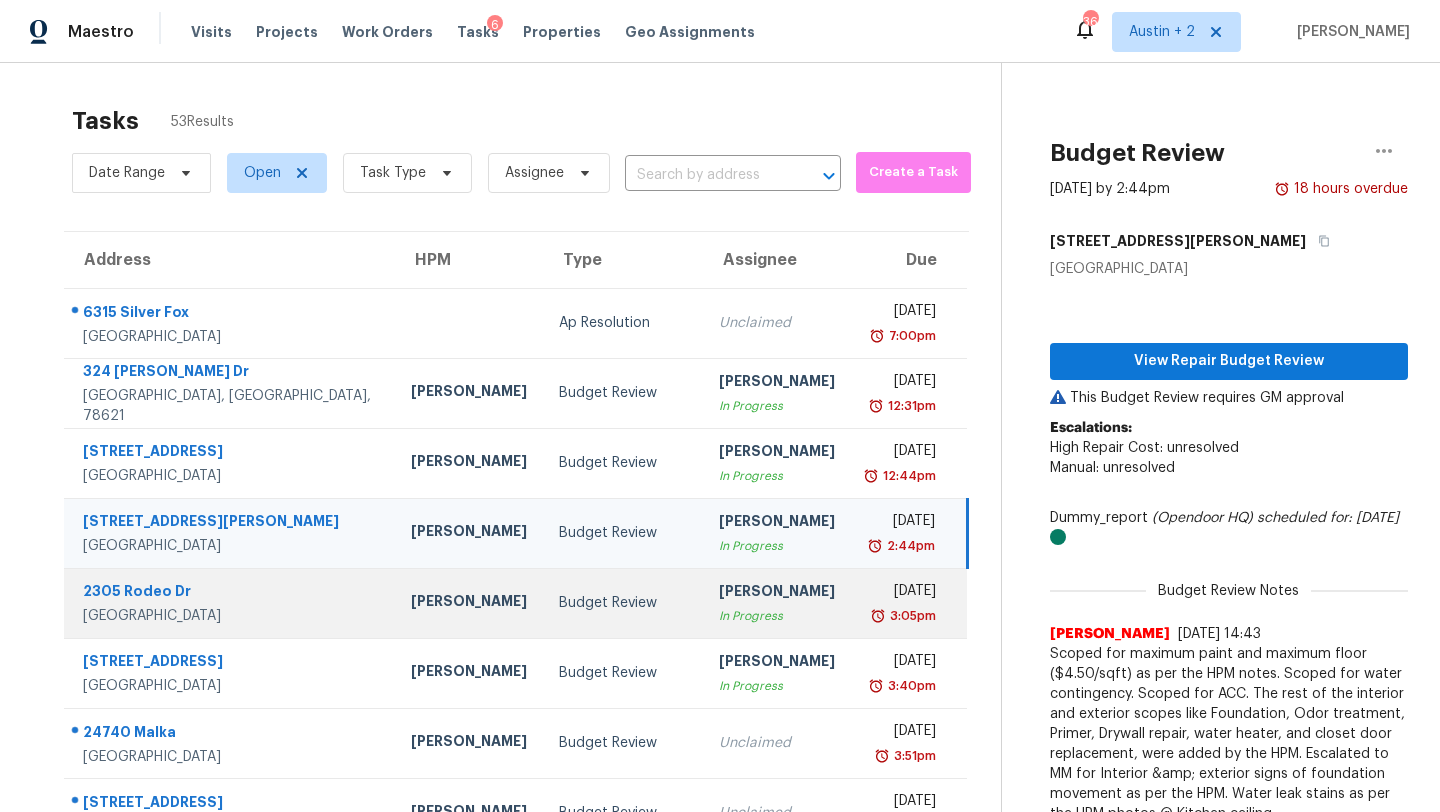click on "[PERSON_NAME]" at bounding box center (469, 603) 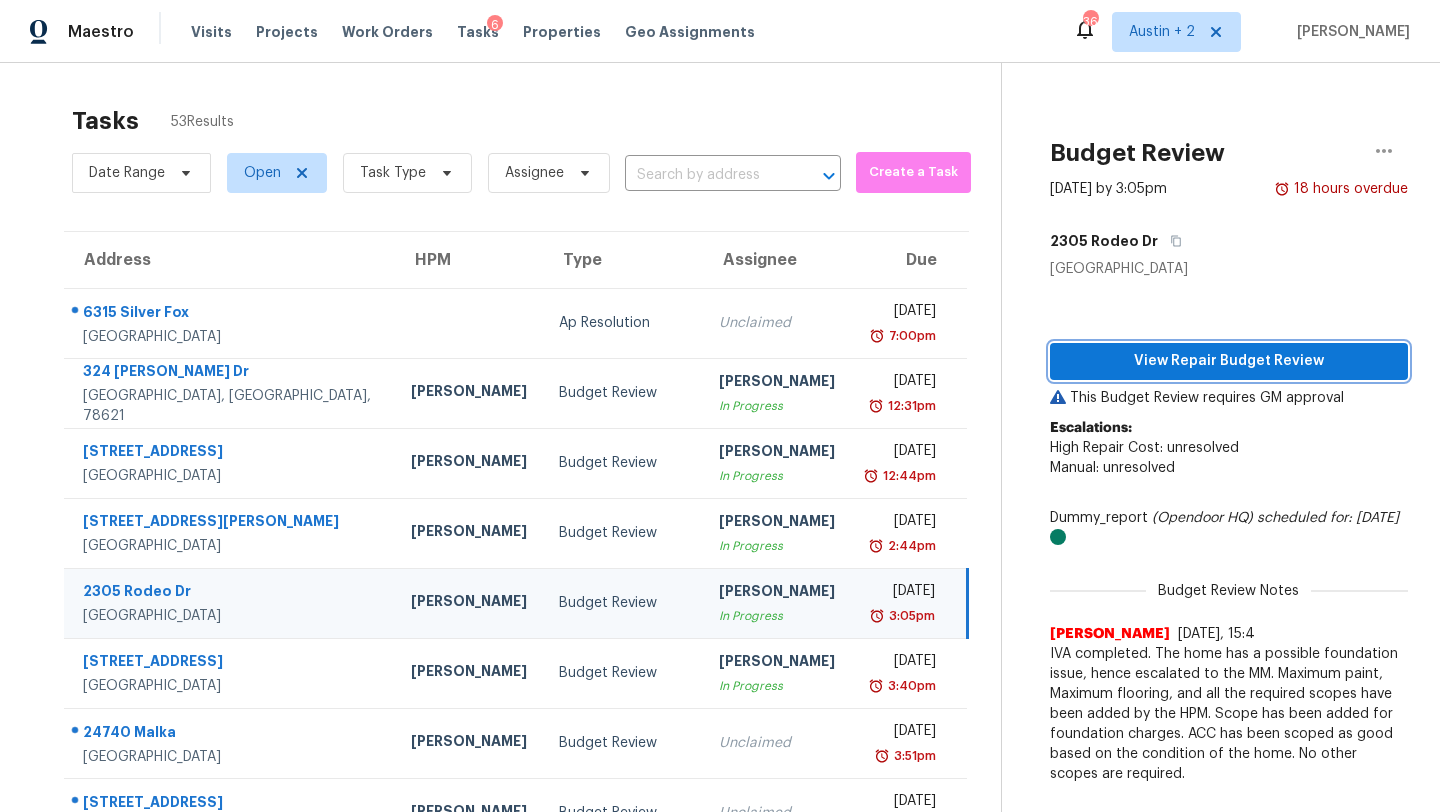 click on "View Repair Budget Review" at bounding box center [1229, 361] 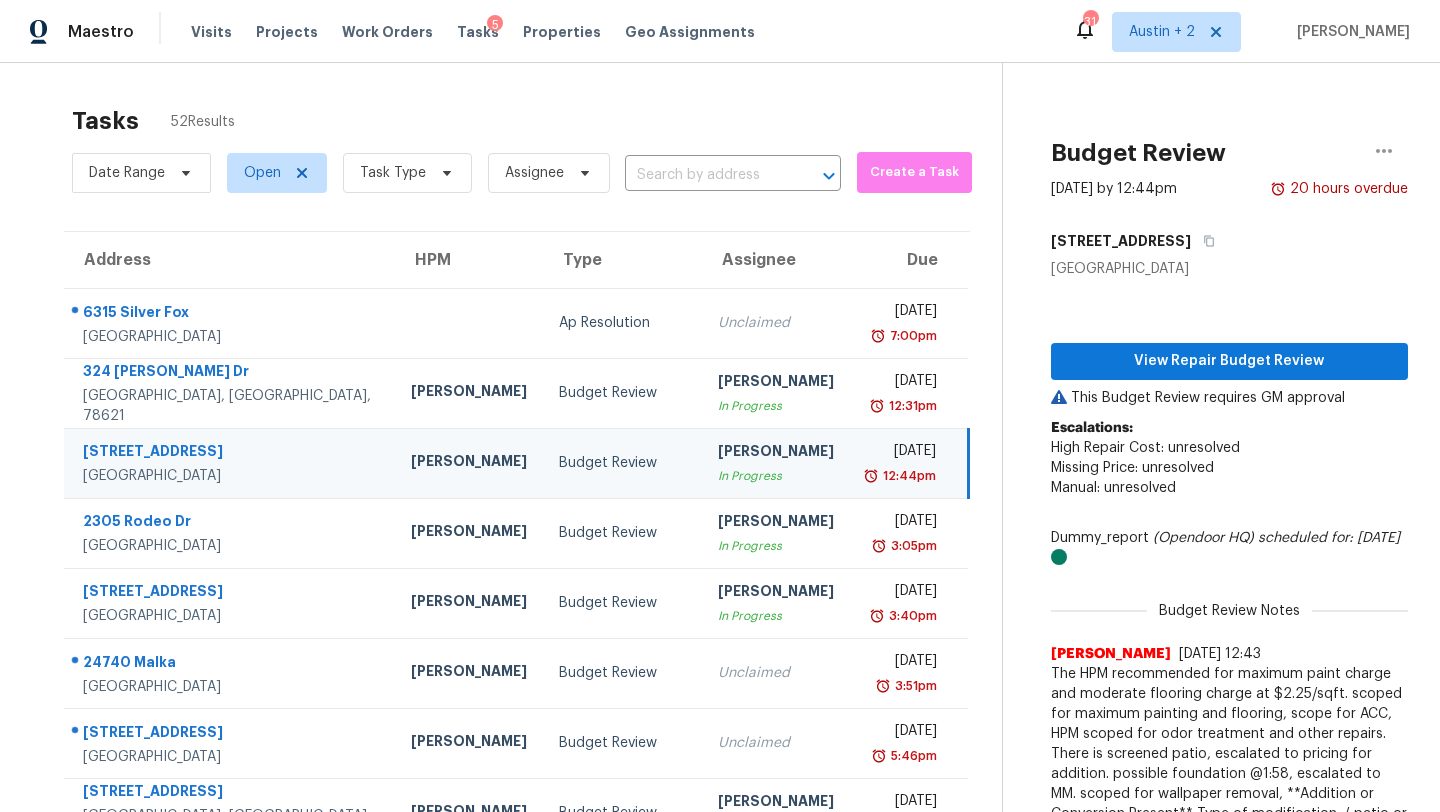 scroll, scrollTop: 0, scrollLeft: 0, axis: both 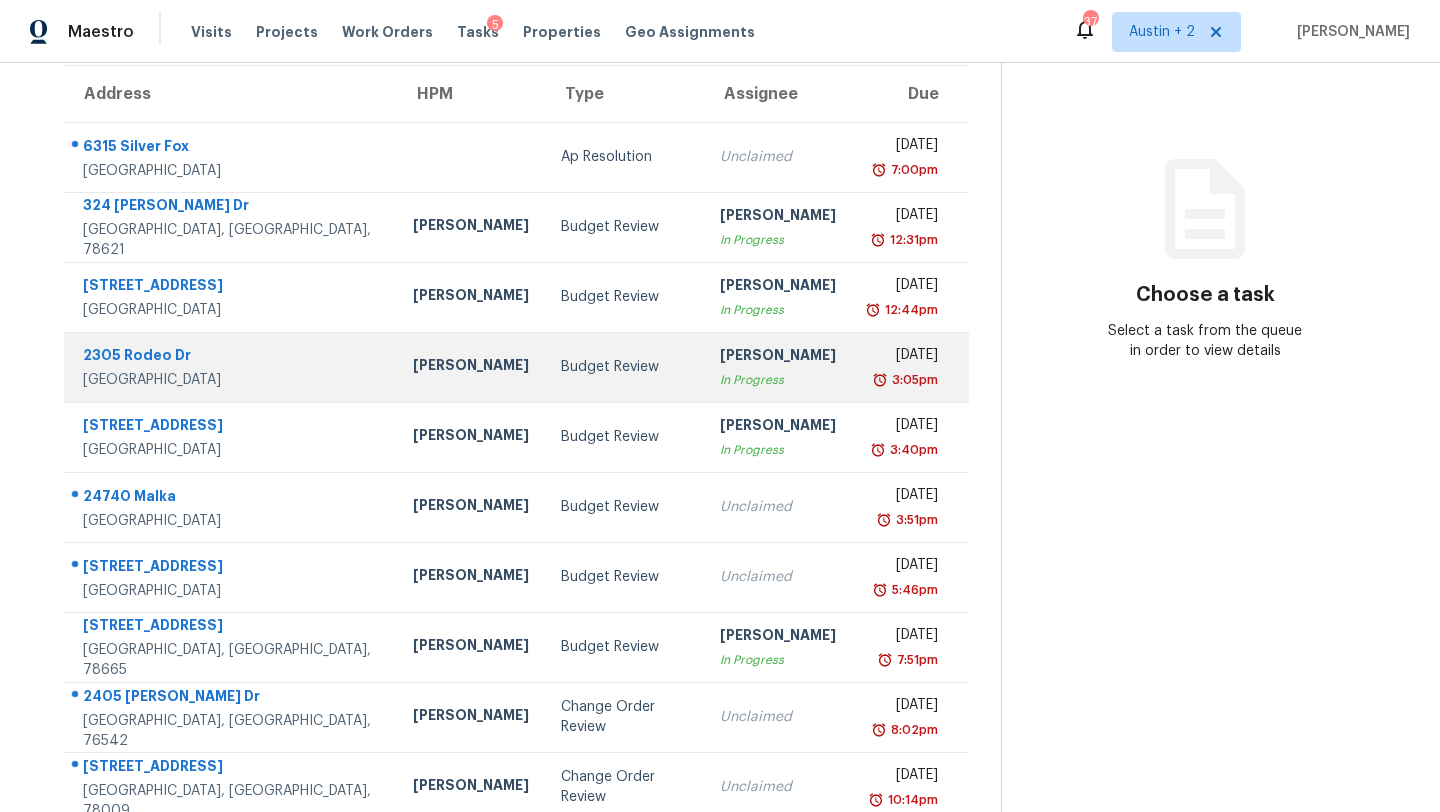 click on "Budget Review" at bounding box center (625, 367) 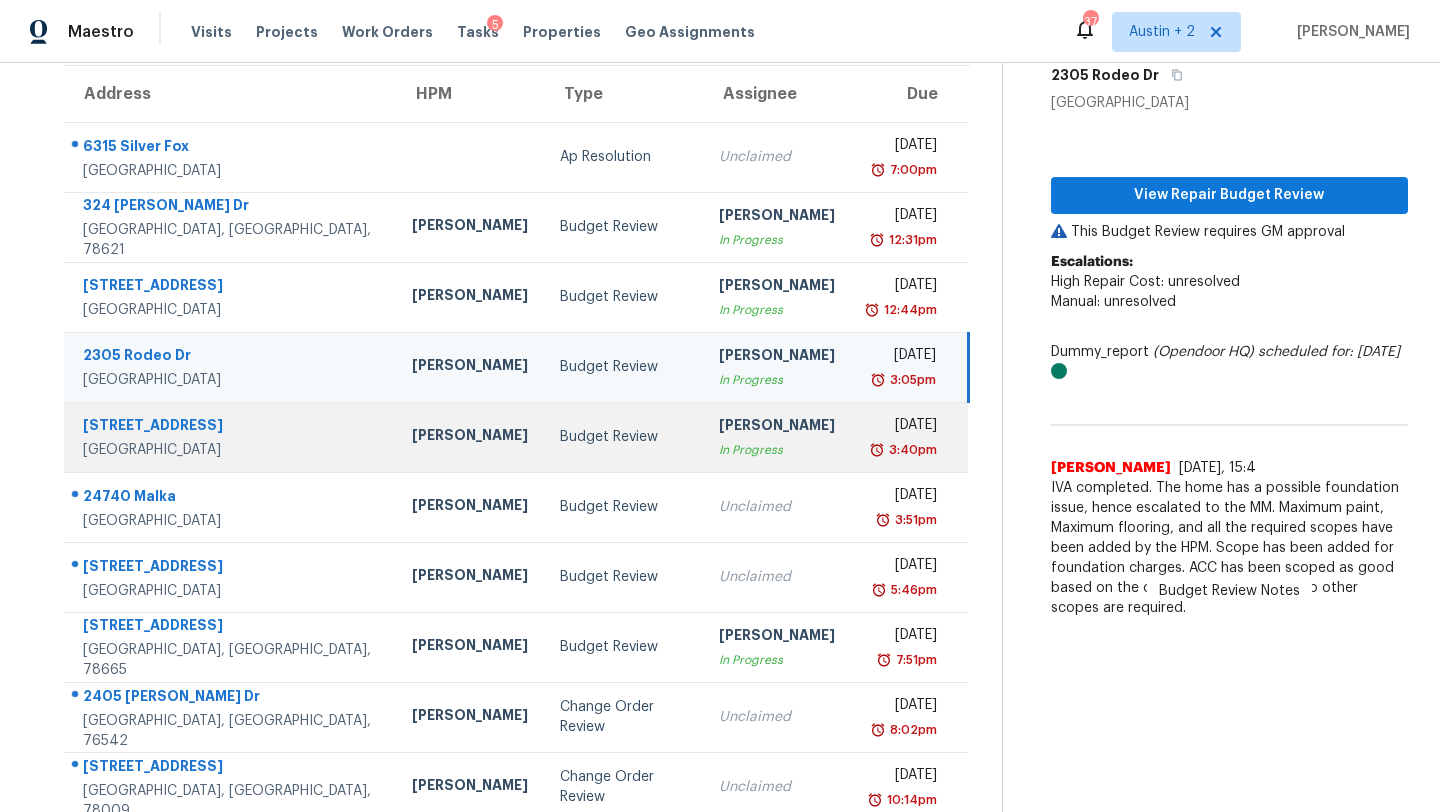 click on "Budget Review" at bounding box center (623, 437) 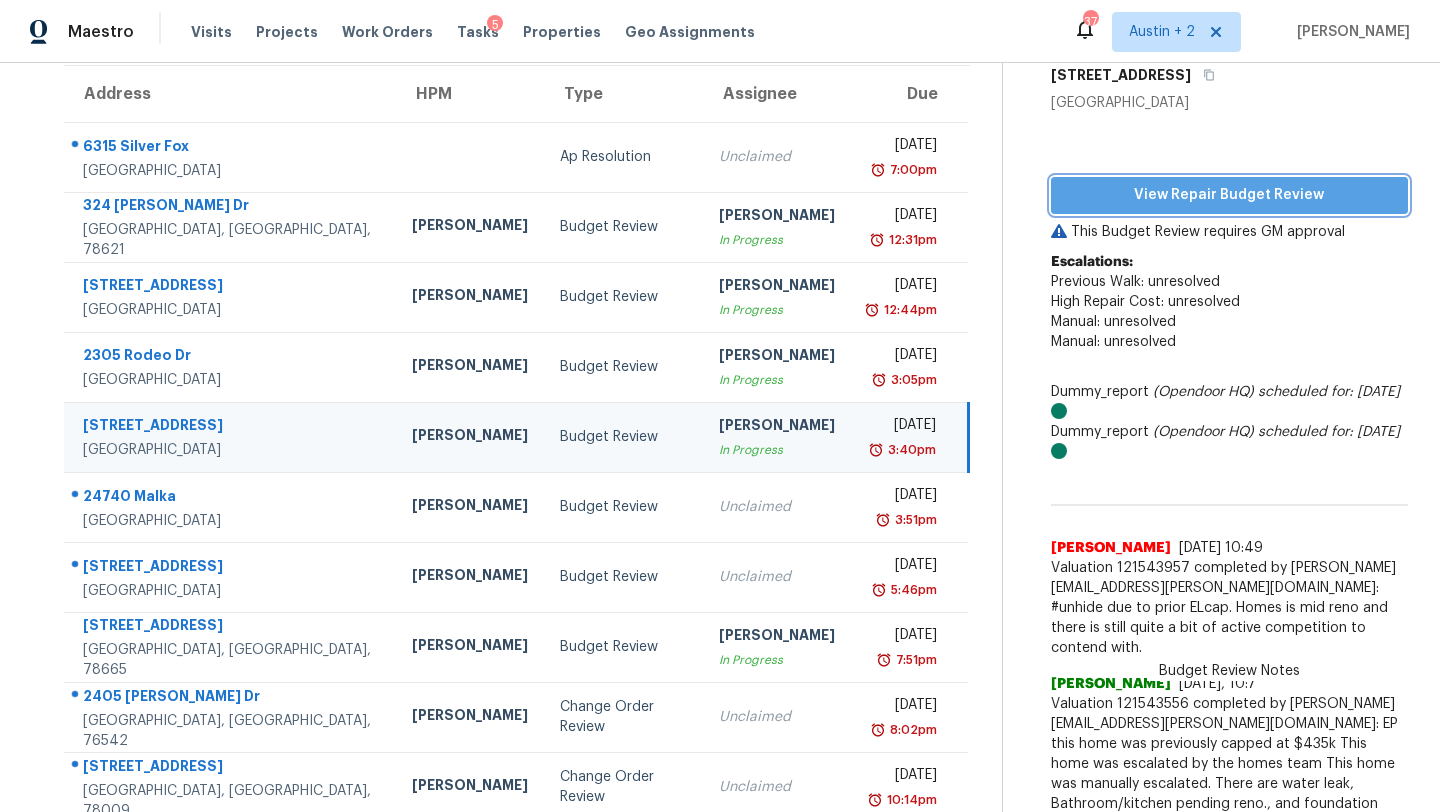 click on "View Repair Budget Review" at bounding box center (1229, 195) 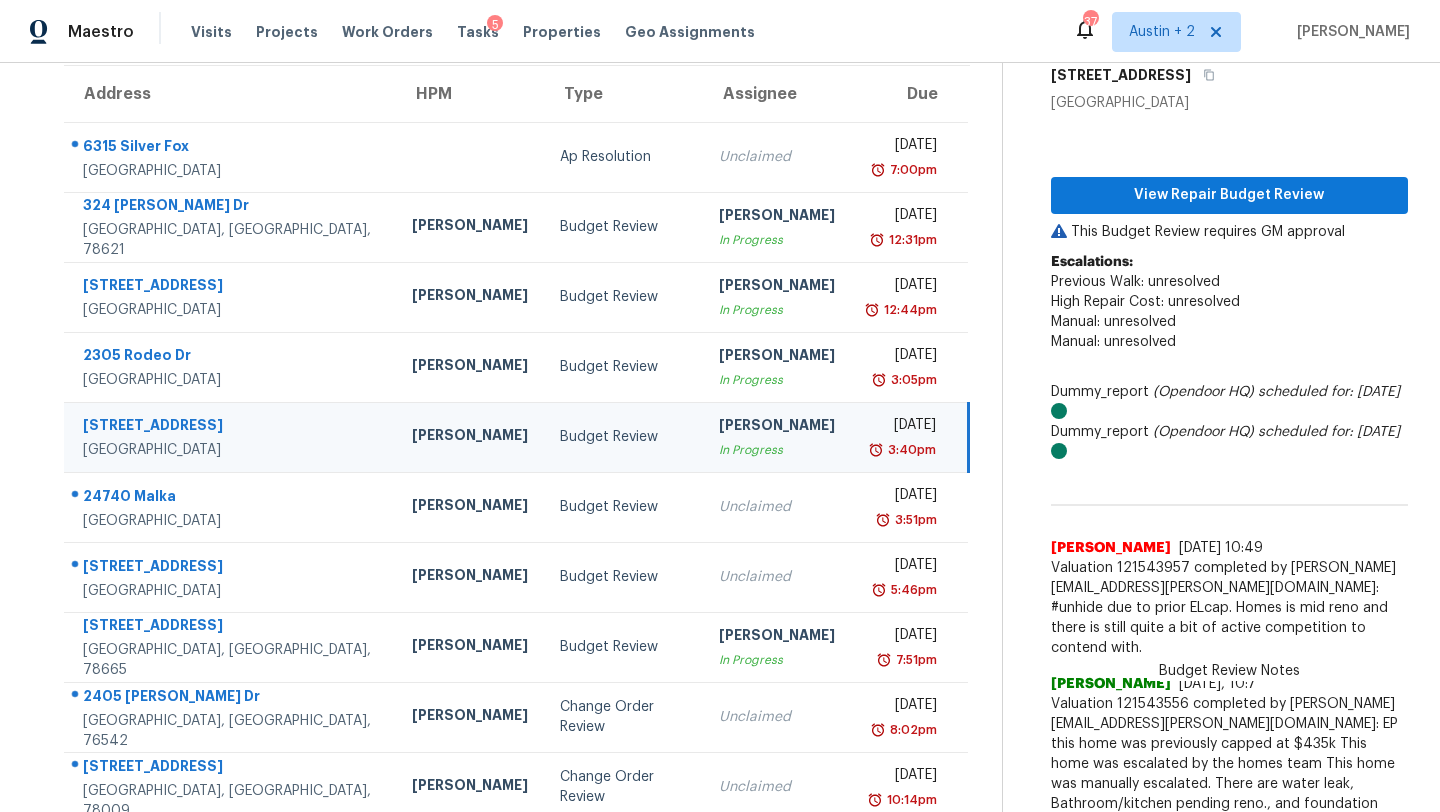 click on "Budget Review" at bounding box center (623, 437) 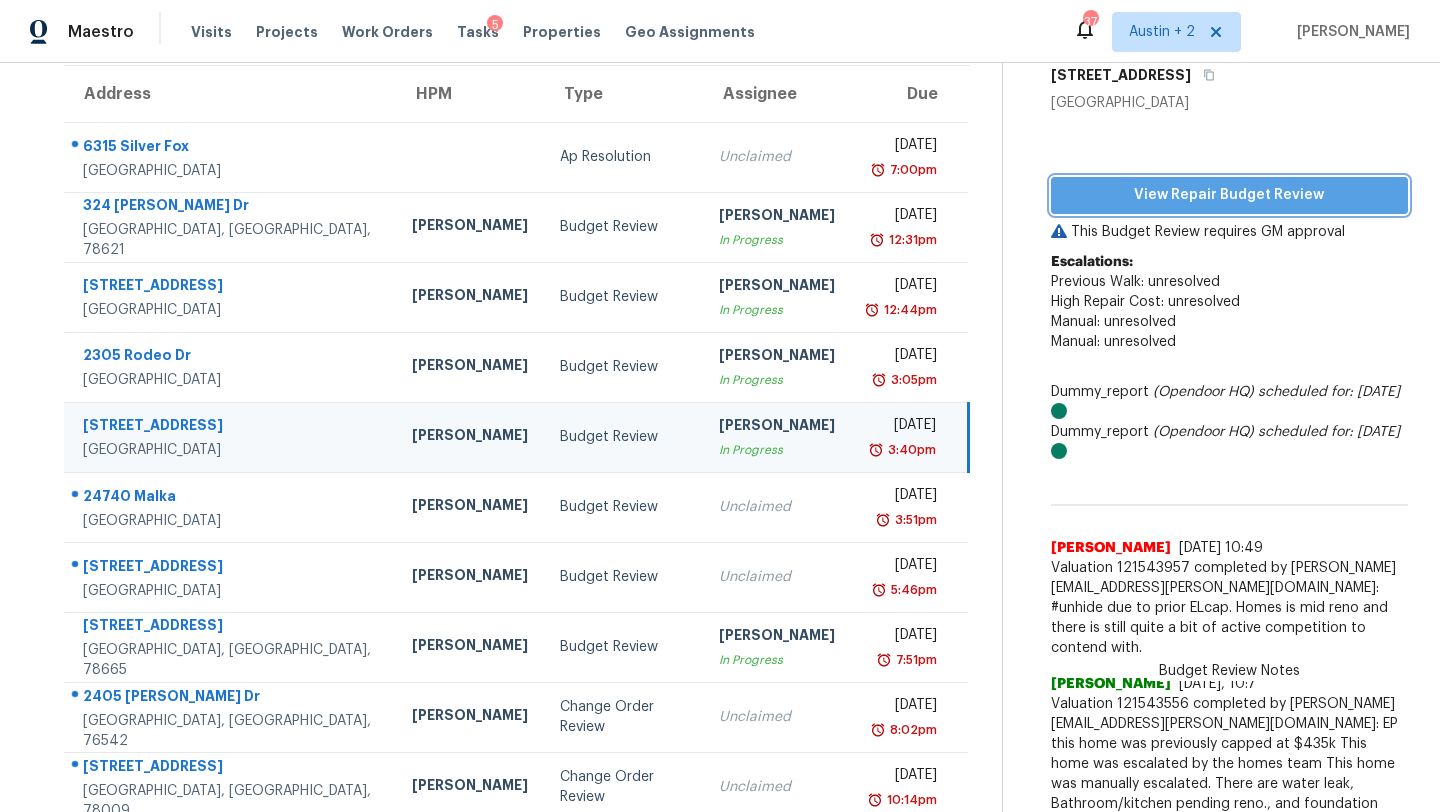 click on "View Repair Budget Review" at bounding box center [1229, 195] 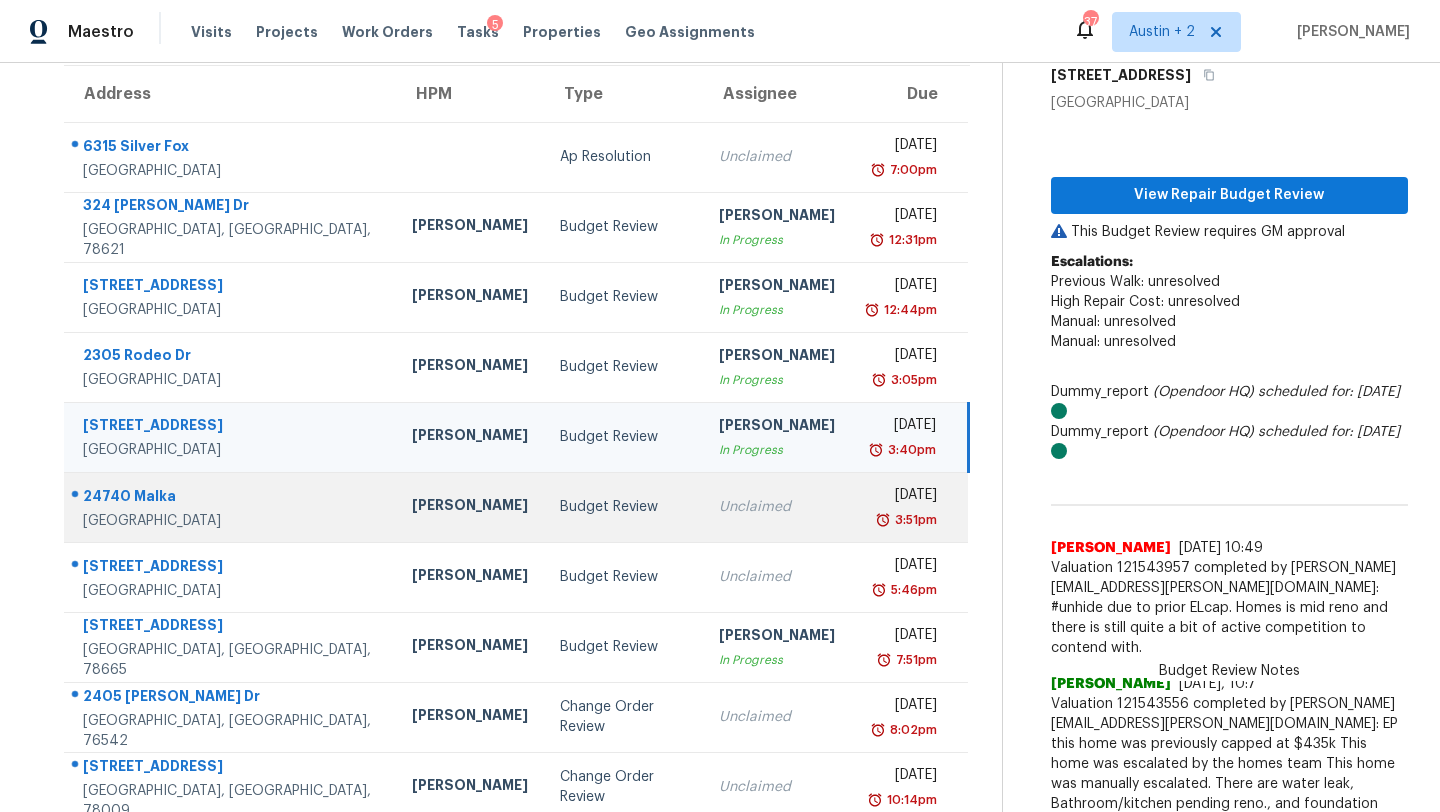 click on "Budget Review" at bounding box center (623, 507) 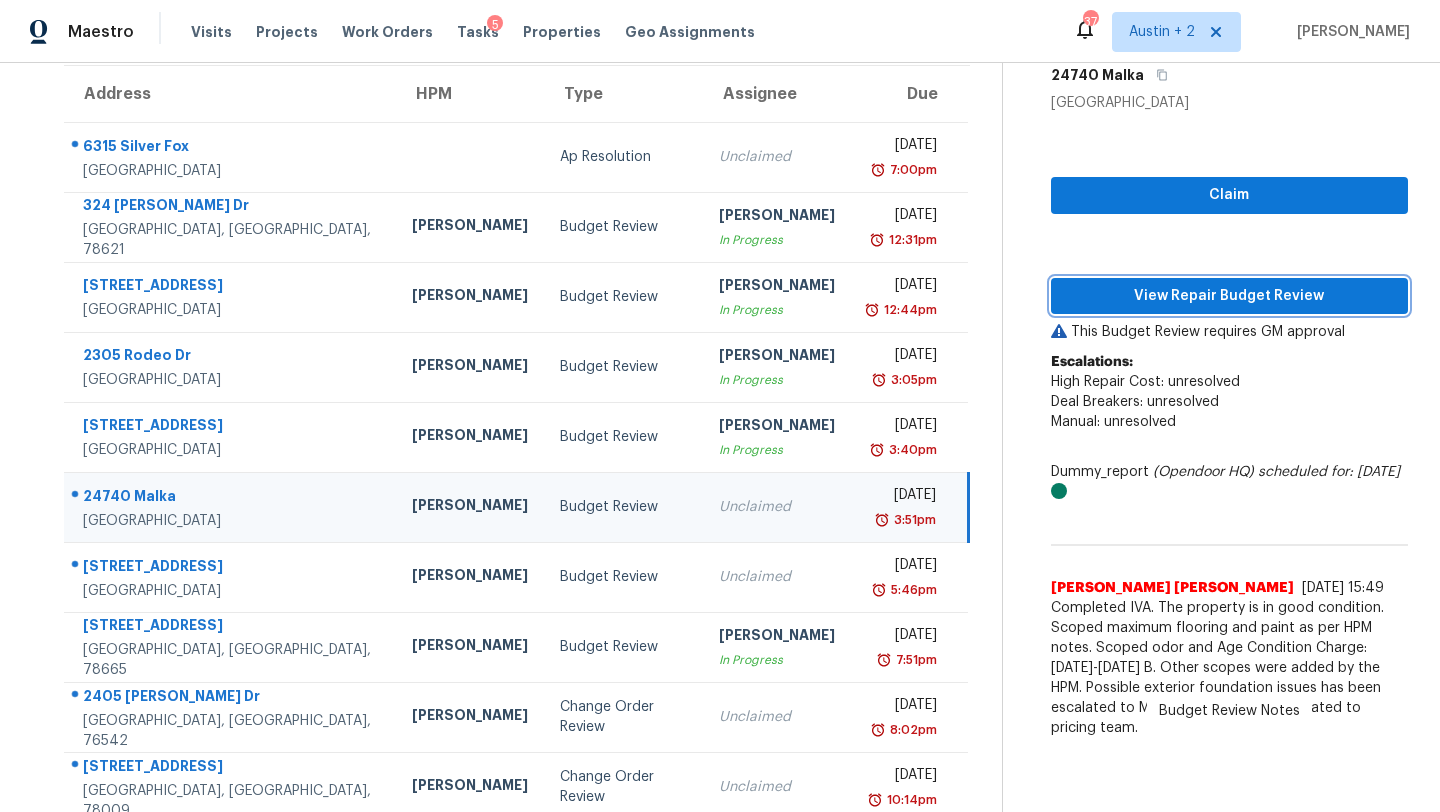 click on "View Repair Budget Review" at bounding box center (1229, 296) 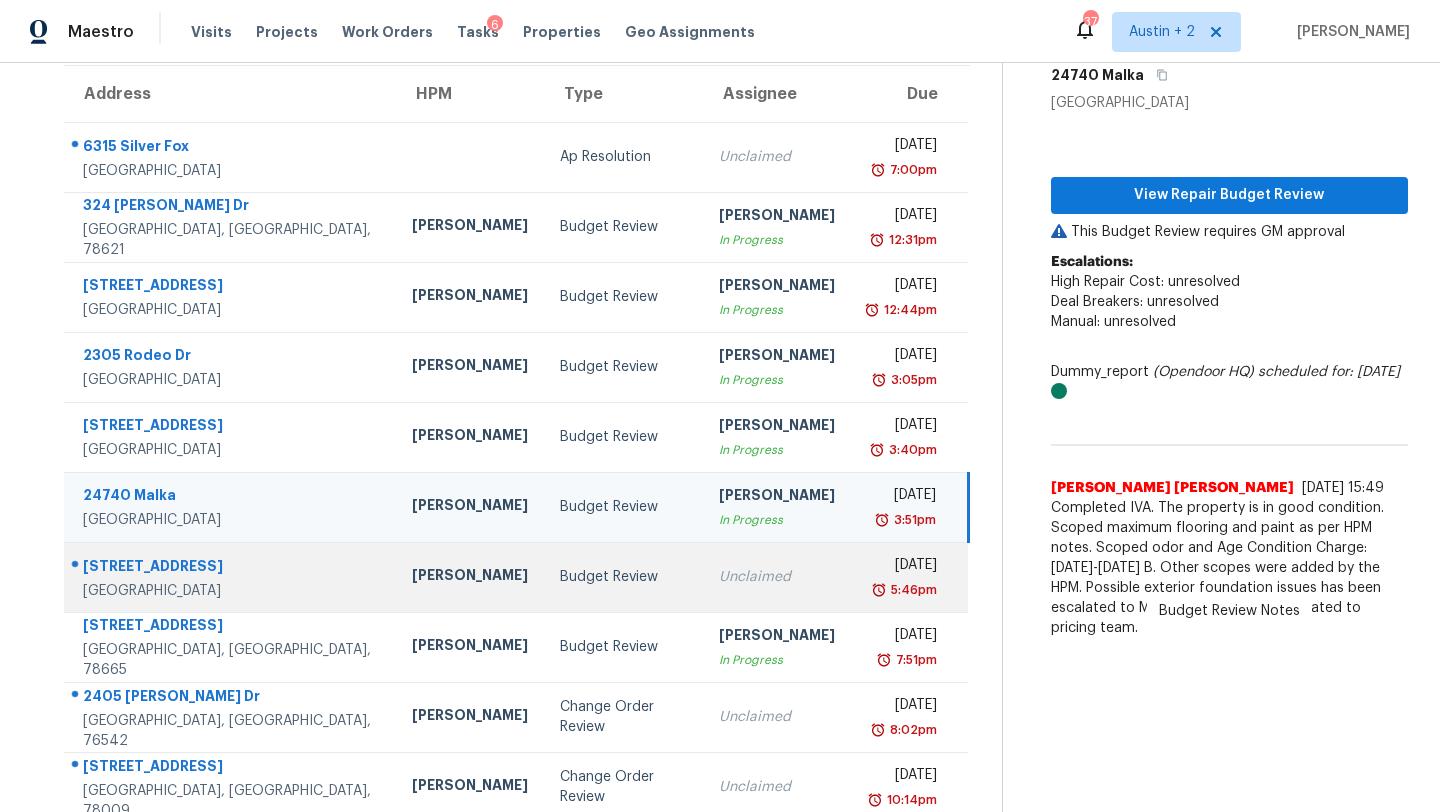 click on "Budget Review" at bounding box center (623, 577) 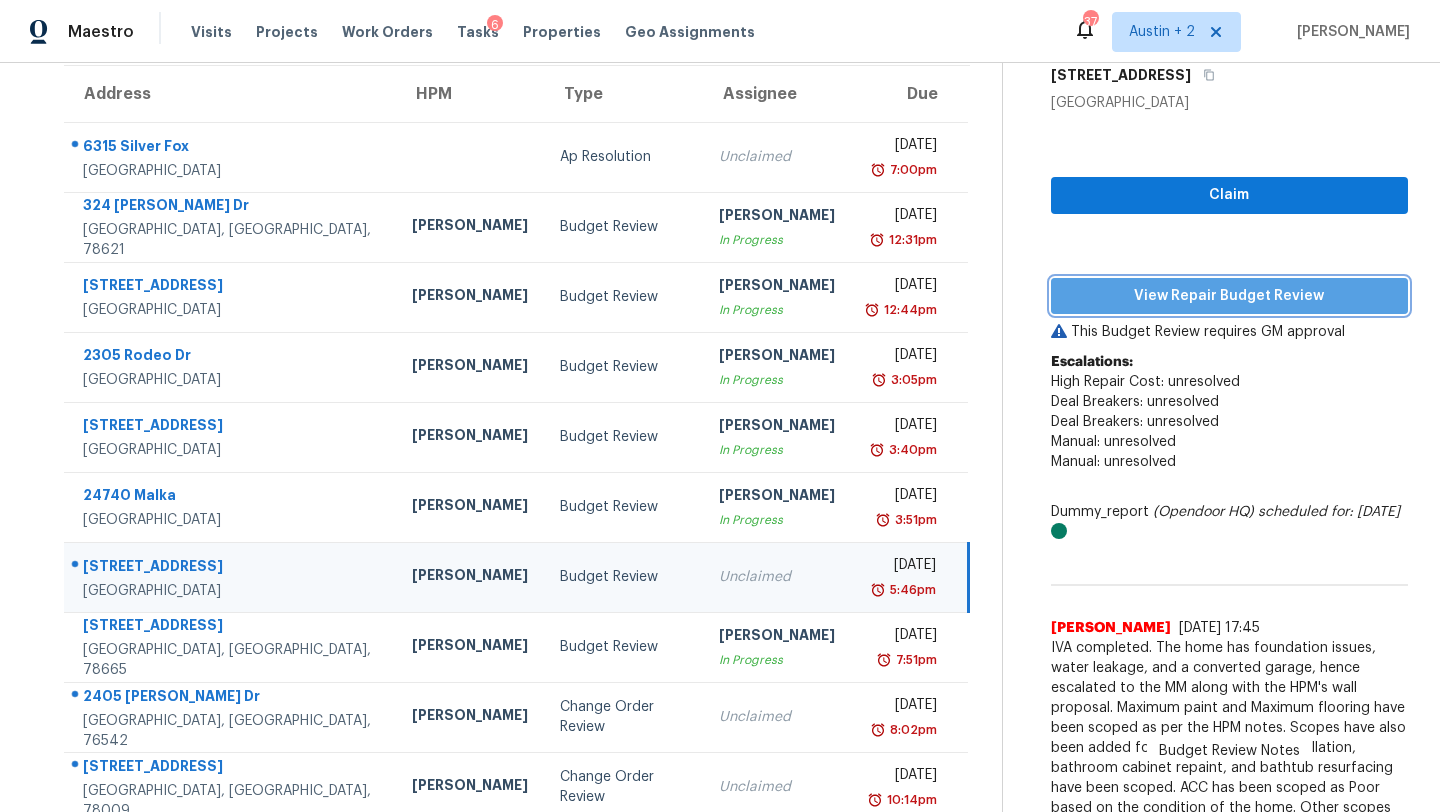 click on "View Repair Budget Review" at bounding box center (1229, 296) 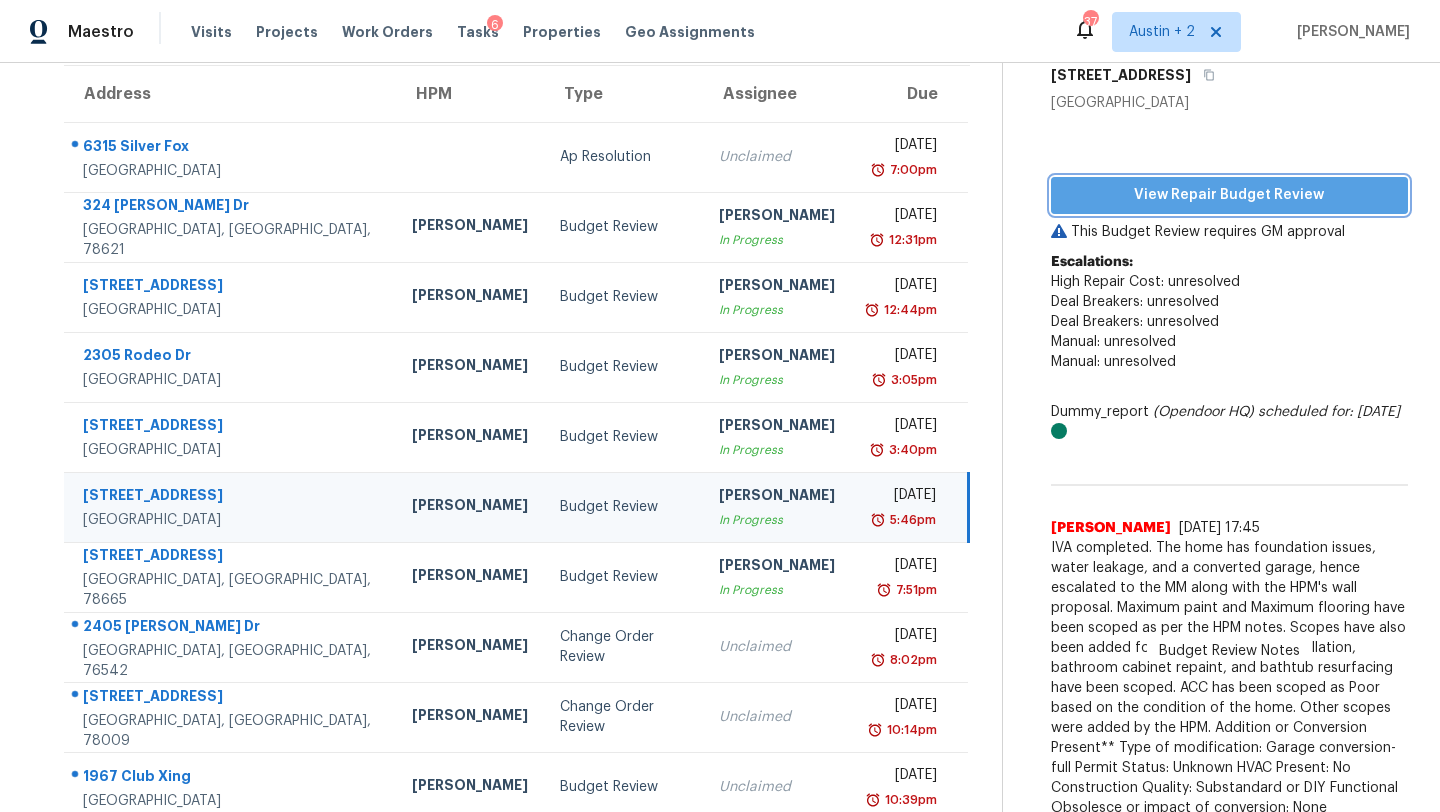 click on "View Repair Budget Review" at bounding box center [1229, 195] 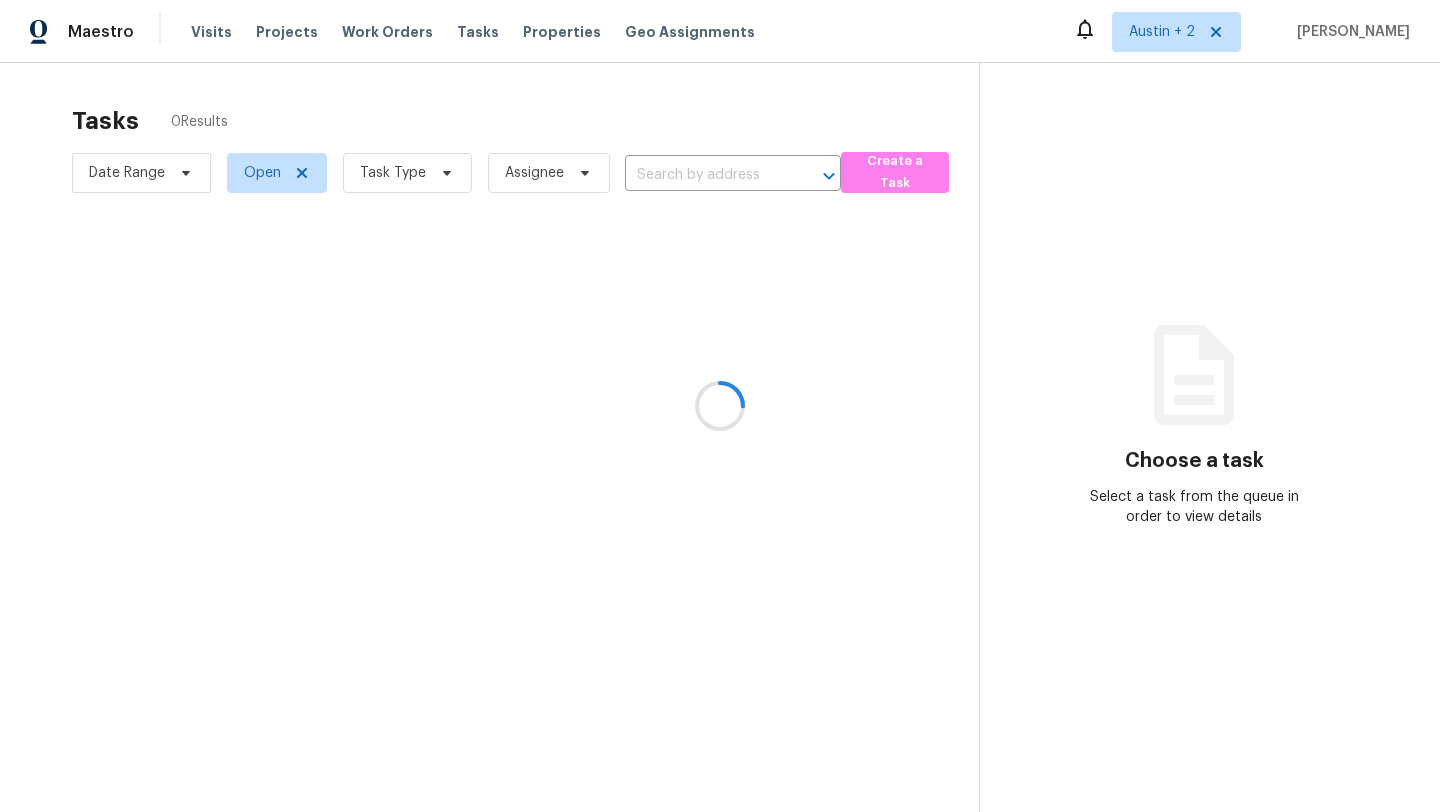 scroll, scrollTop: 0, scrollLeft: 0, axis: both 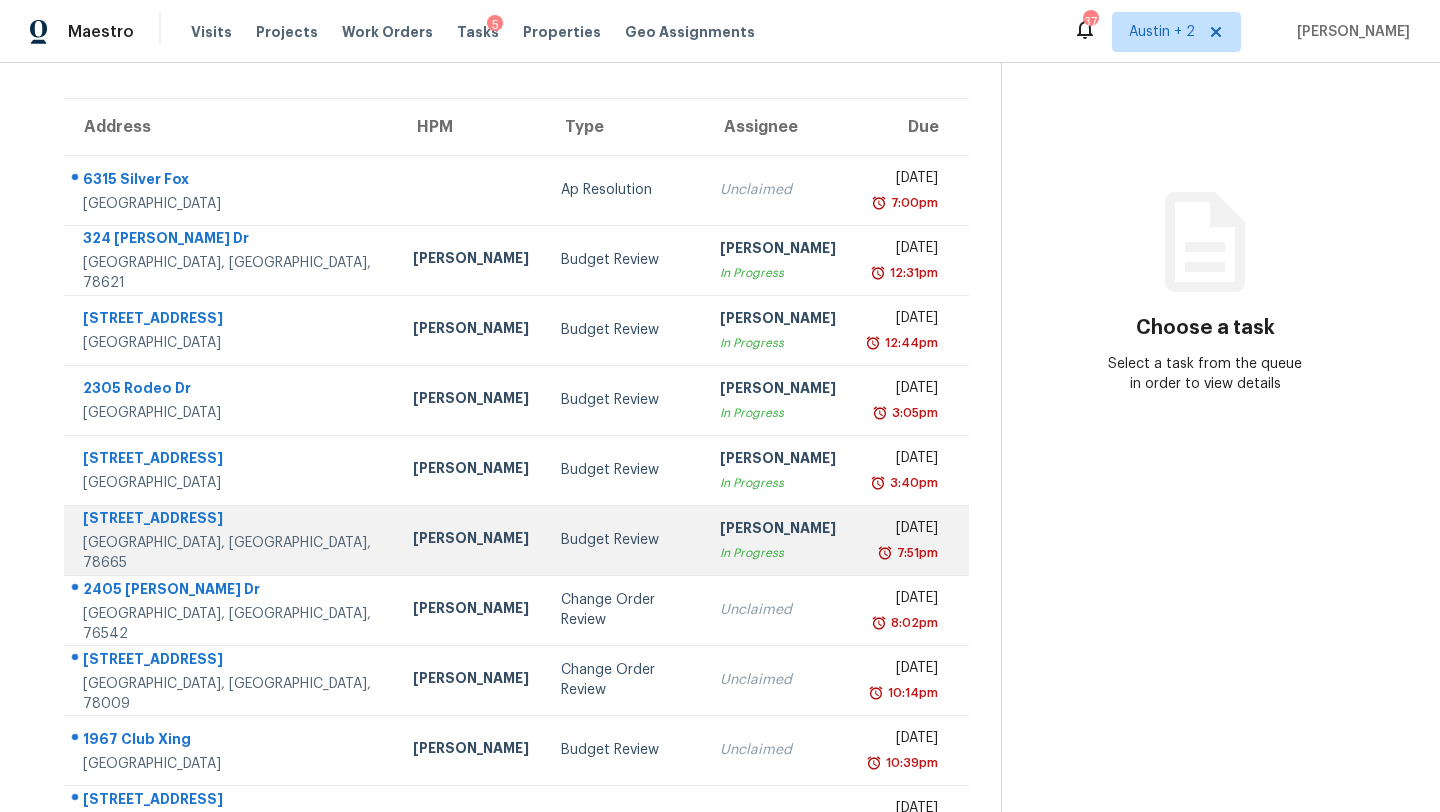 click on "[PERSON_NAME]" at bounding box center [471, 540] 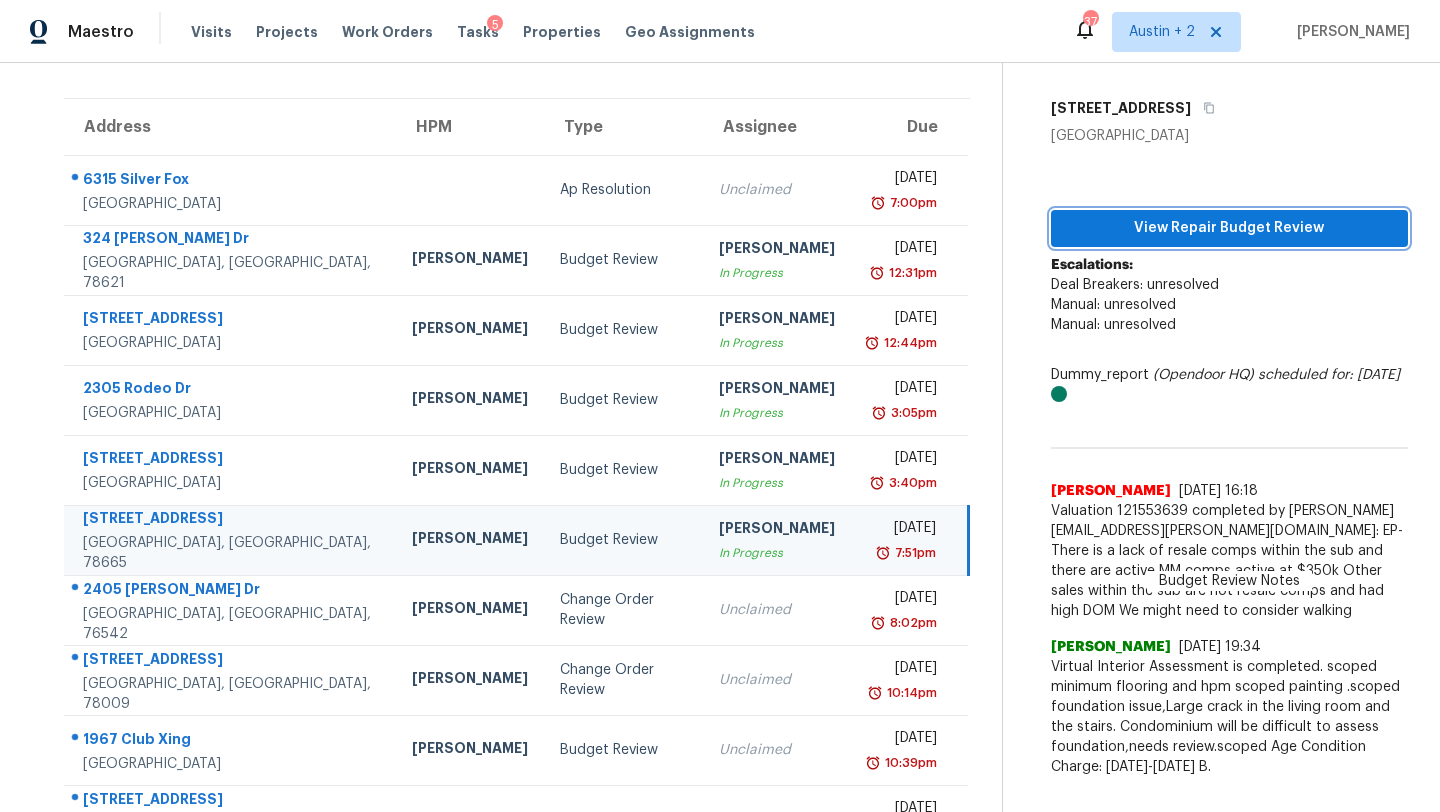 click on "View Repair Budget Review" at bounding box center [1229, 228] 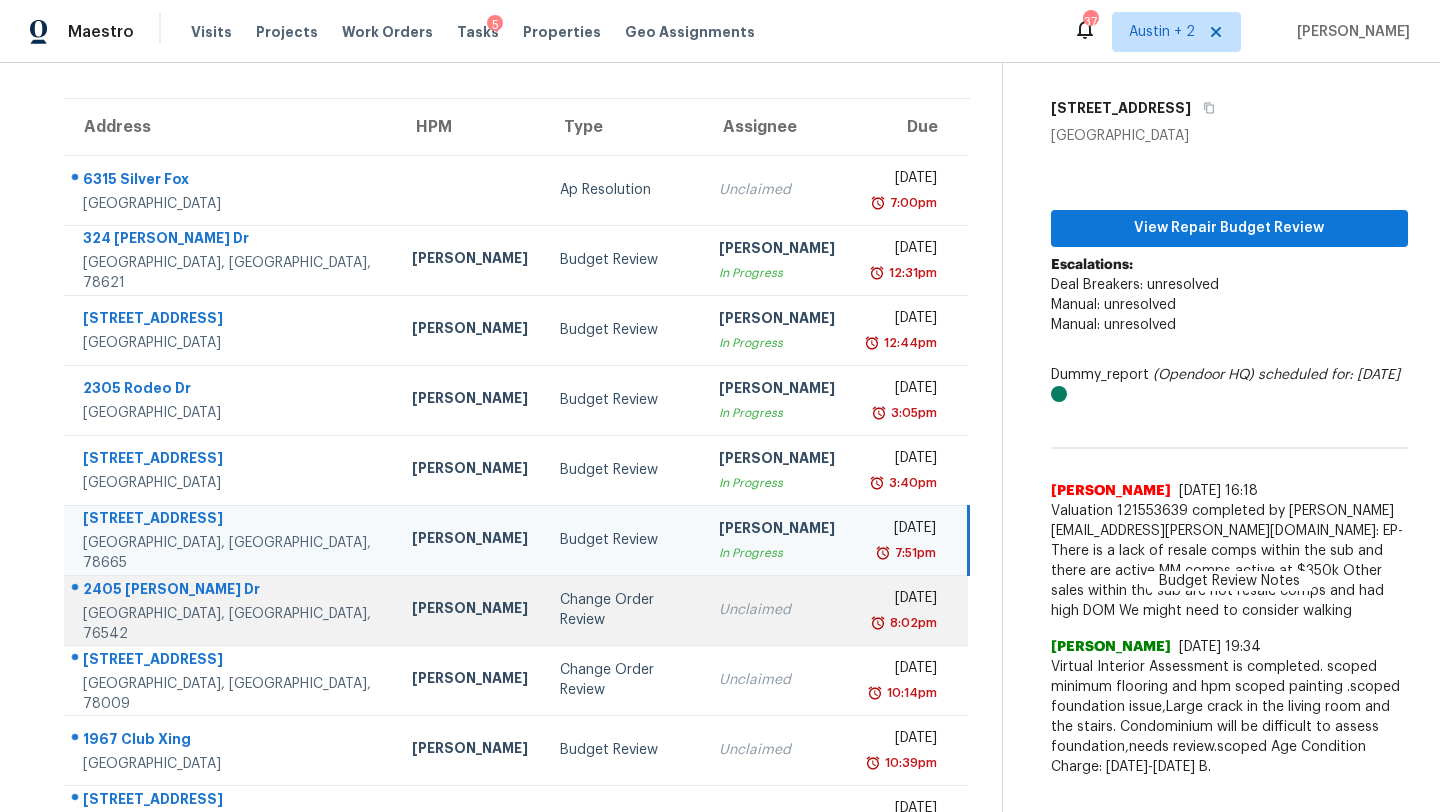 click on "Change Order Review" at bounding box center [623, 610] 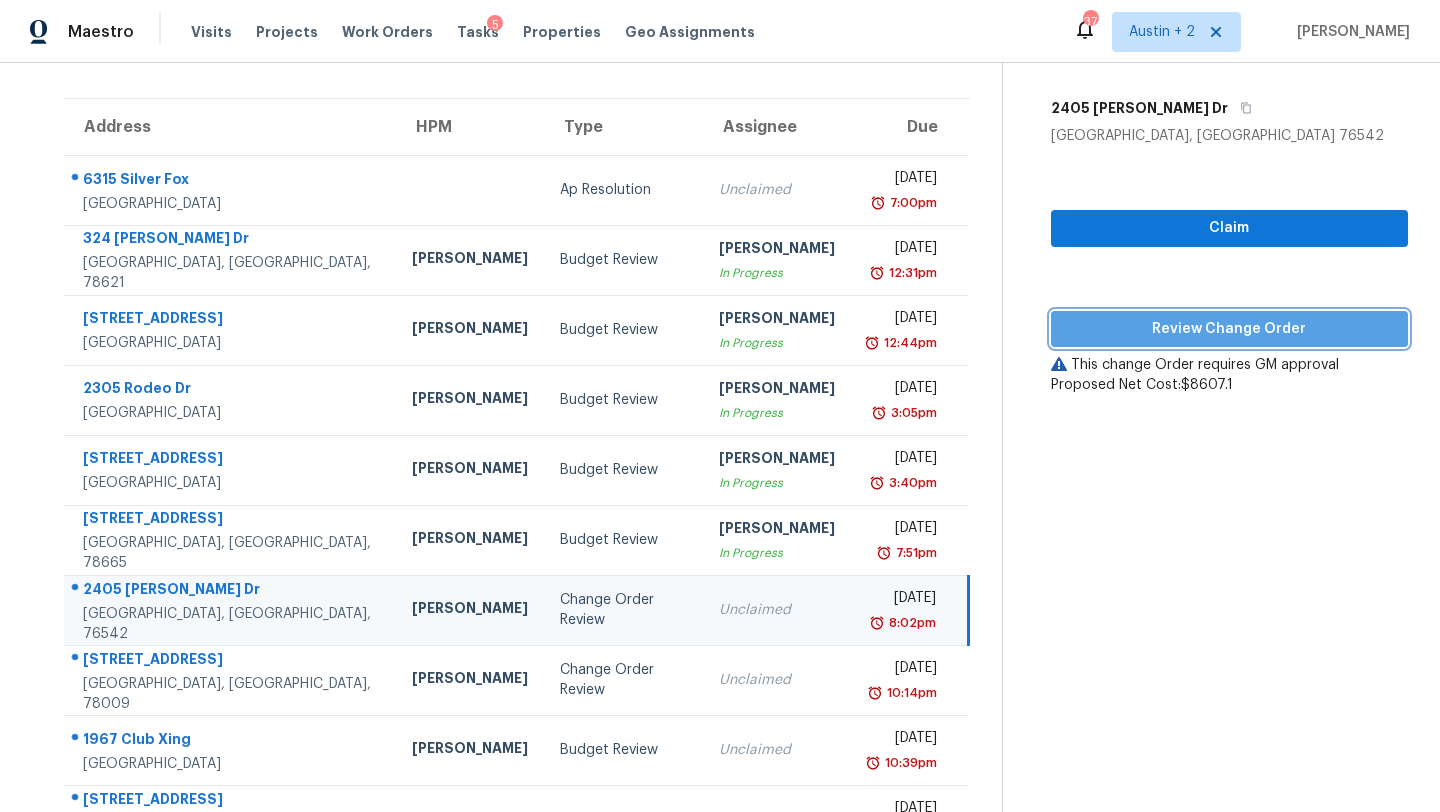 click on "Review Change Order" at bounding box center [1229, 329] 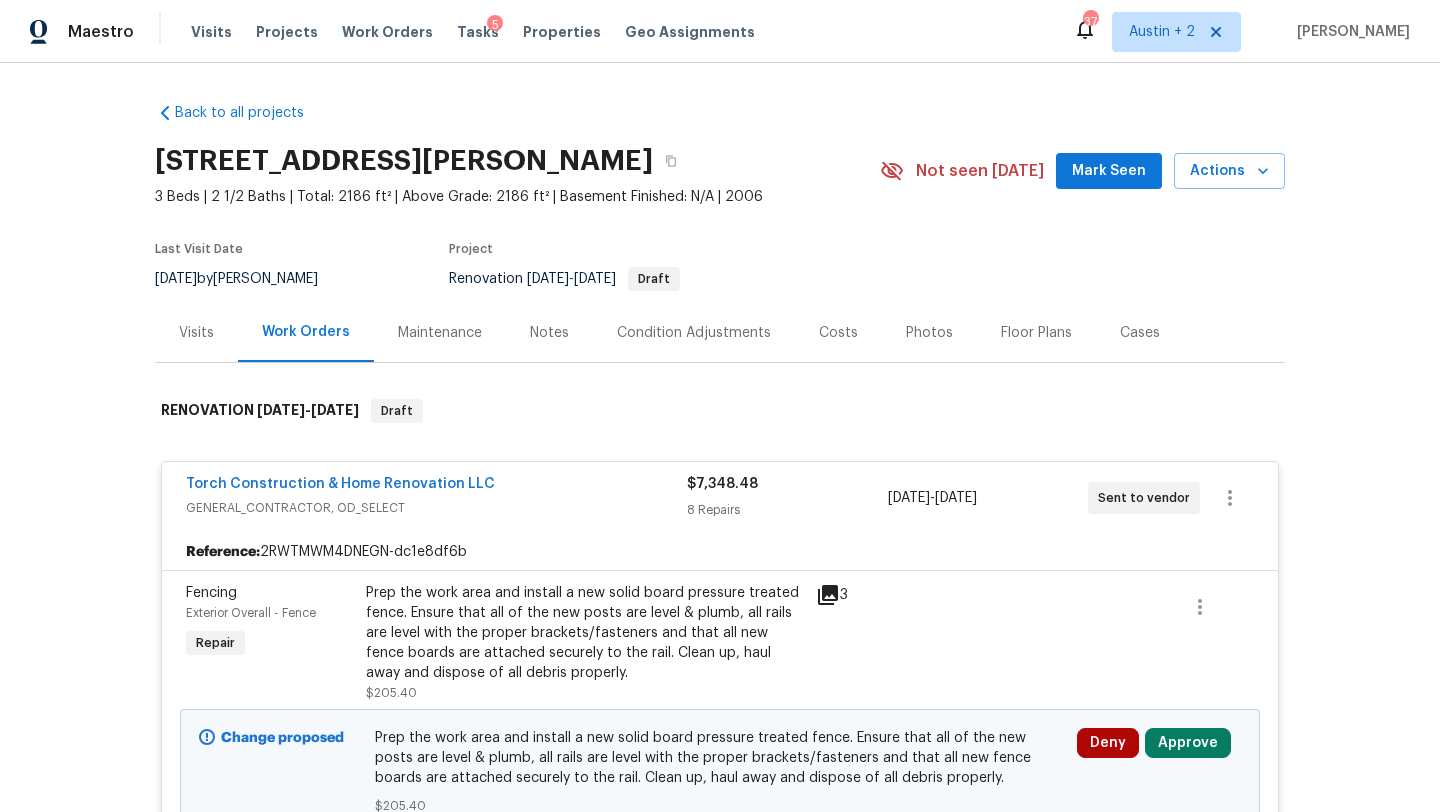 click on "Mark Seen" at bounding box center [1109, 171] 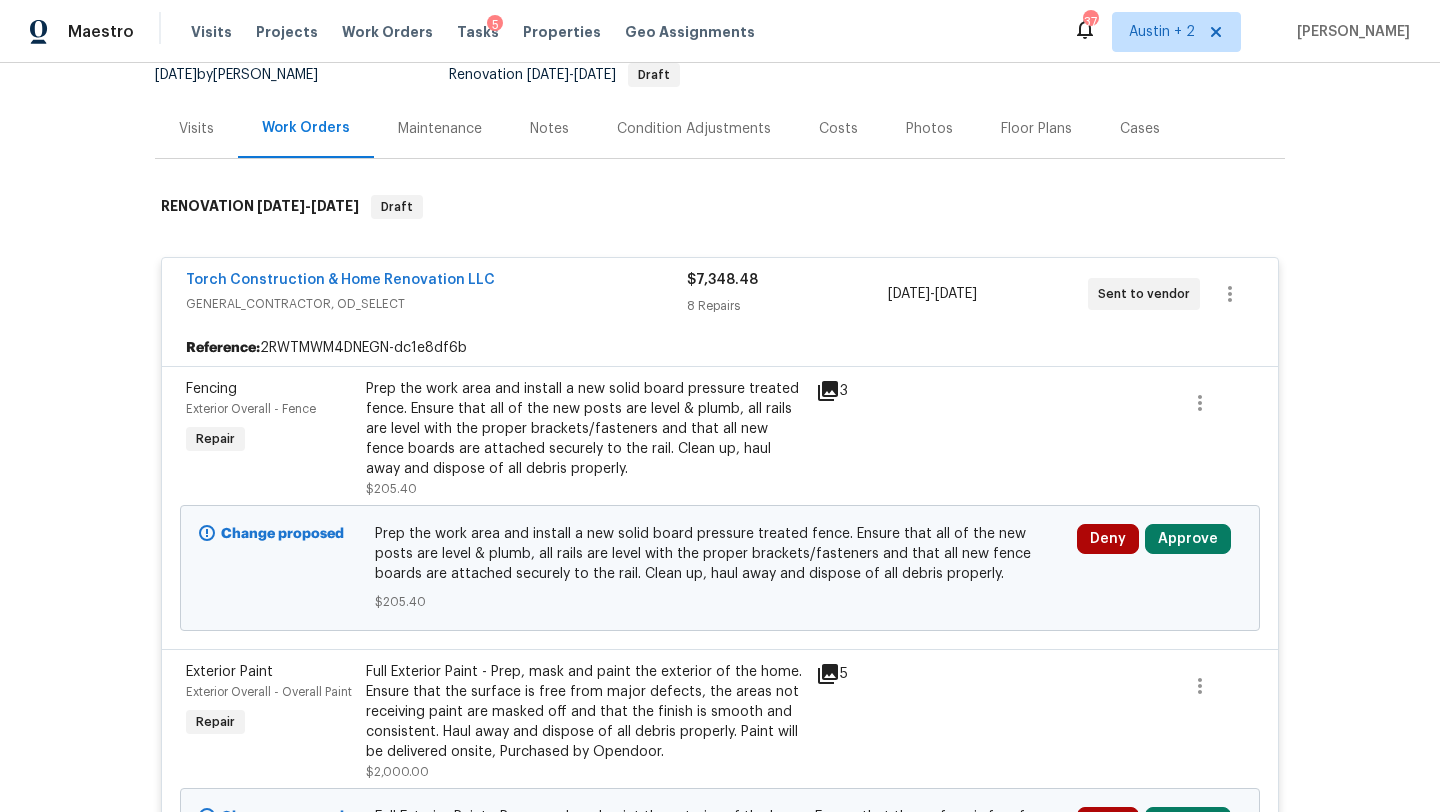 scroll, scrollTop: 212, scrollLeft: 0, axis: vertical 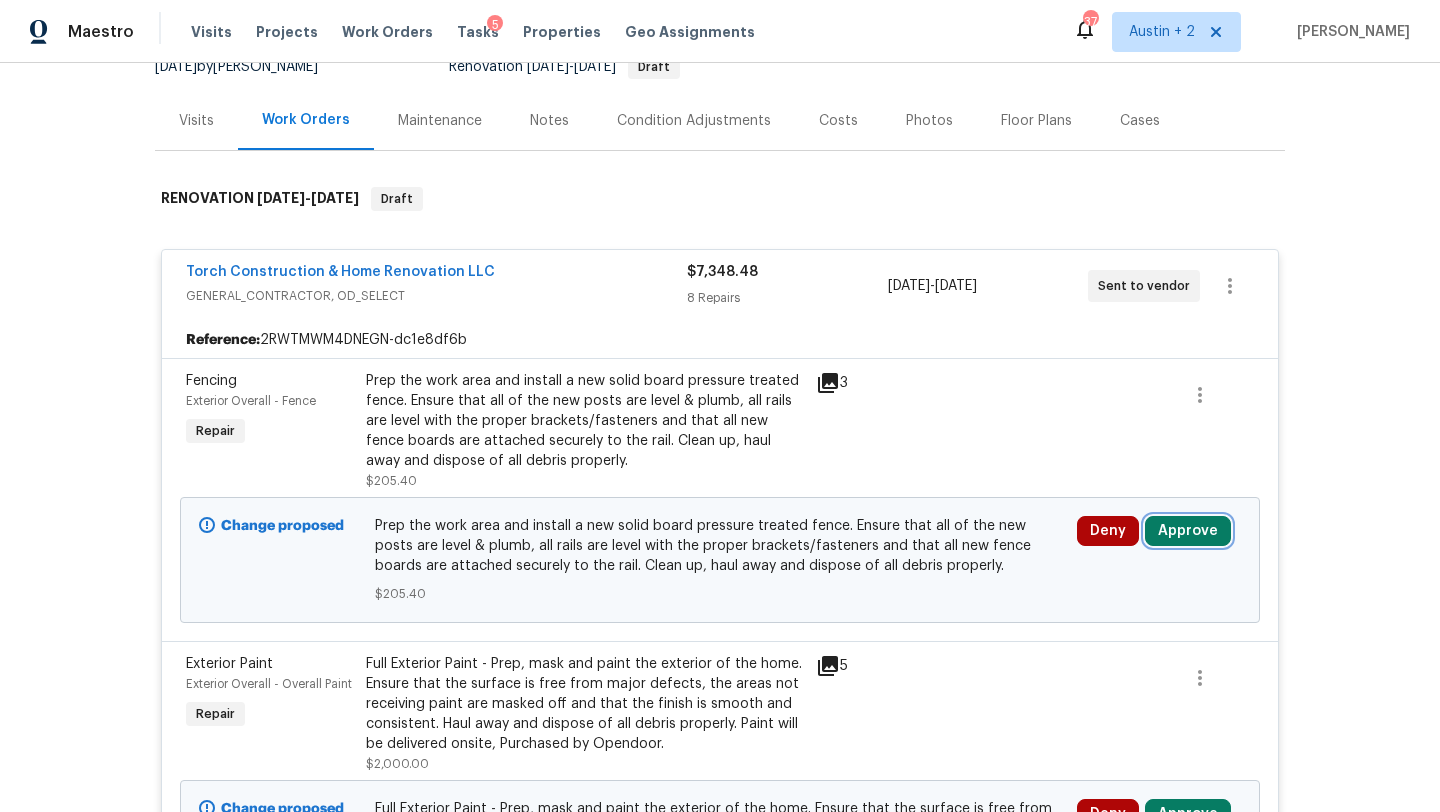 click on "Approve" at bounding box center (1188, 531) 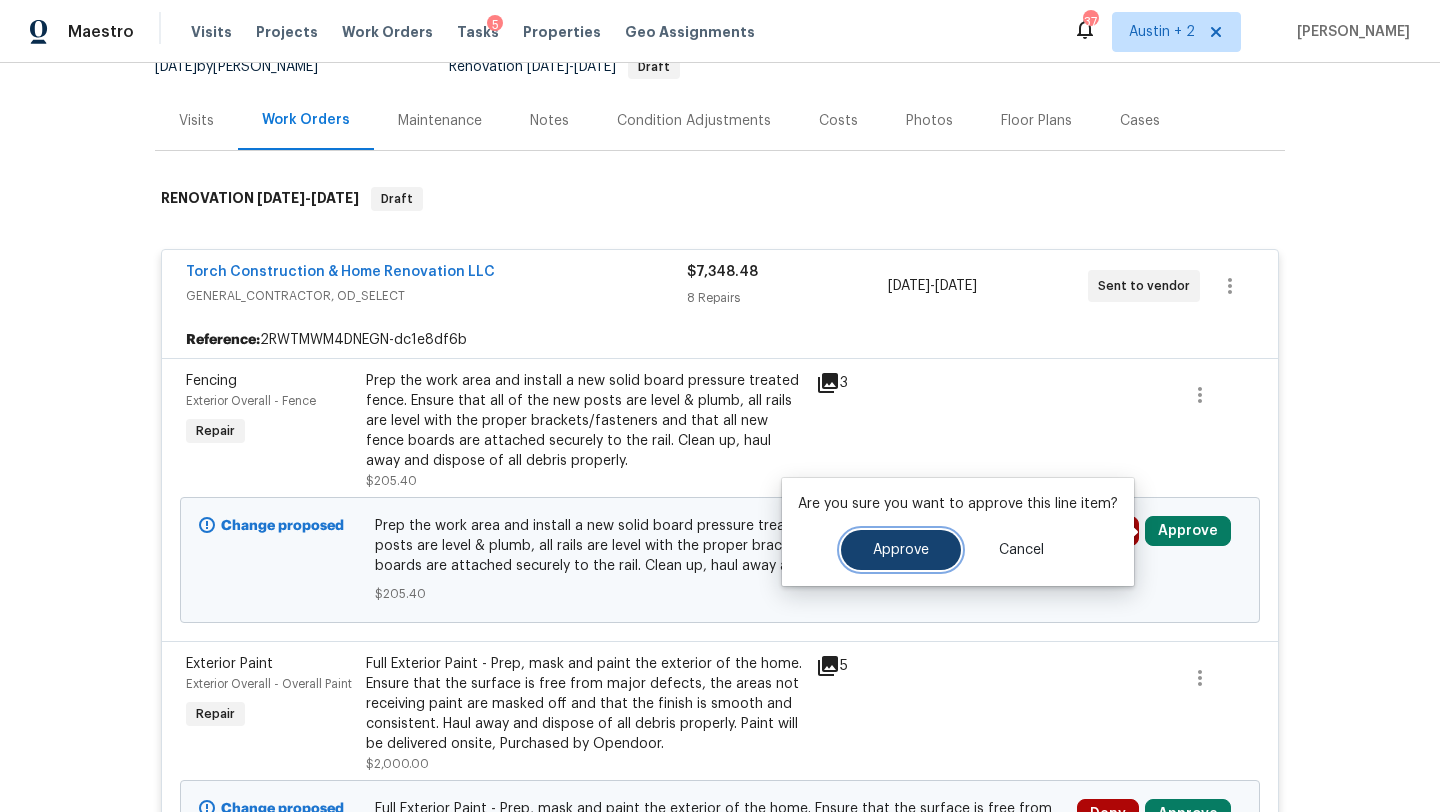 click on "Approve" at bounding box center (901, 550) 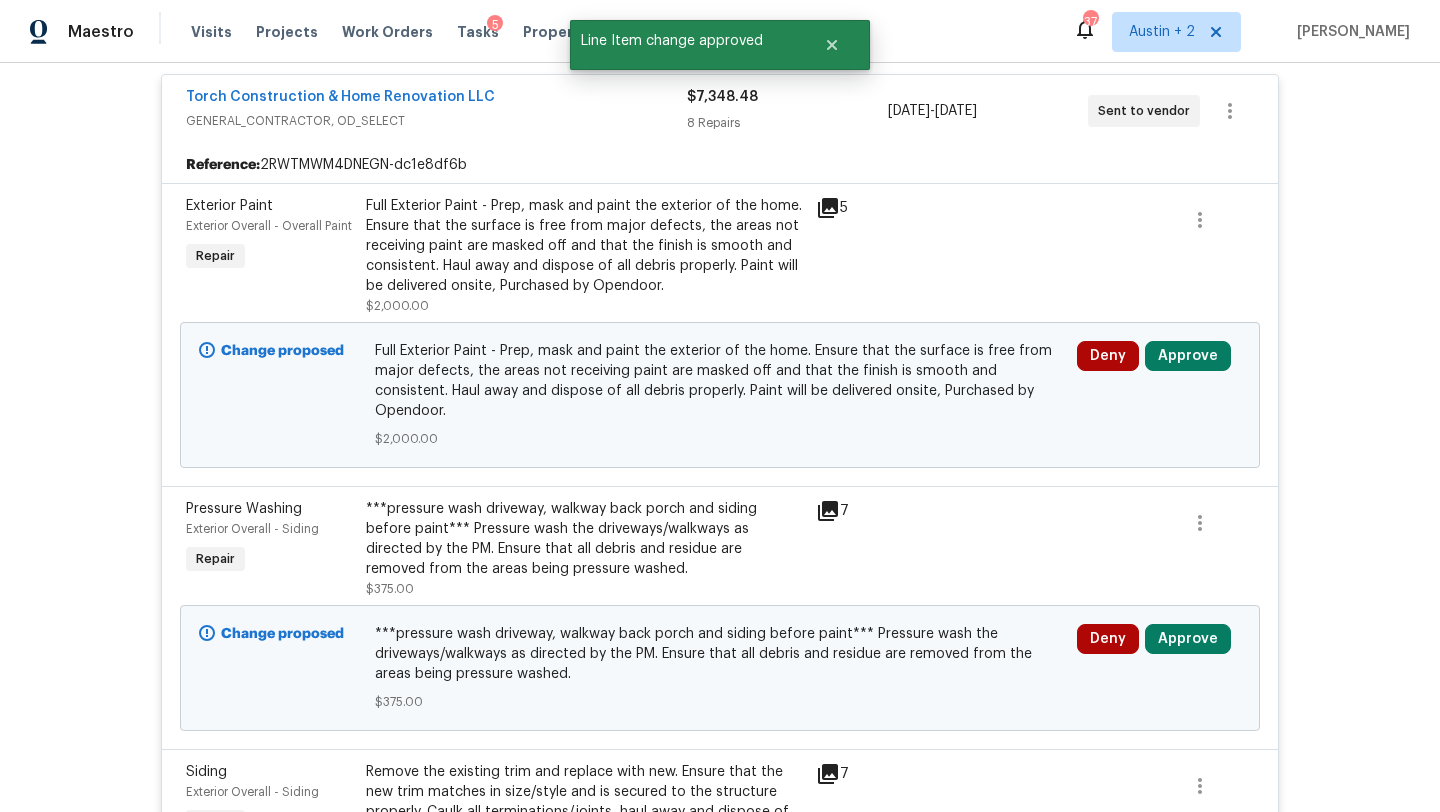 scroll, scrollTop: 389, scrollLeft: 0, axis: vertical 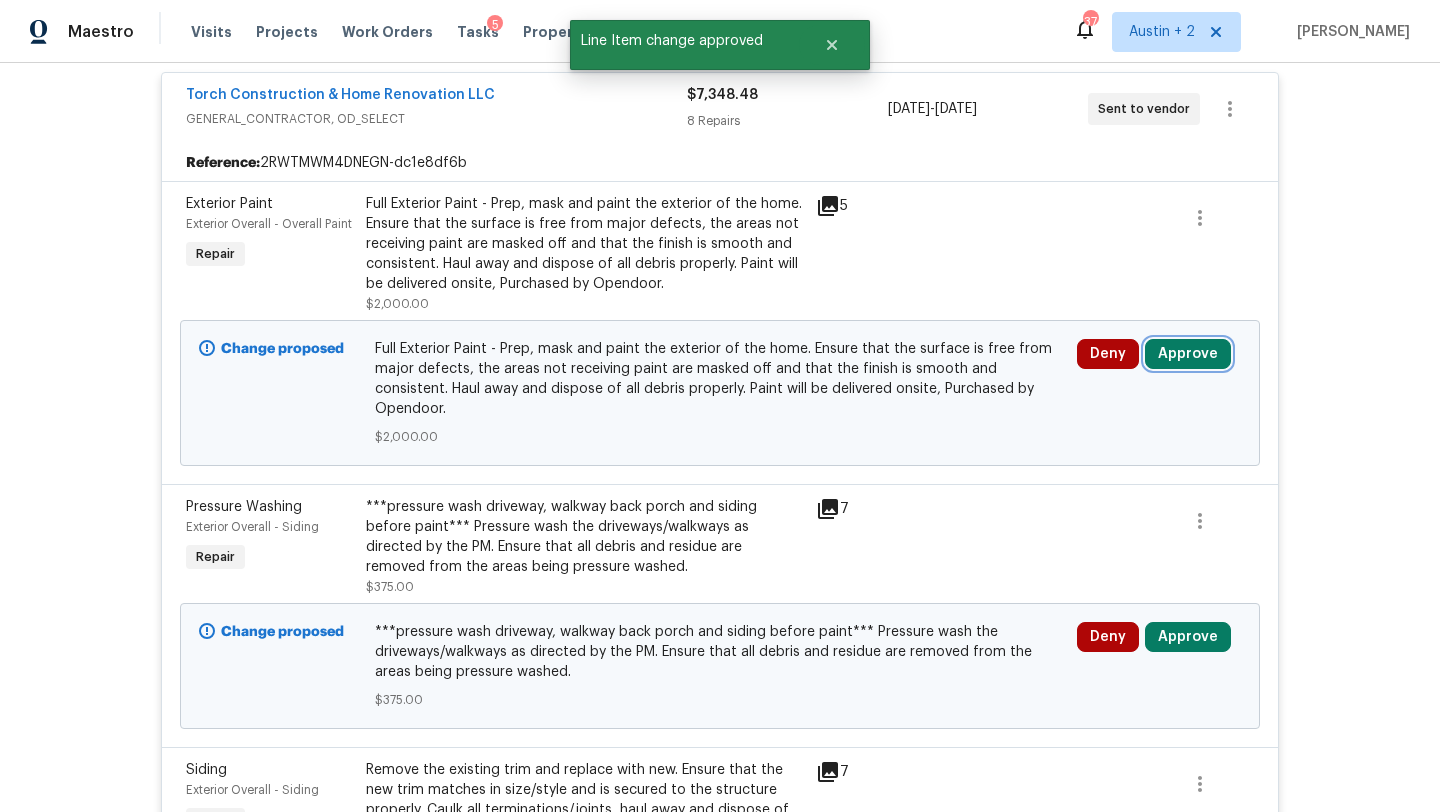 click on "Approve" at bounding box center (1188, 354) 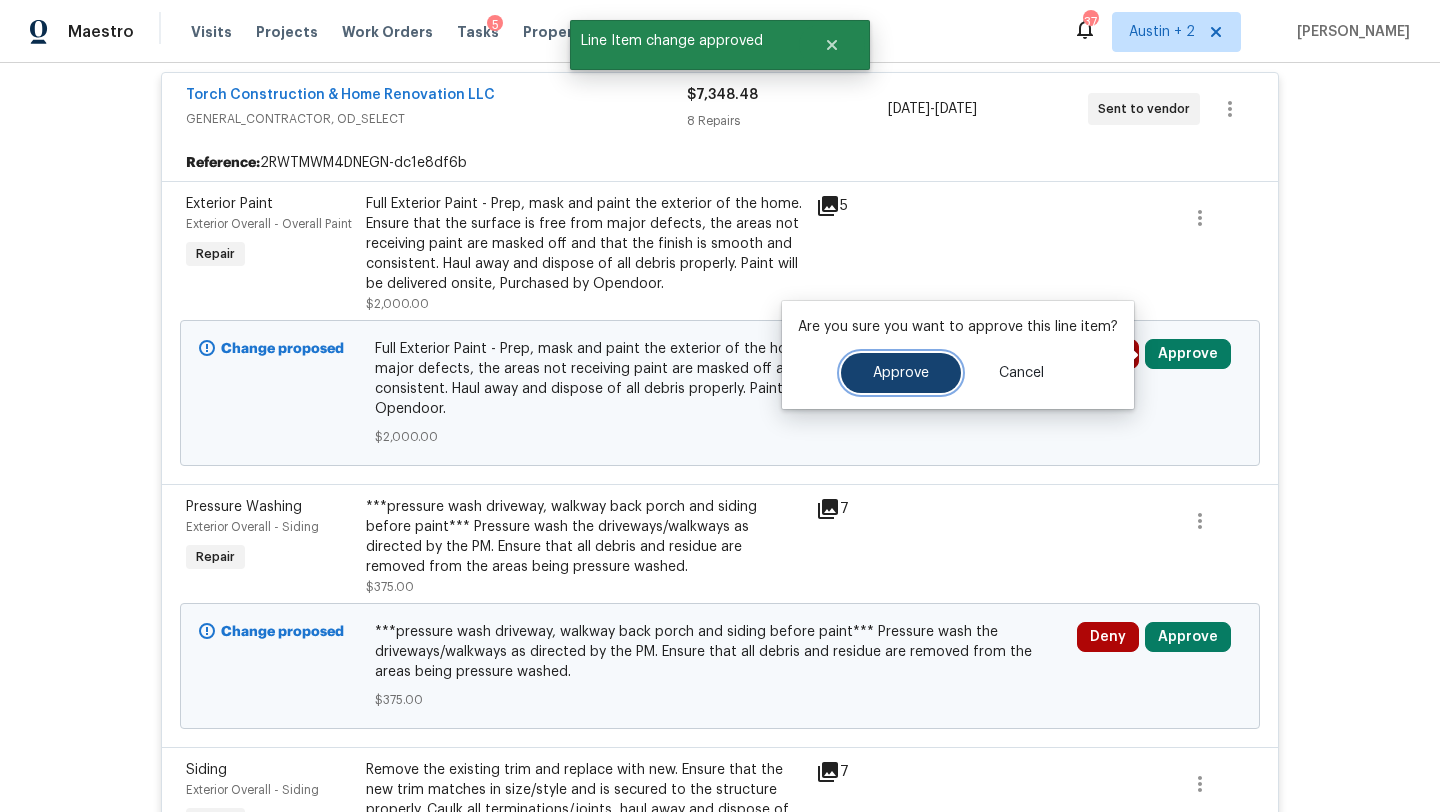 click on "Approve" at bounding box center (901, 373) 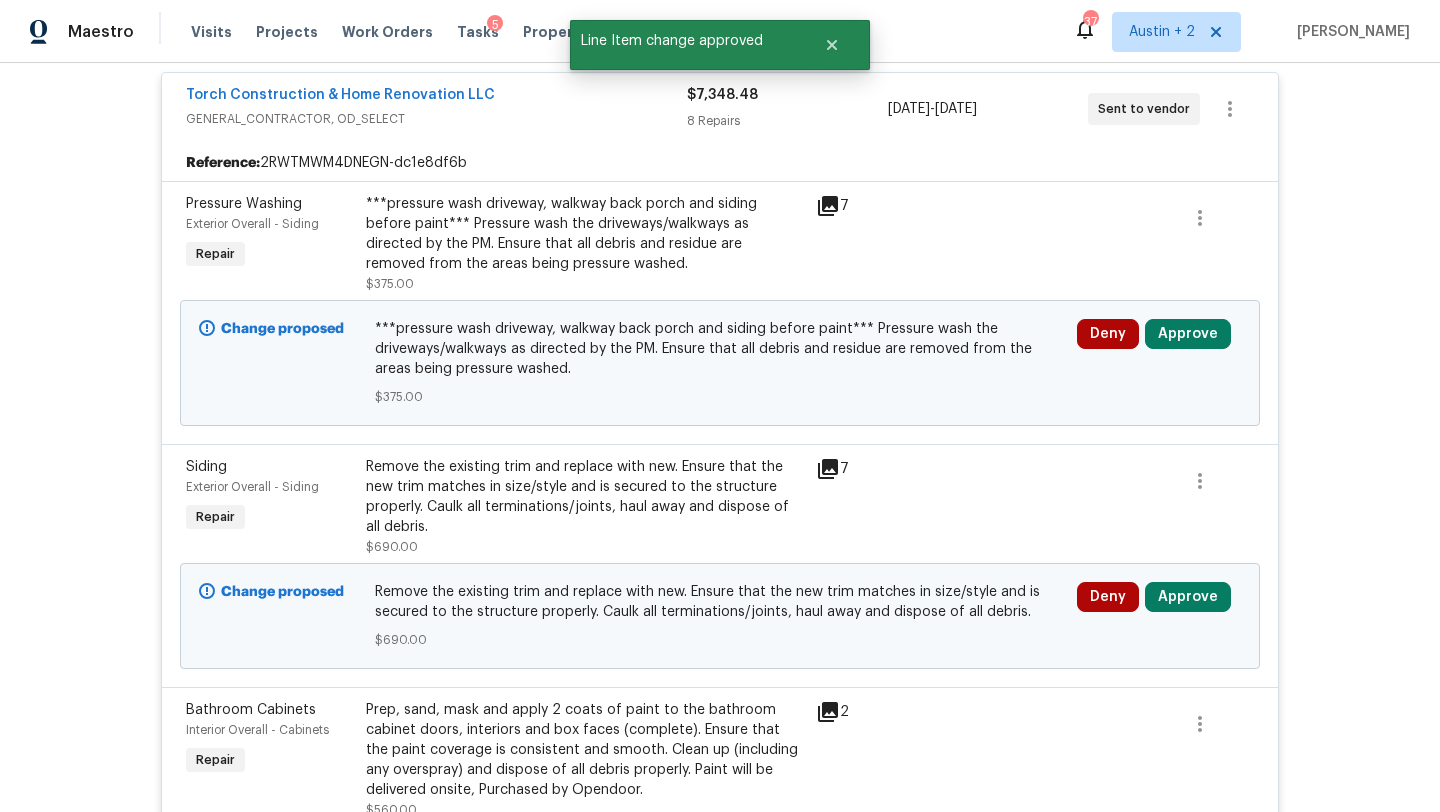 scroll, scrollTop: 295, scrollLeft: 0, axis: vertical 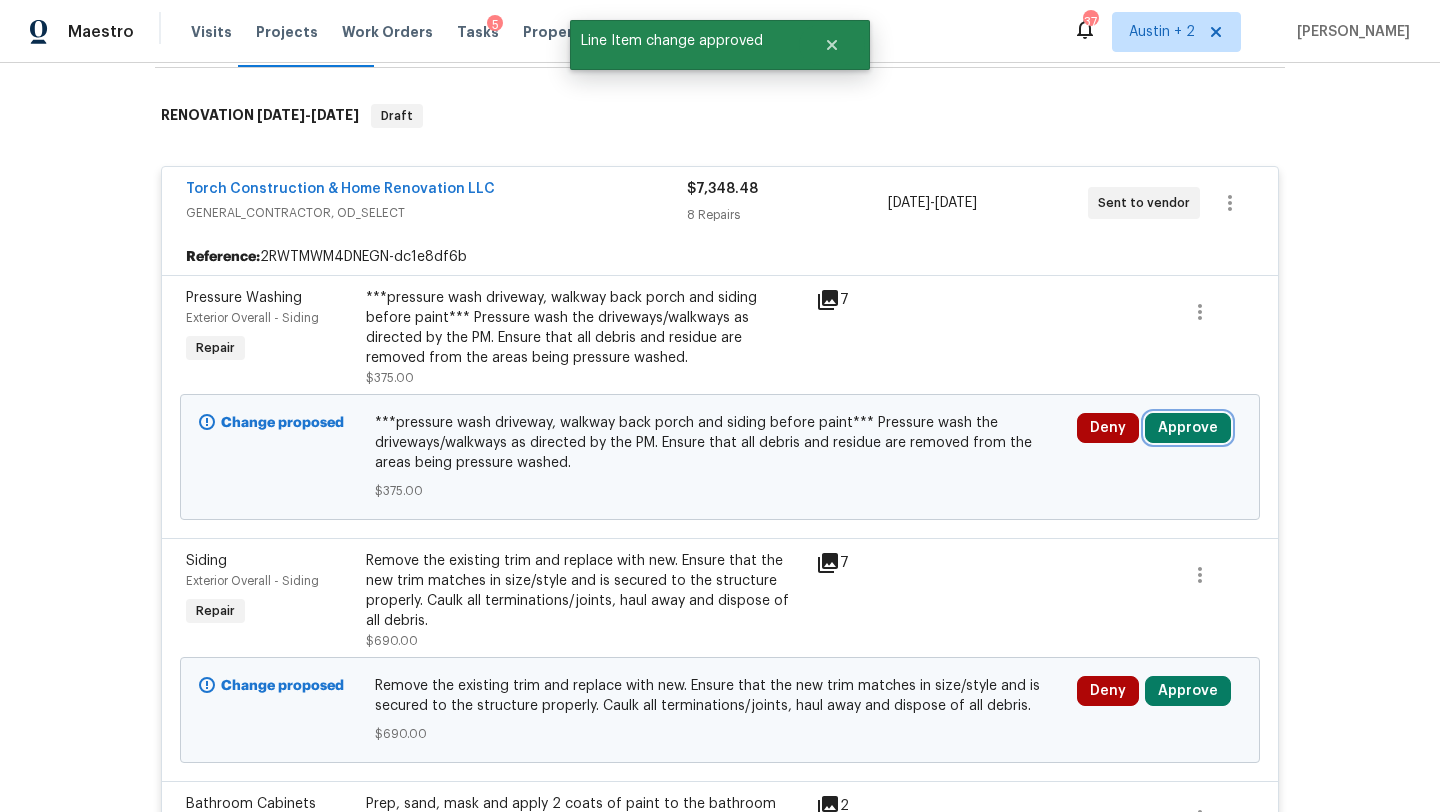 click on "Approve" at bounding box center [1188, 428] 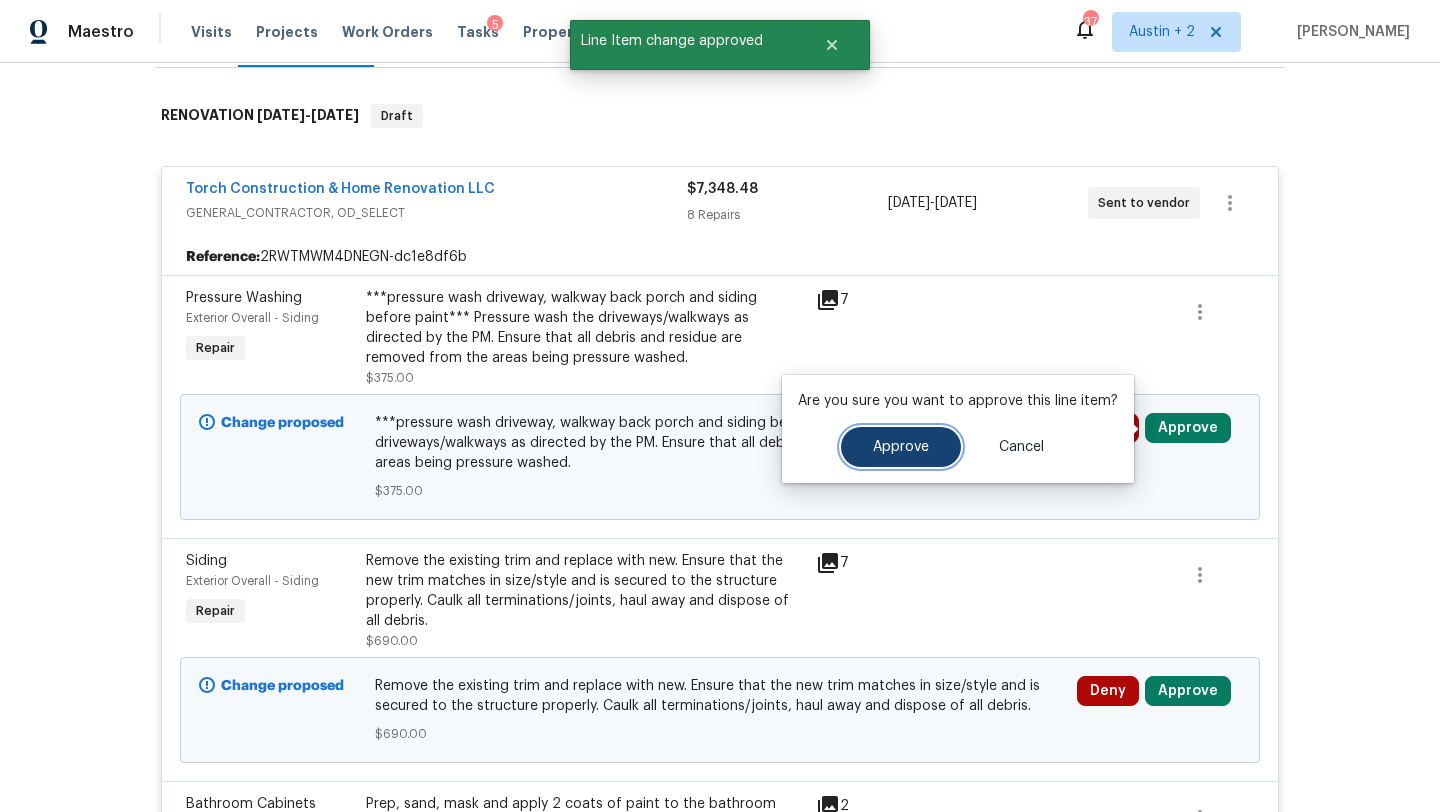 click on "Approve" at bounding box center [901, 447] 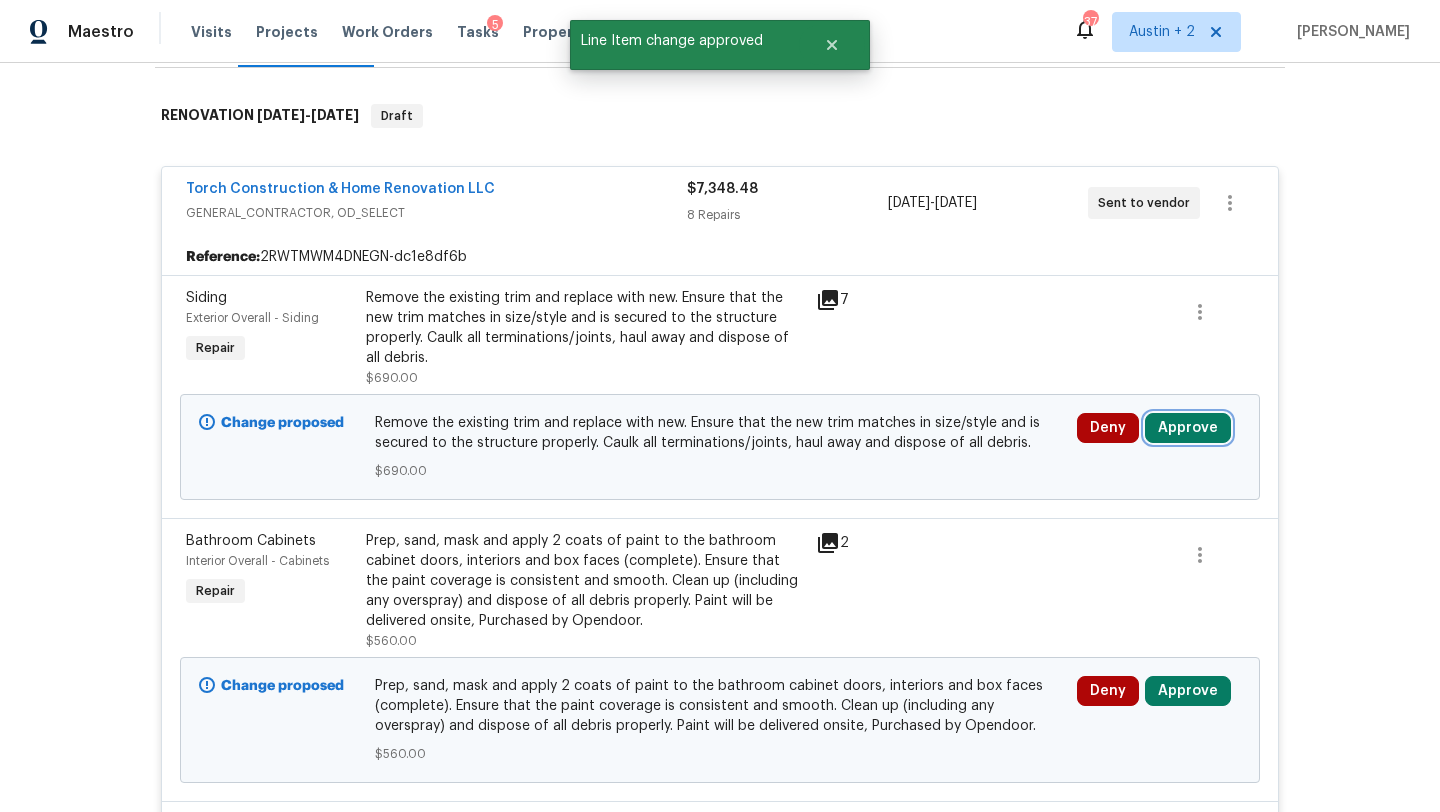 click on "Approve" at bounding box center [1188, 428] 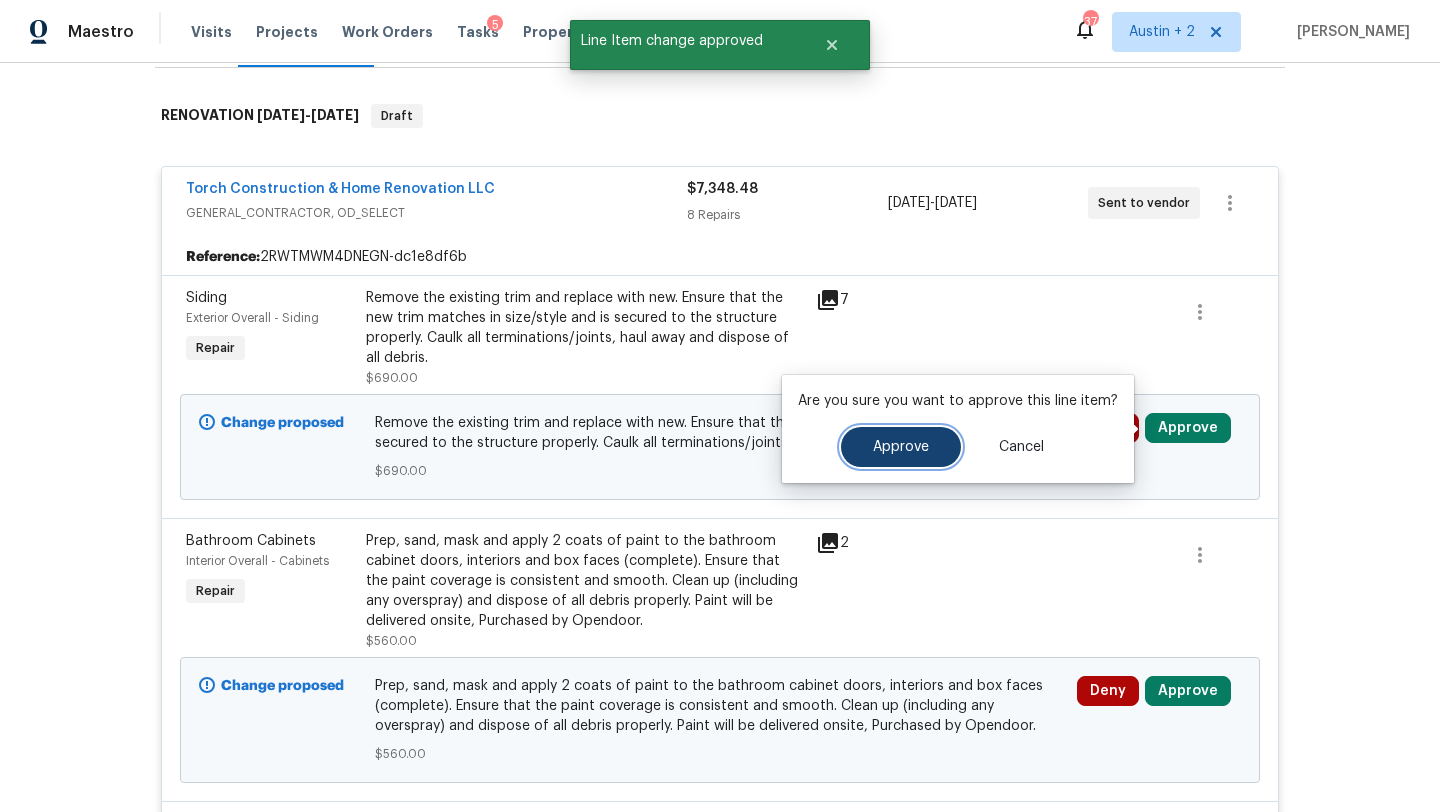 click on "Approve" at bounding box center (901, 447) 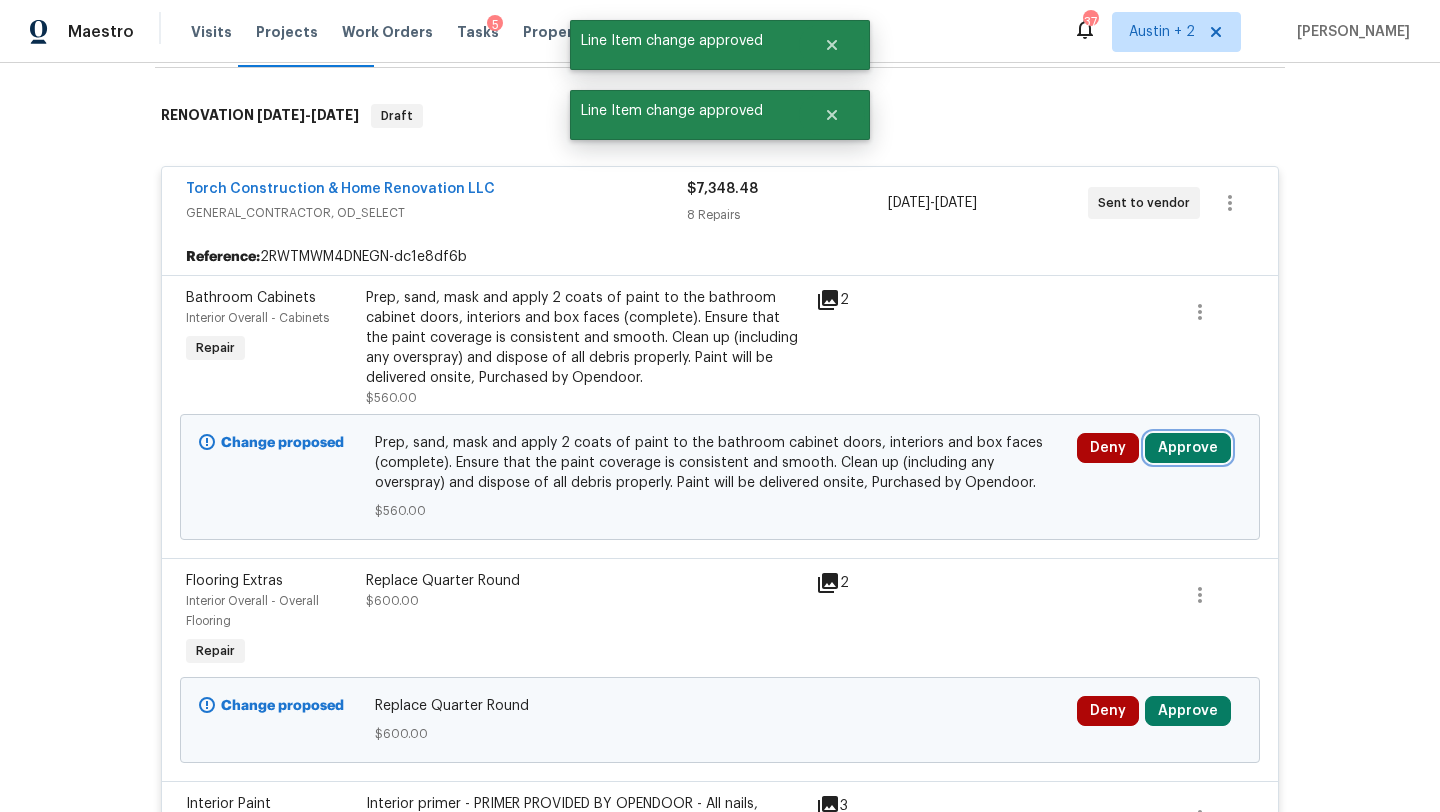 click on "Approve" at bounding box center [1188, 448] 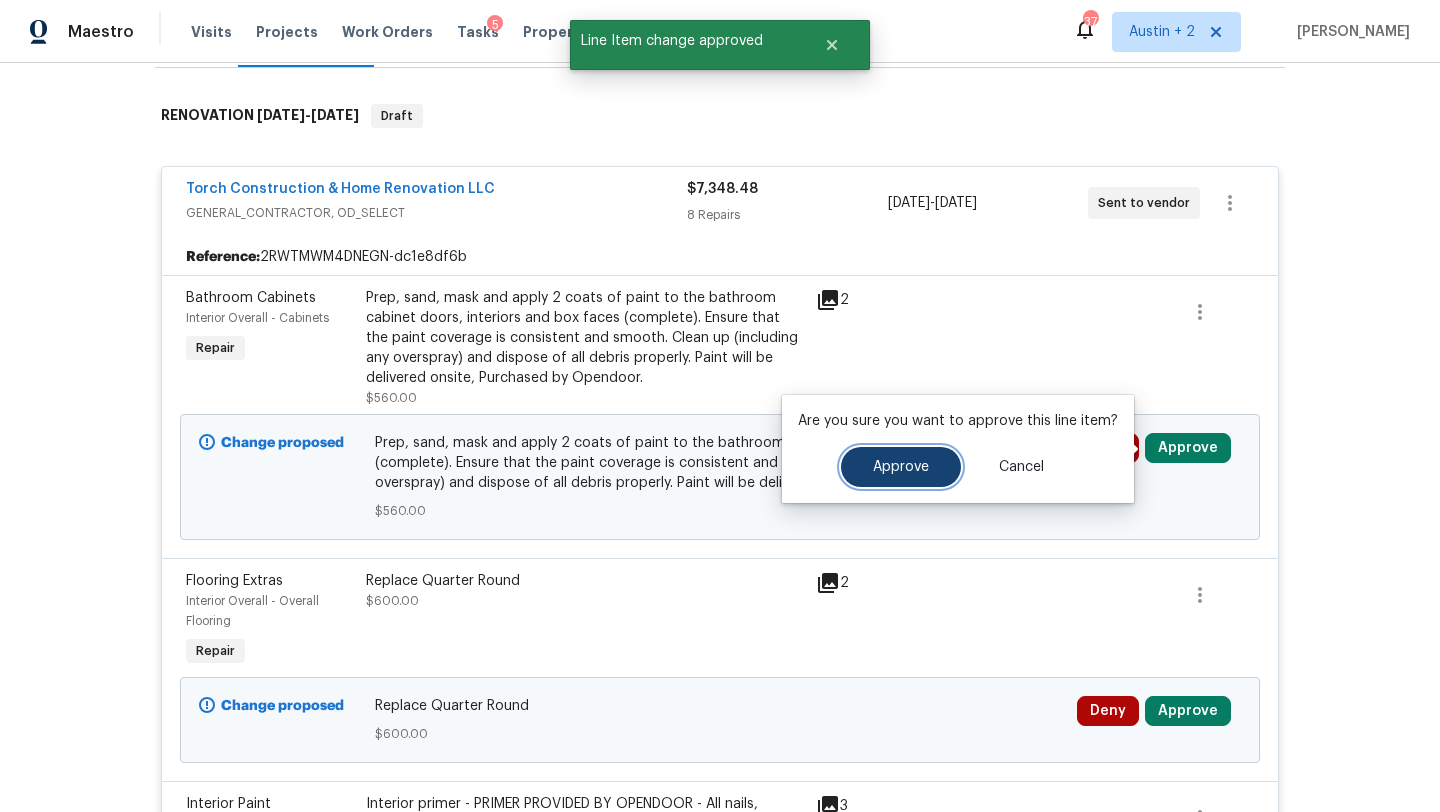 click on "Approve" at bounding box center [901, 467] 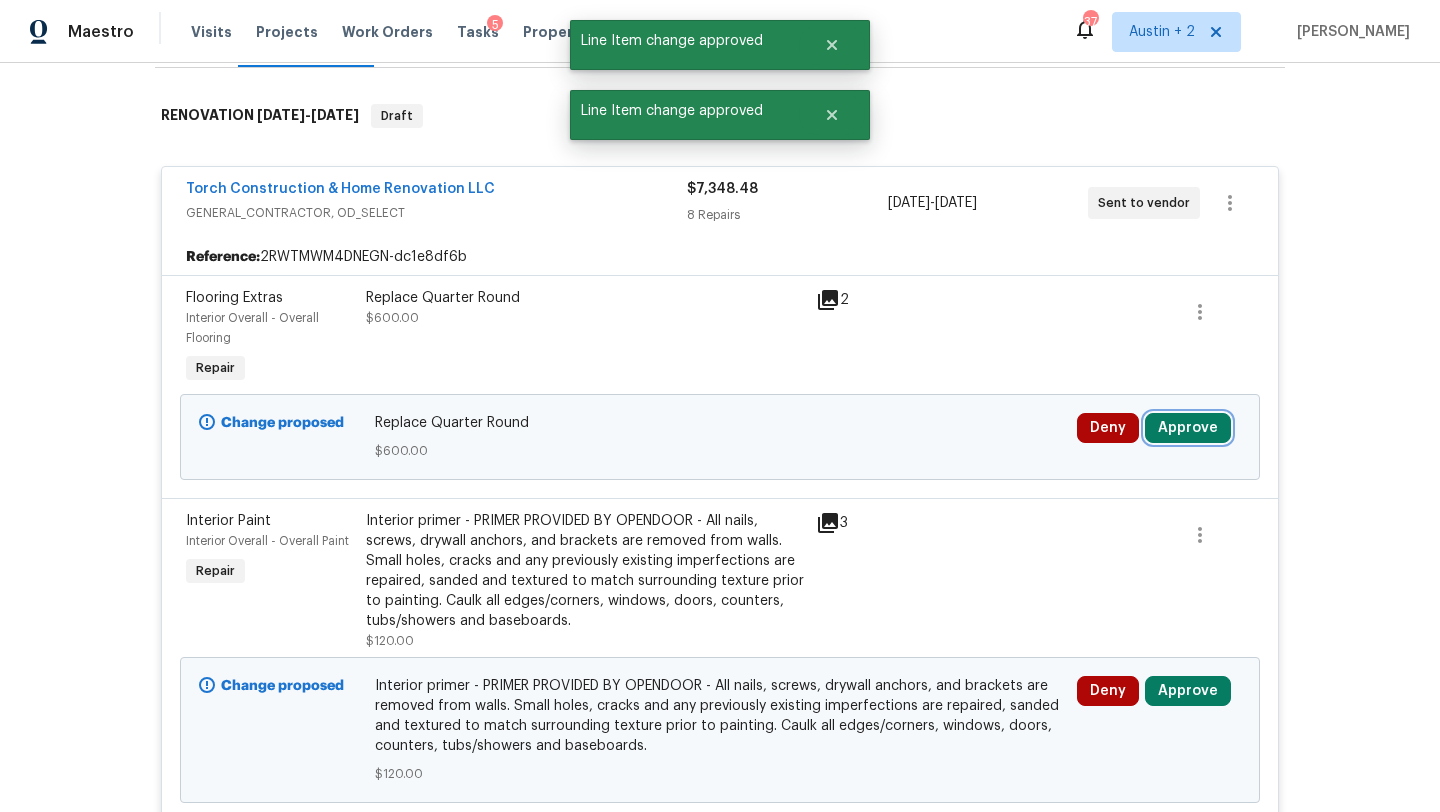 click on "Approve" at bounding box center (1188, 428) 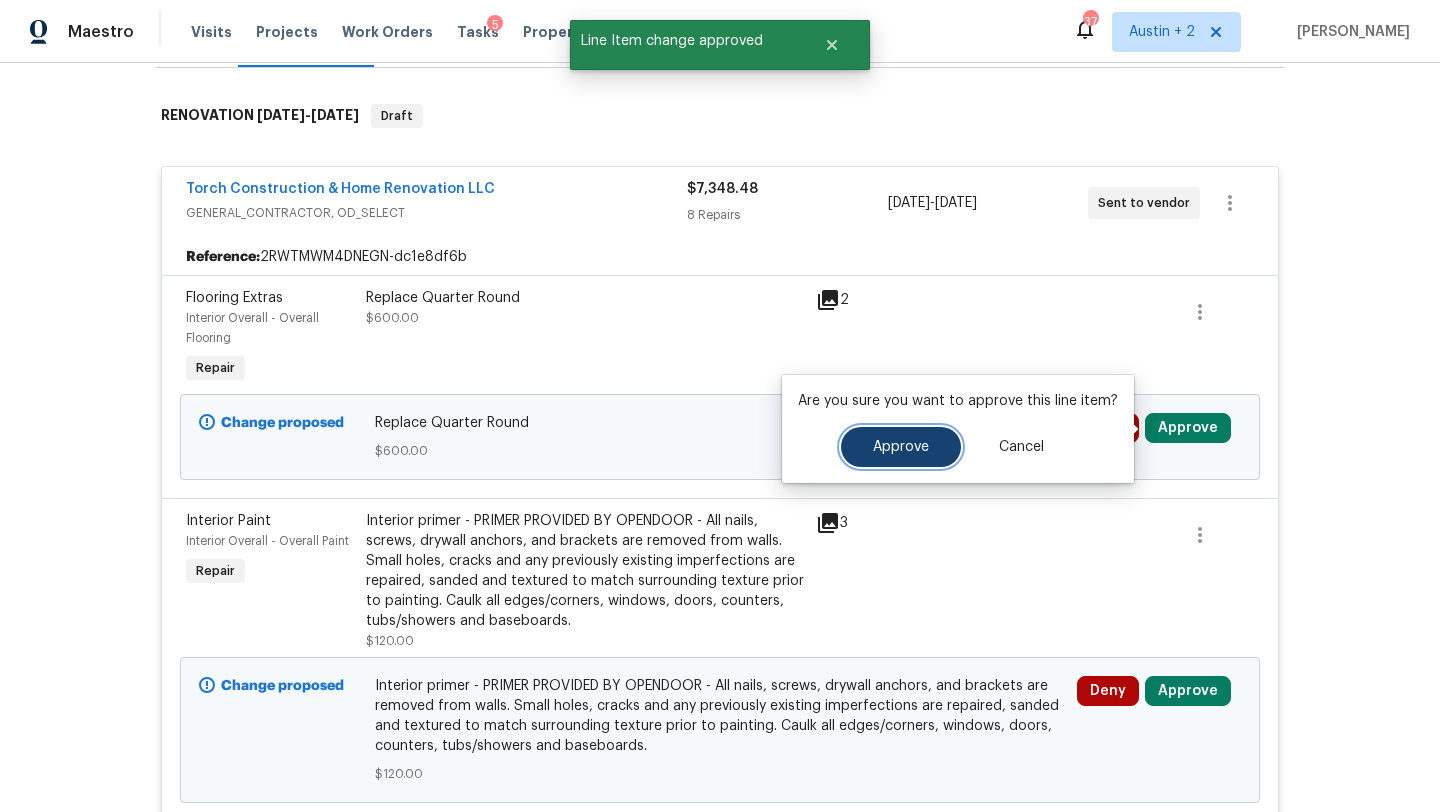 click on "Approve" at bounding box center [901, 447] 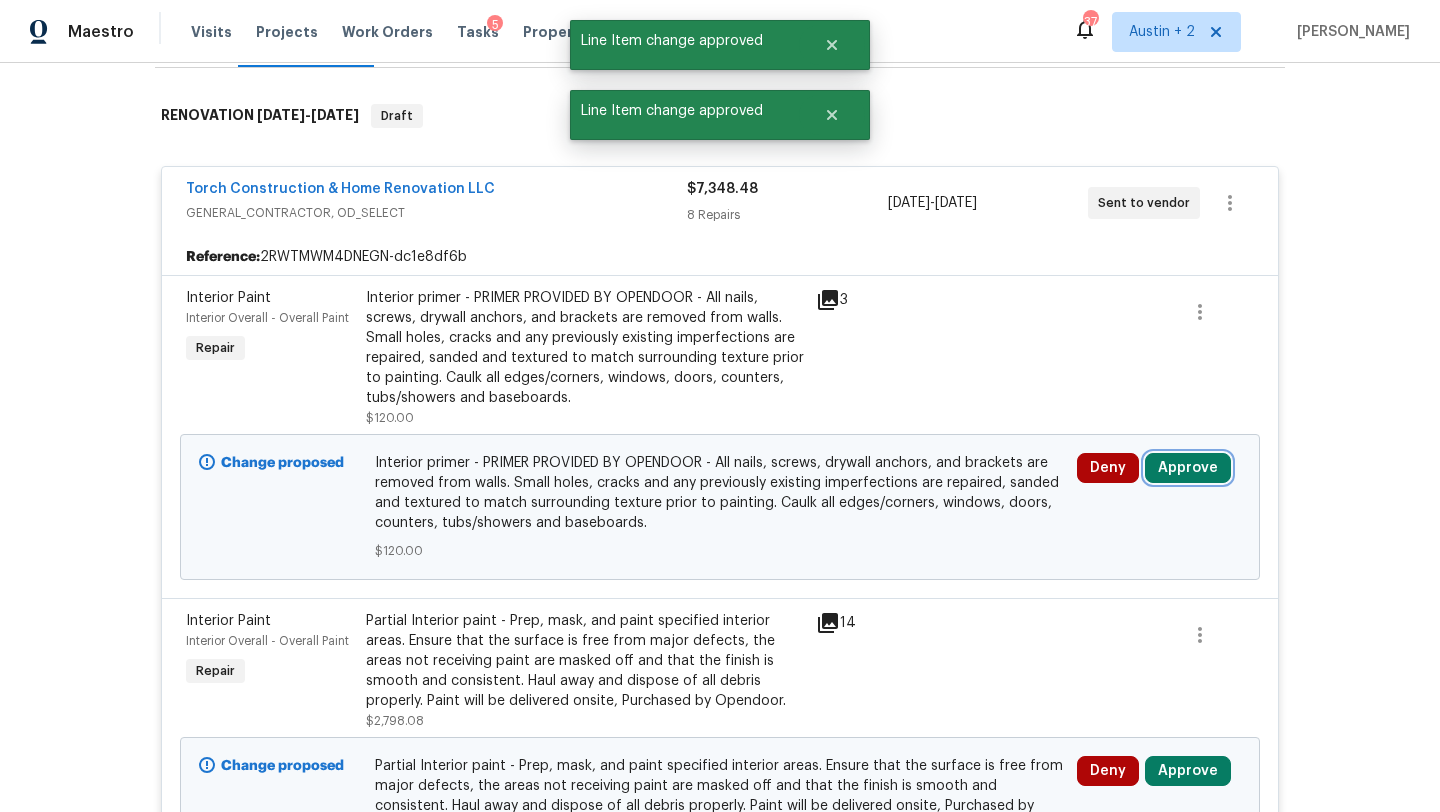 click on "Approve" at bounding box center [1188, 468] 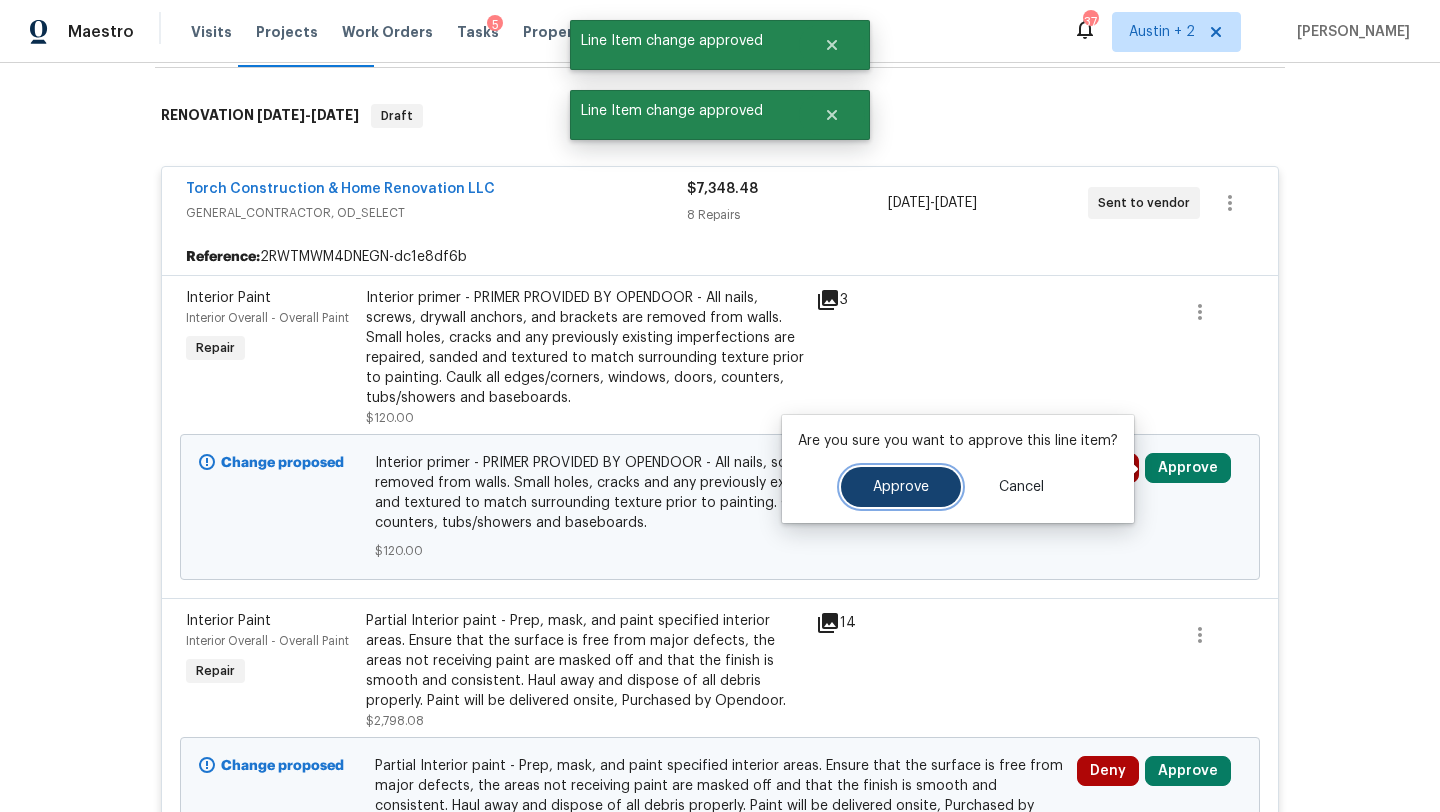 click on "Approve" at bounding box center (901, 487) 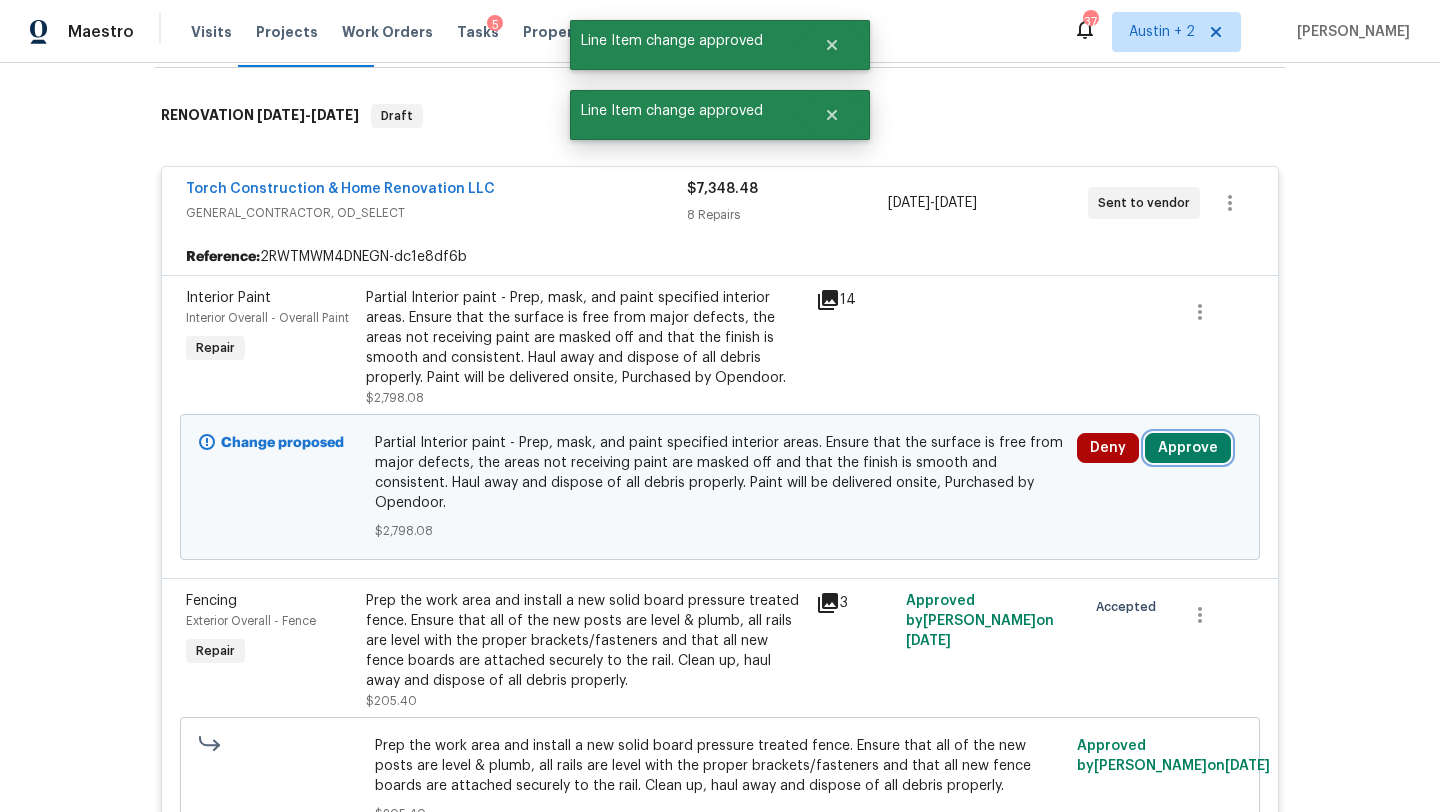 click on "Approve" at bounding box center [1188, 448] 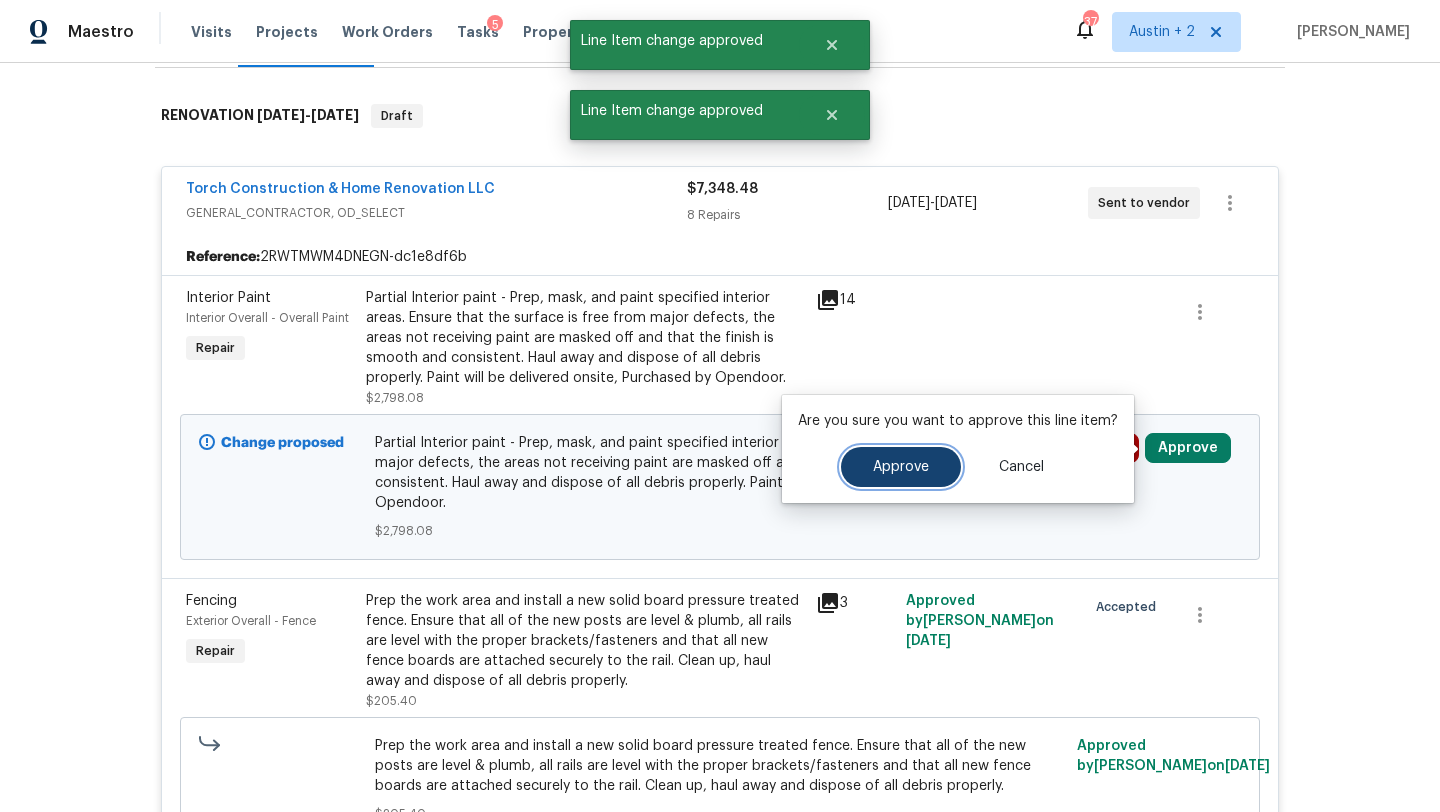 click on "Approve" at bounding box center (901, 467) 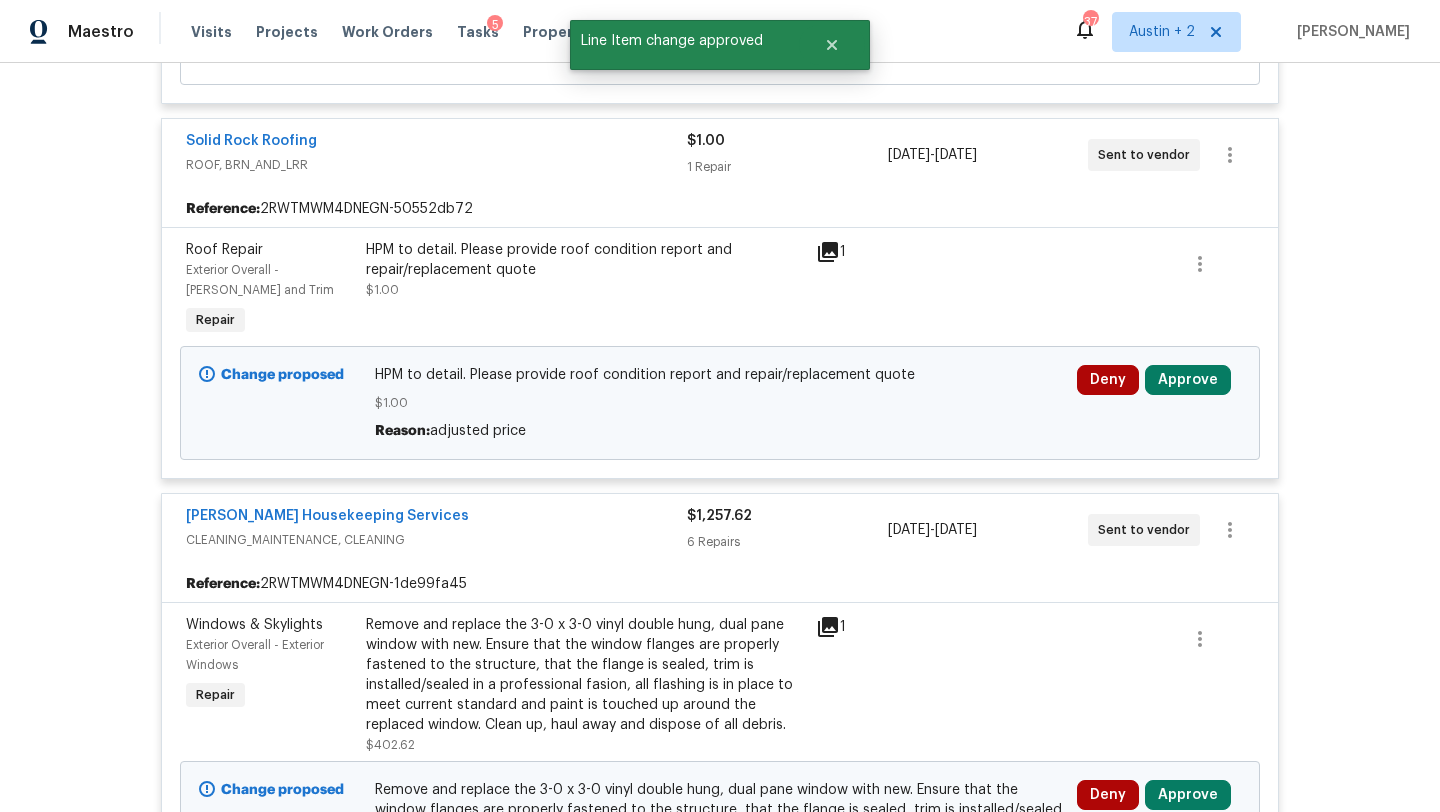 scroll, scrollTop: 2687, scrollLeft: 0, axis: vertical 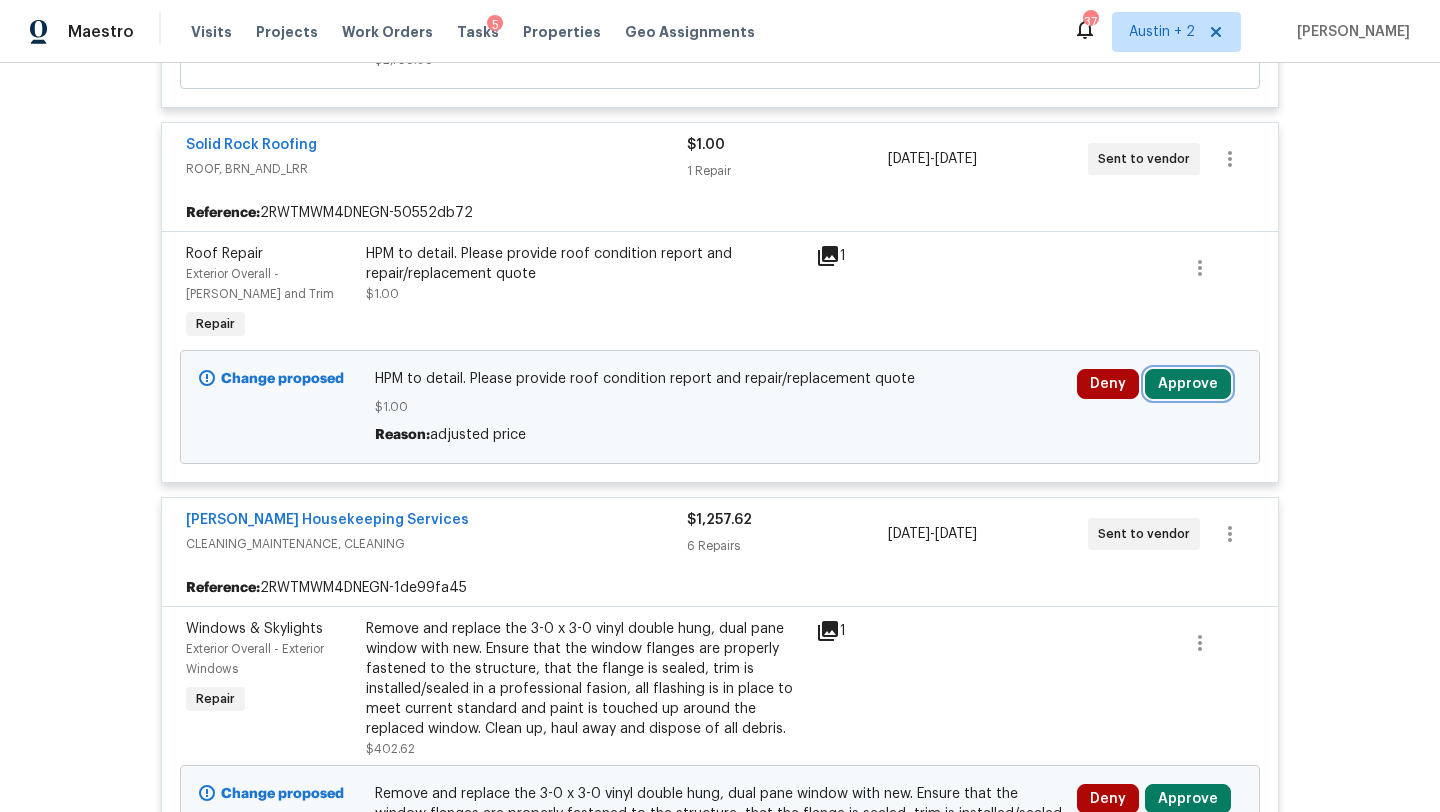 click on "Approve" at bounding box center [1188, 384] 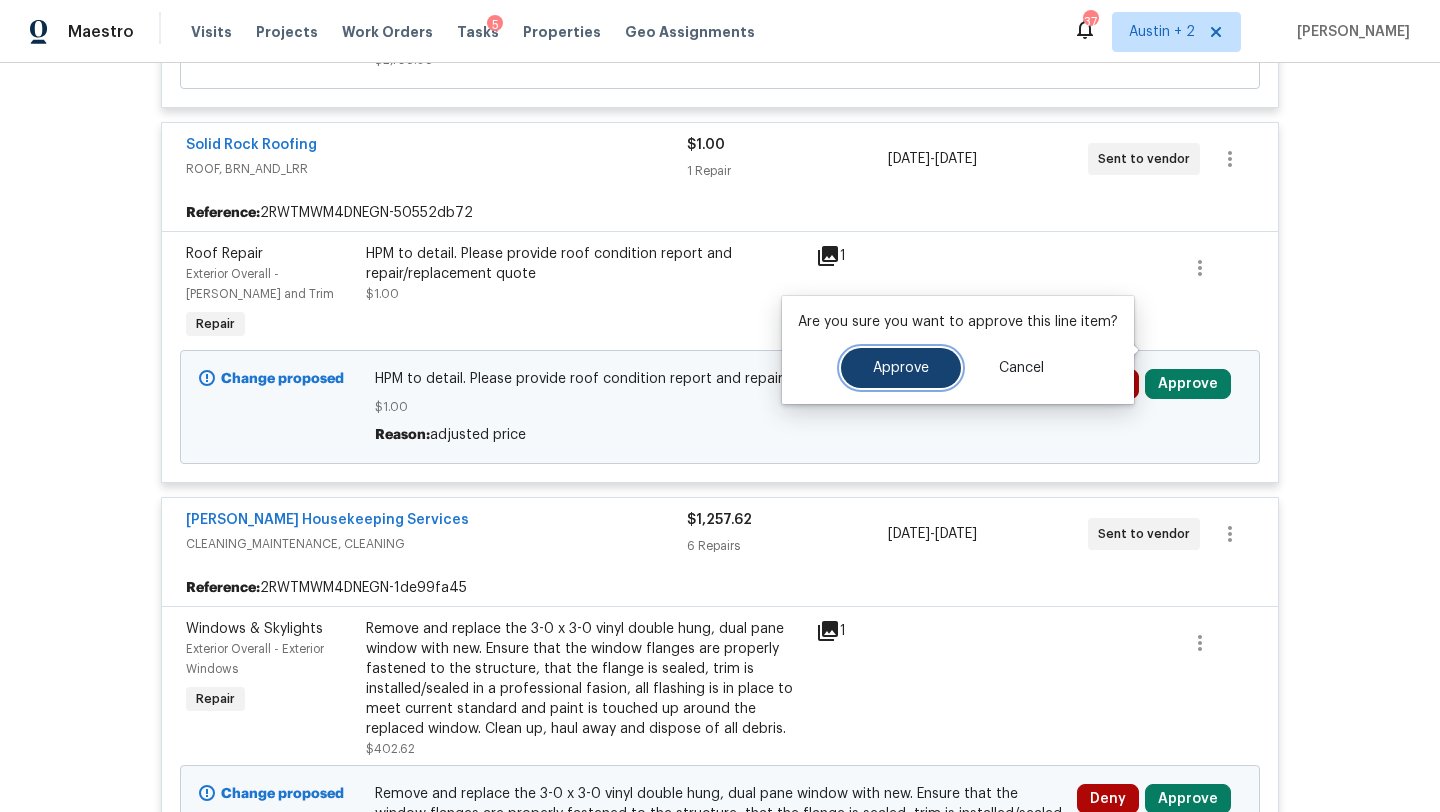 click on "Approve" at bounding box center [901, 368] 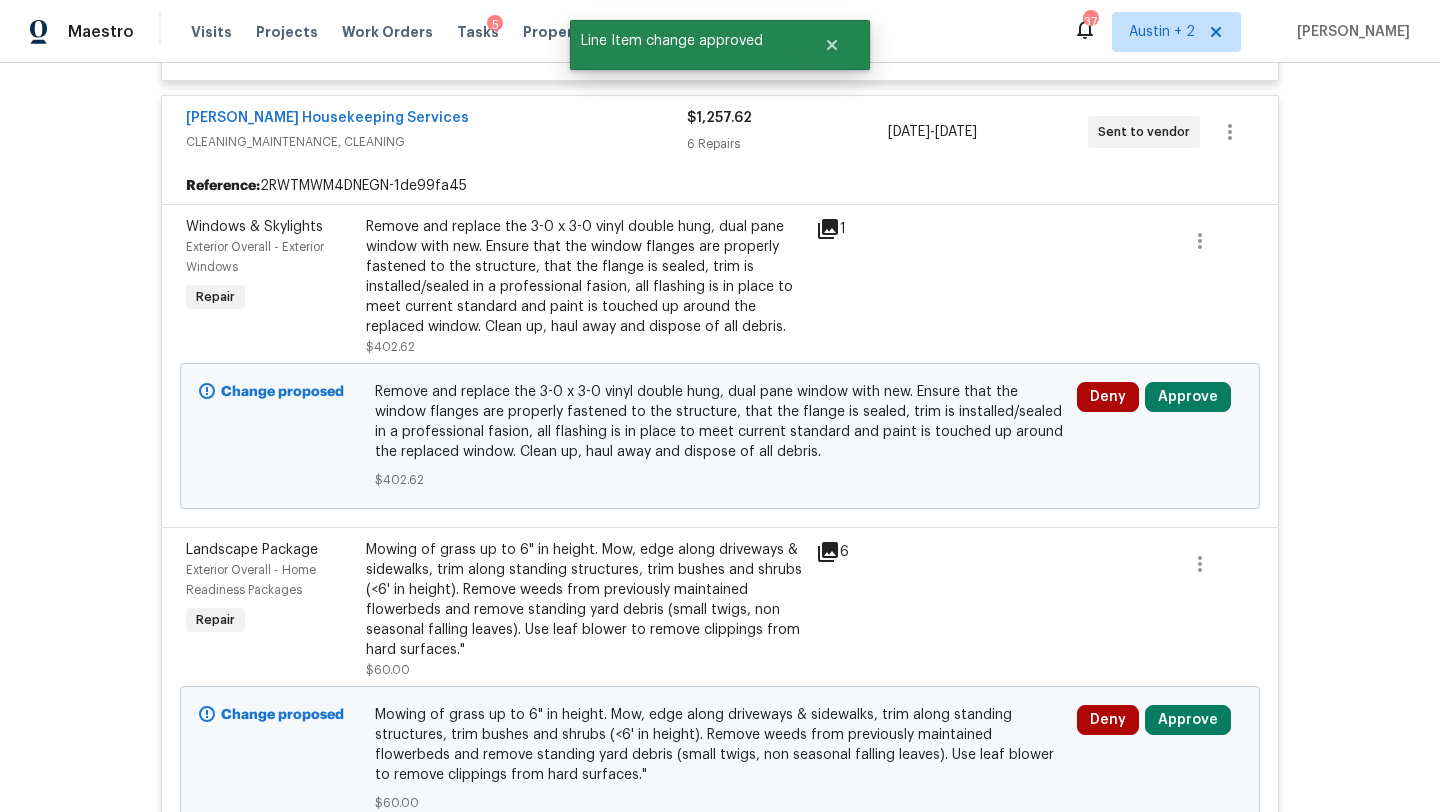 scroll, scrollTop: 3091, scrollLeft: 0, axis: vertical 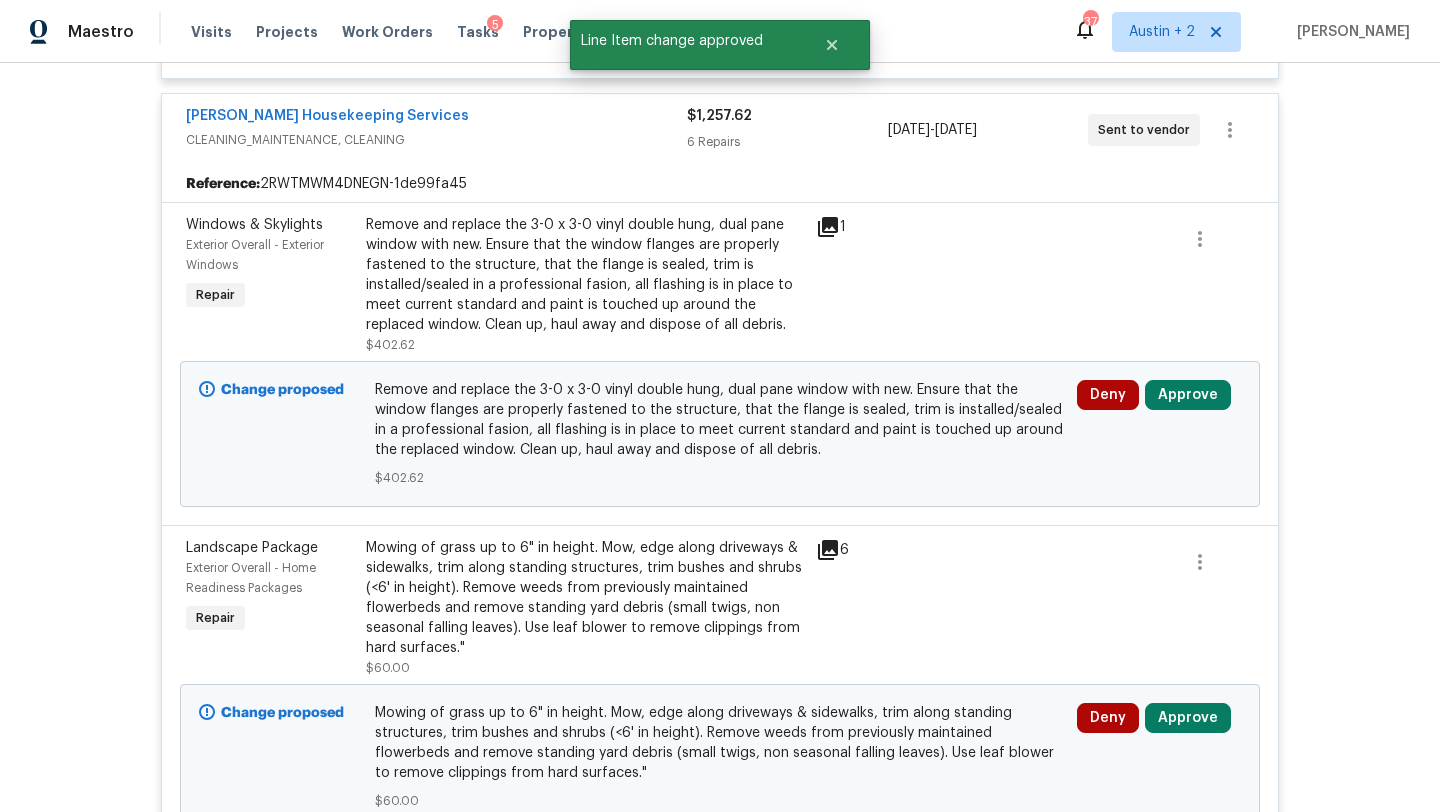 click on "Deny Approve" at bounding box center (1159, 434) 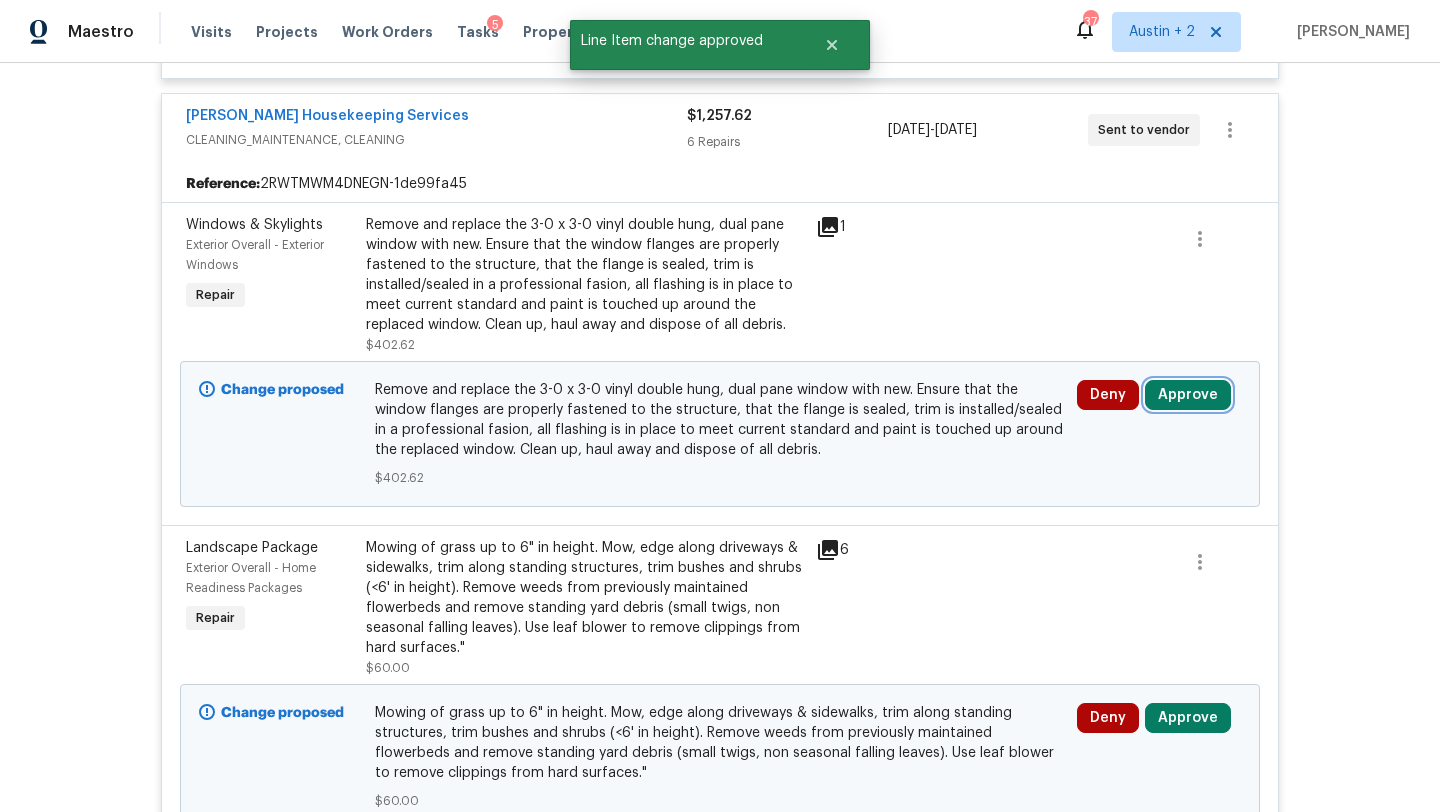 click on "Approve" at bounding box center [1188, 395] 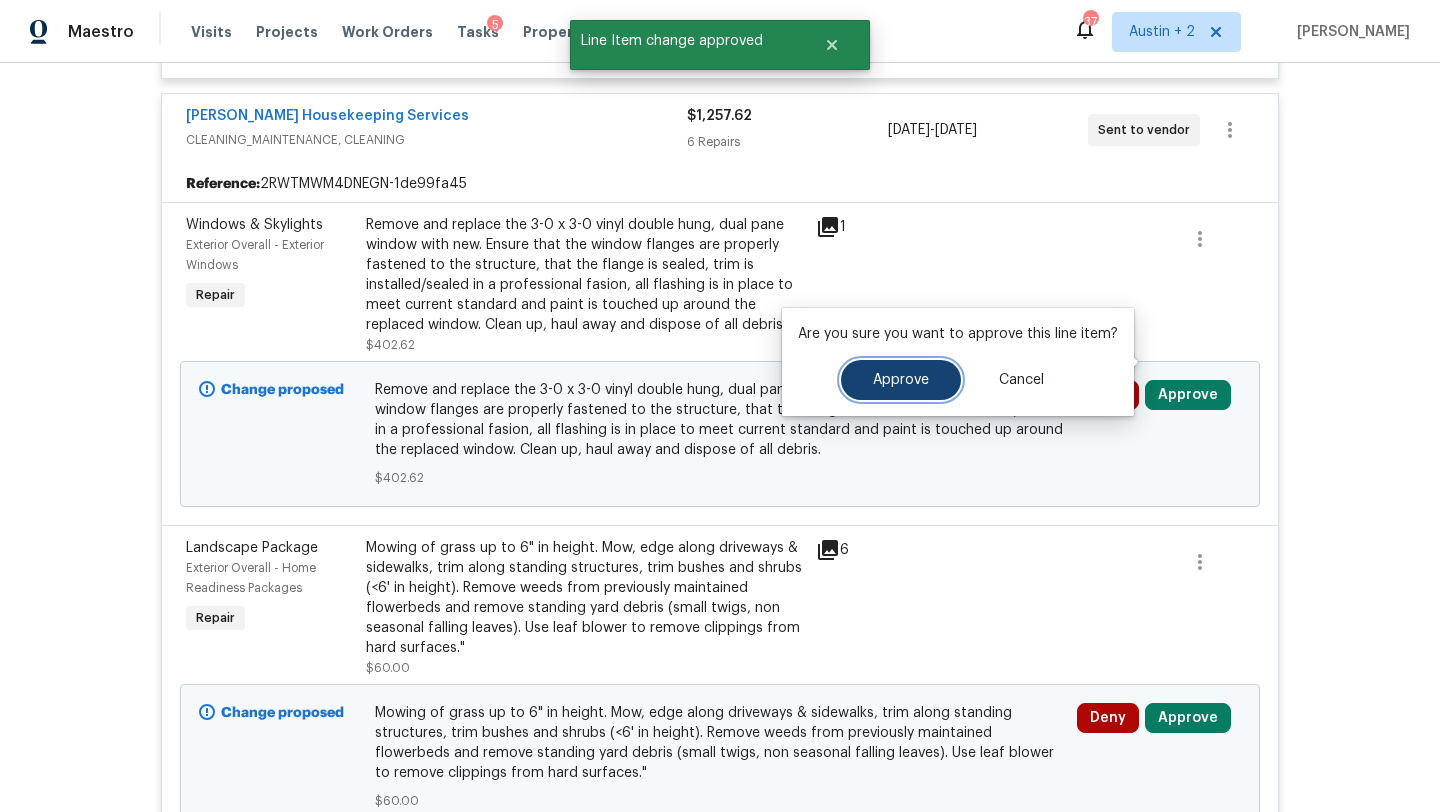click on "Approve" at bounding box center [901, 380] 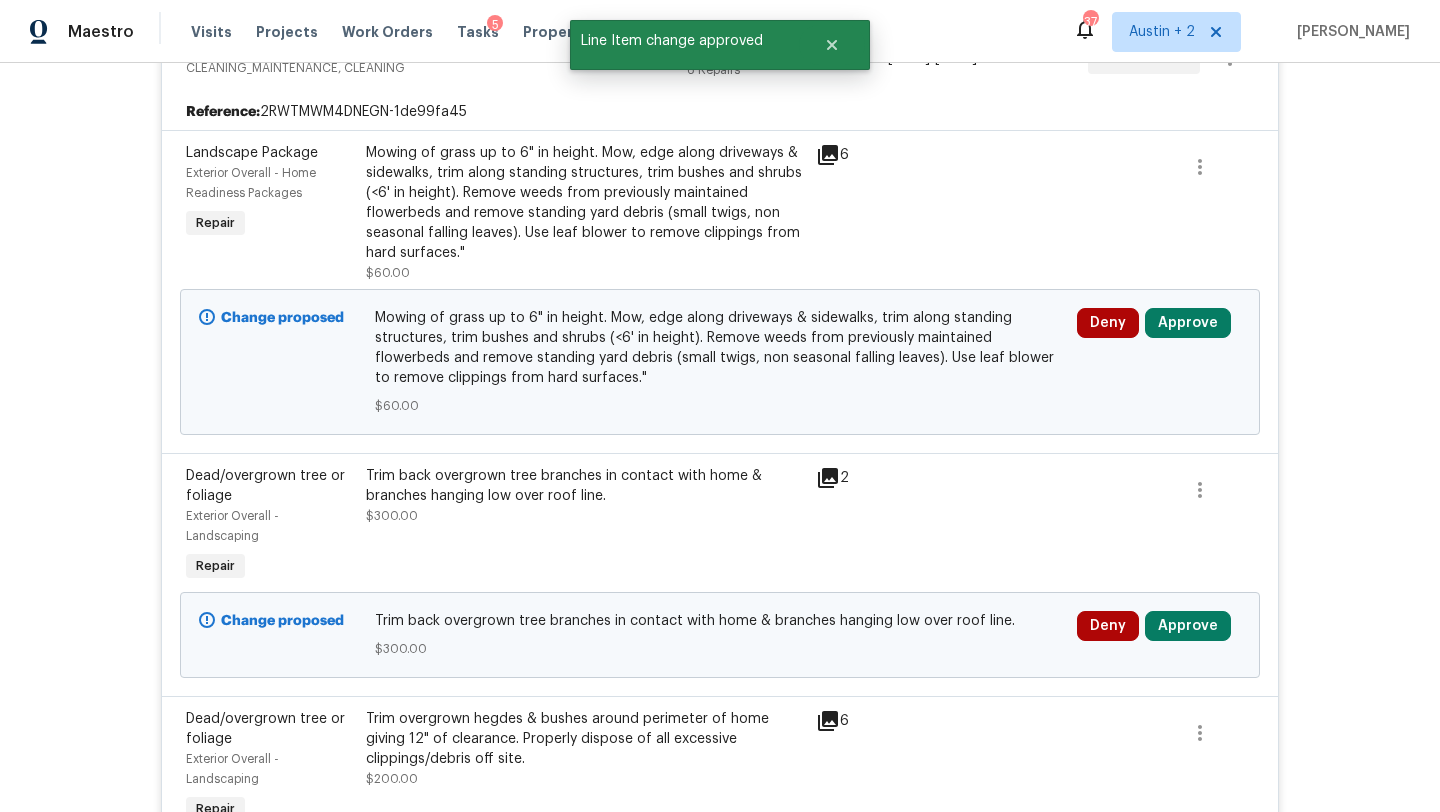 scroll, scrollTop: 3161, scrollLeft: 0, axis: vertical 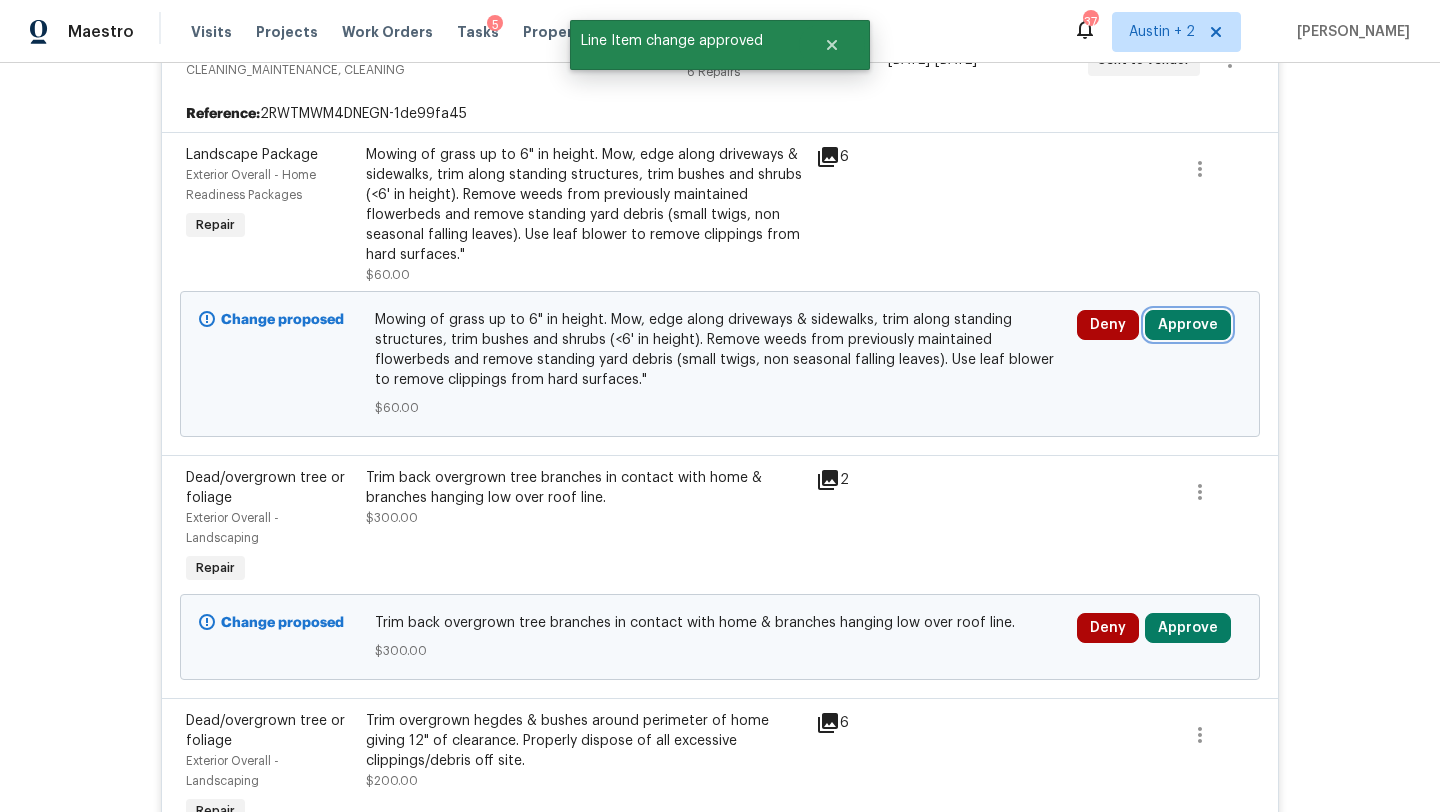 click on "Approve" at bounding box center (1188, 325) 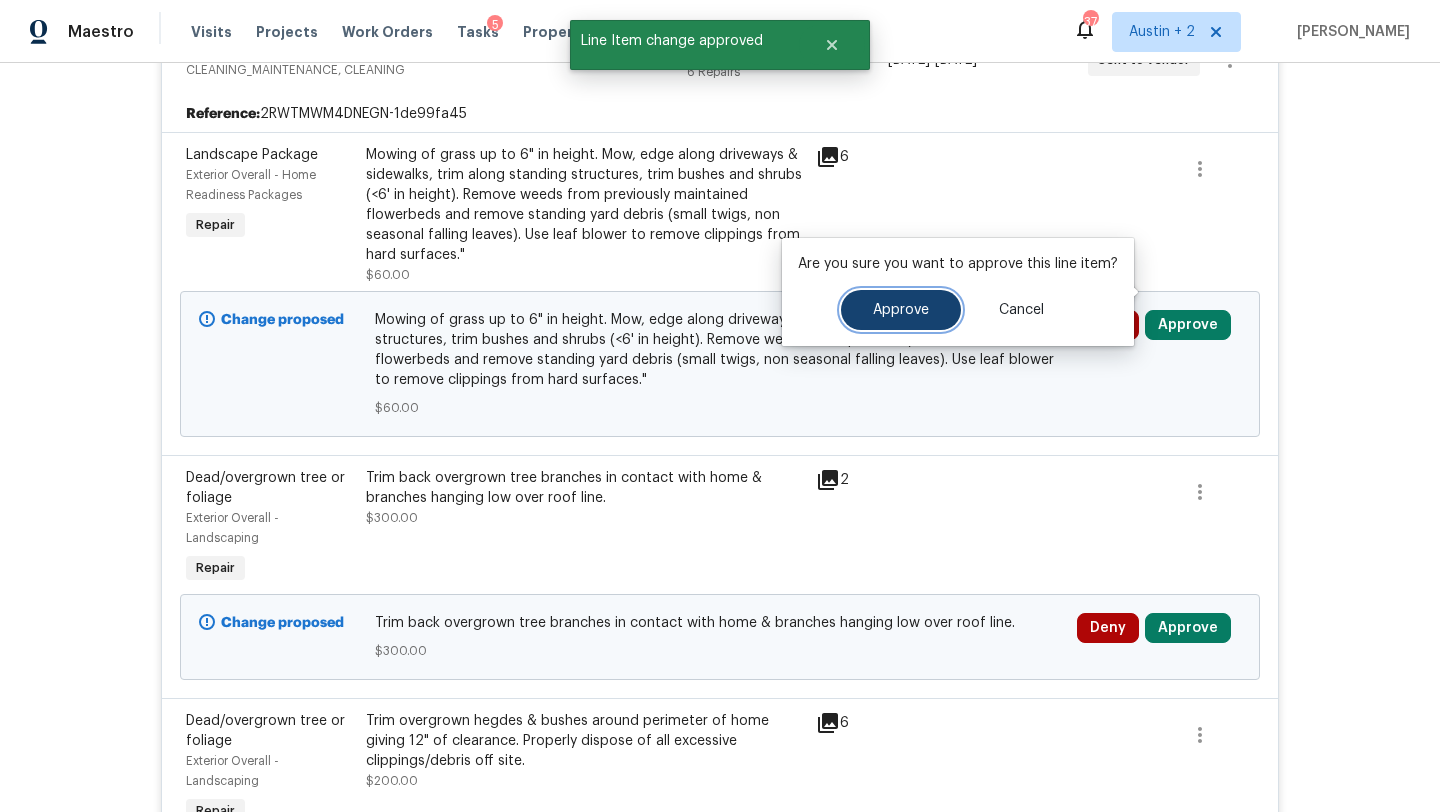 click on "Approve" at bounding box center [901, 310] 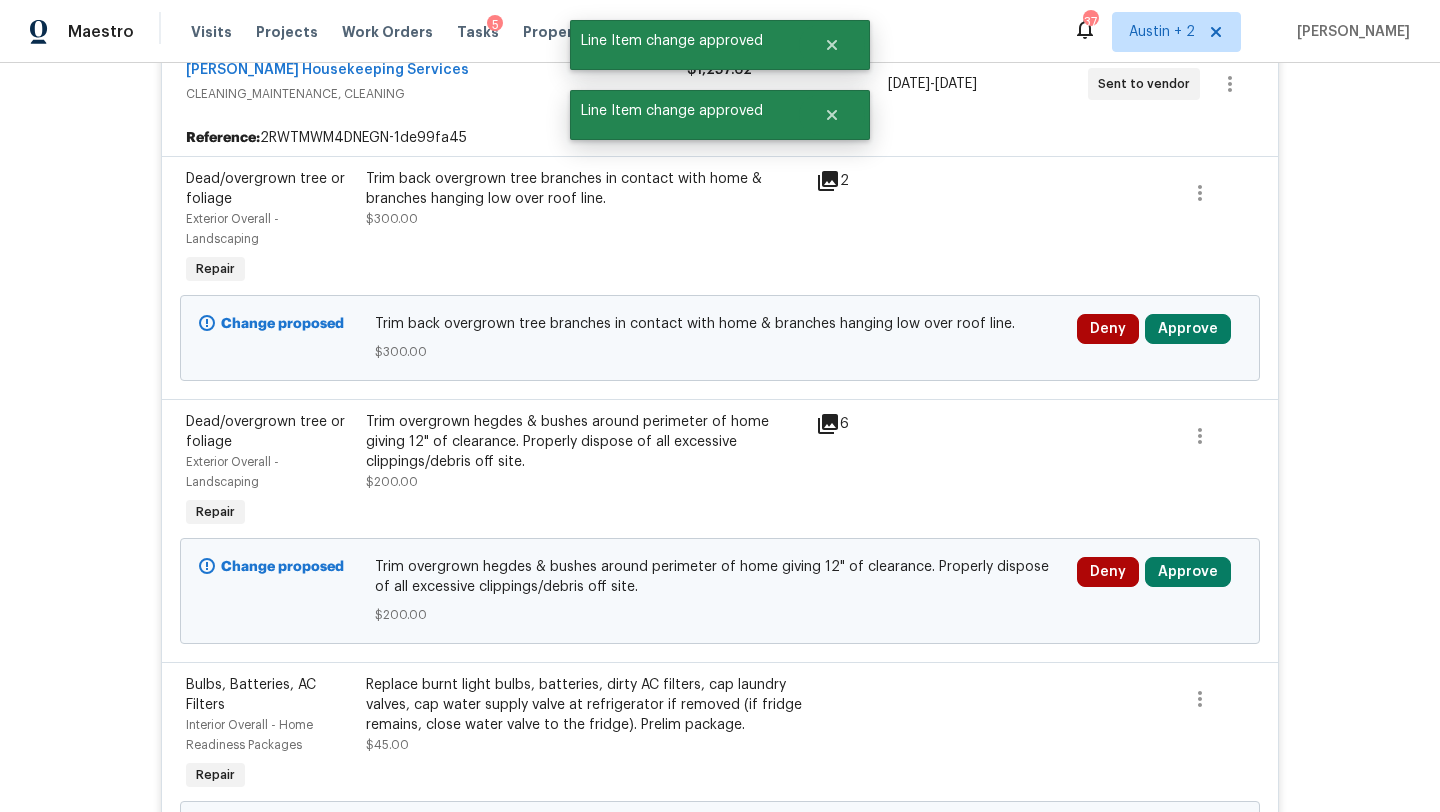 scroll, scrollTop: 3133, scrollLeft: 0, axis: vertical 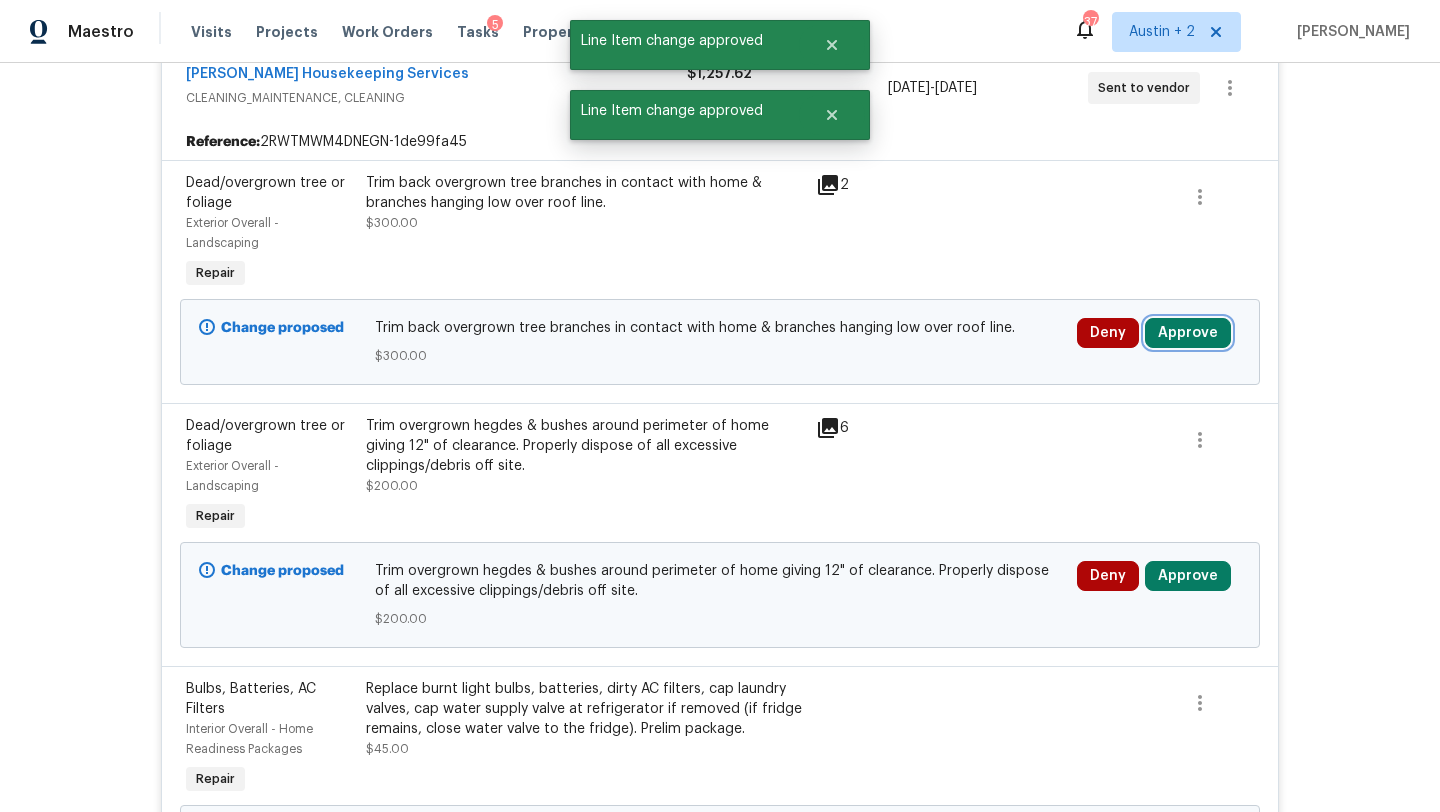 click on "Approve" at bounding box center (1188, 333) 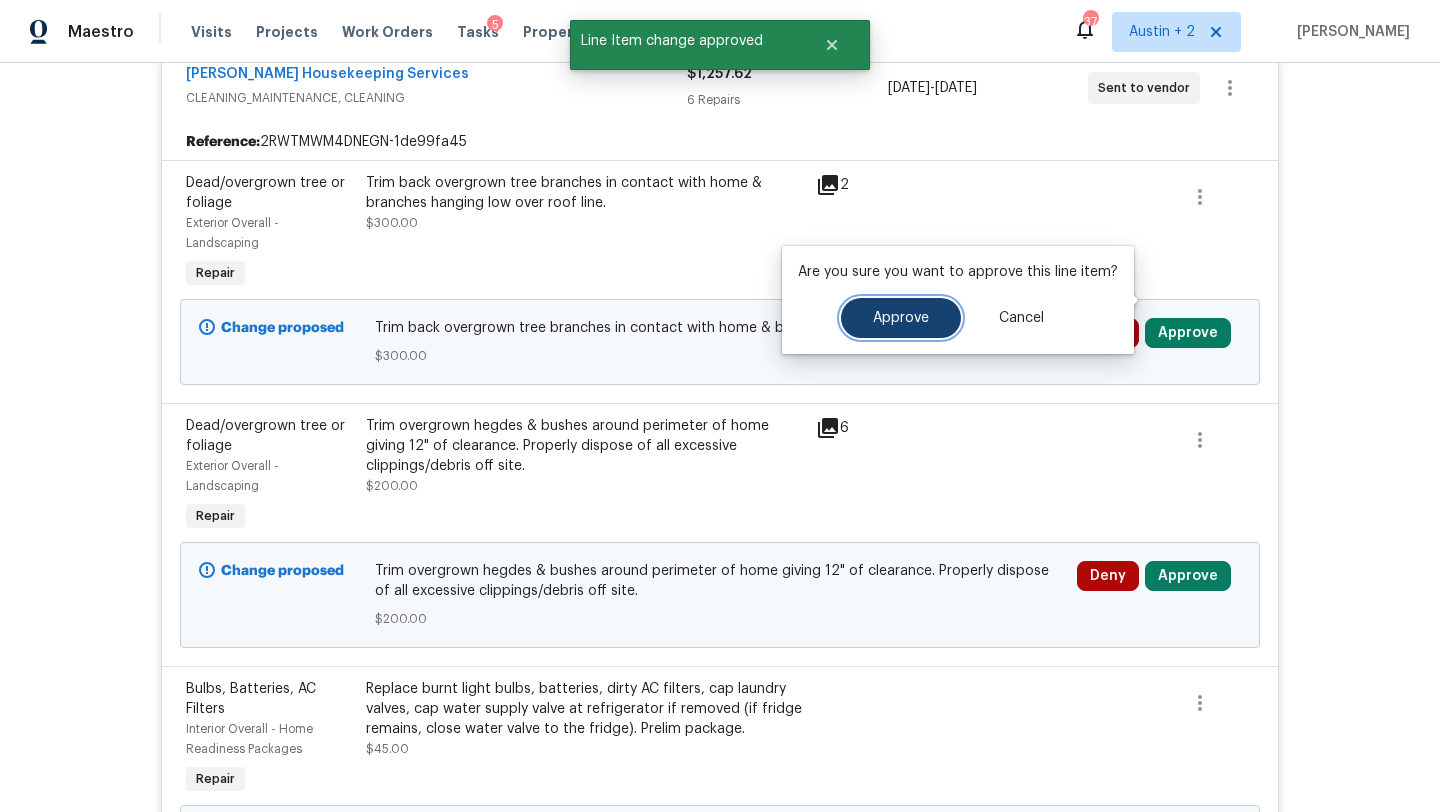 click on "Approve" at bounding box center [901, 318] 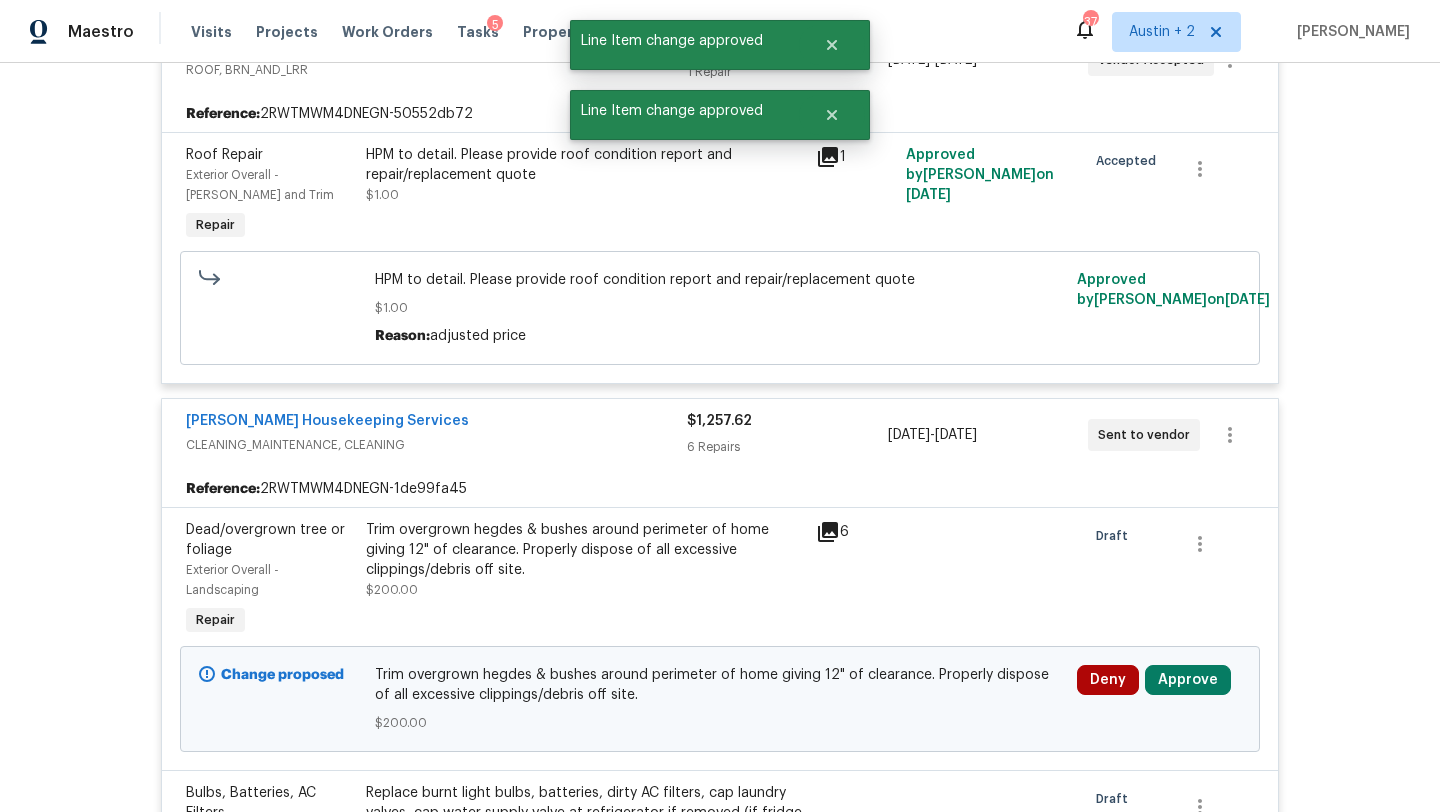 scroll, scrollTop: 3133, scrollLeft: 0, axis: vertical 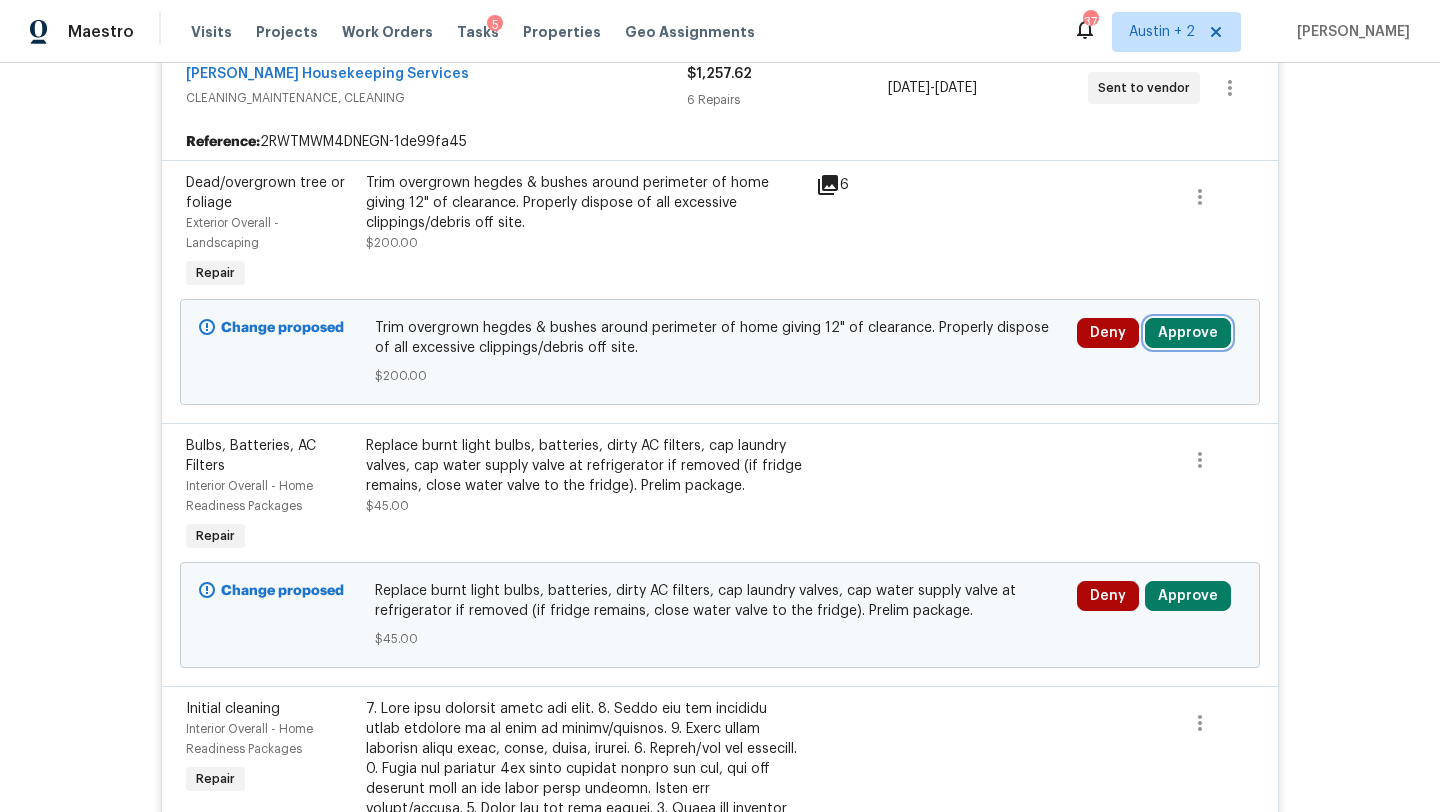 click on "Approve" at bounding box center [1188, 333] 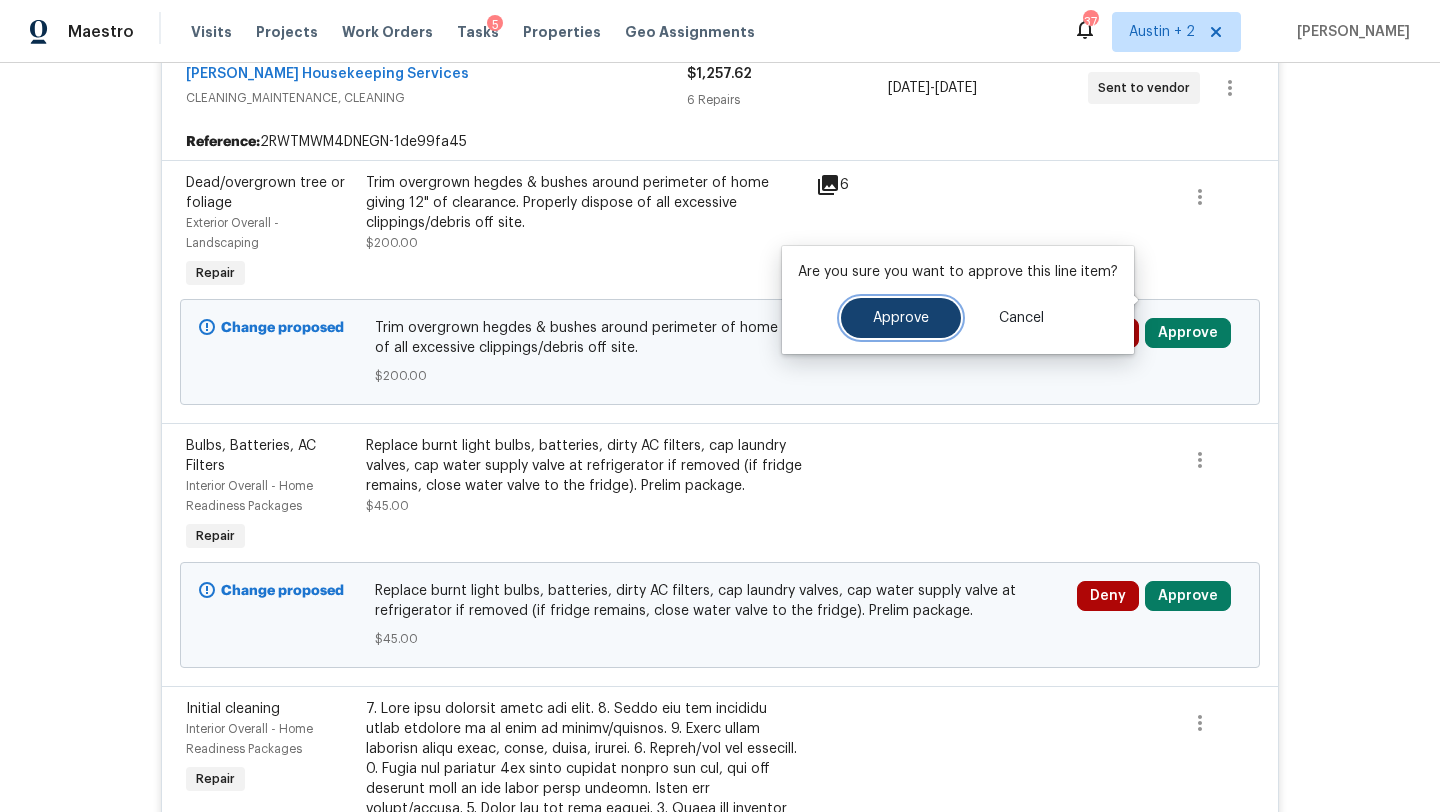 click on "Approve" at bounding box center (901, 318) 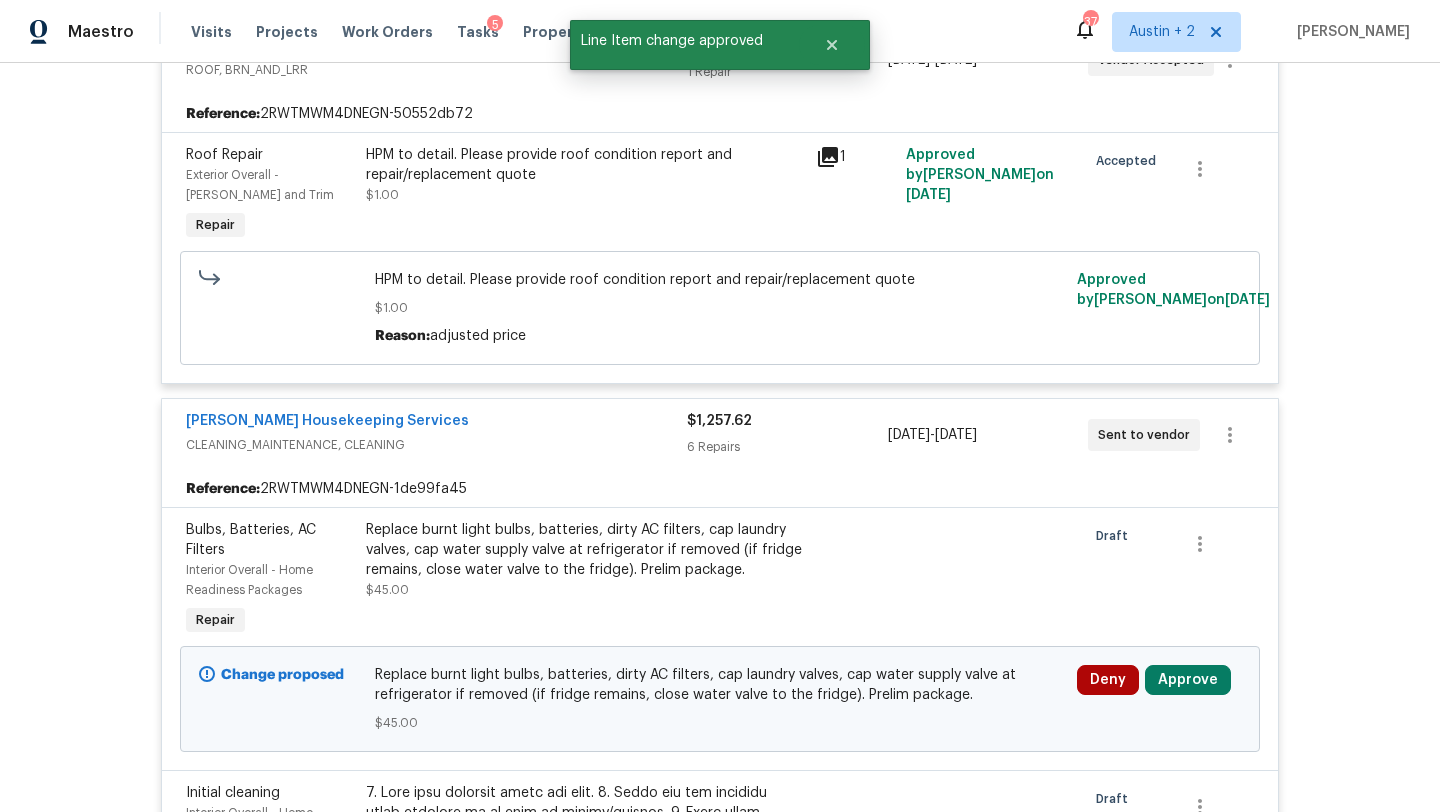 scroll, scrollTop: 3133, scrollLeft: 0, axis: vertical 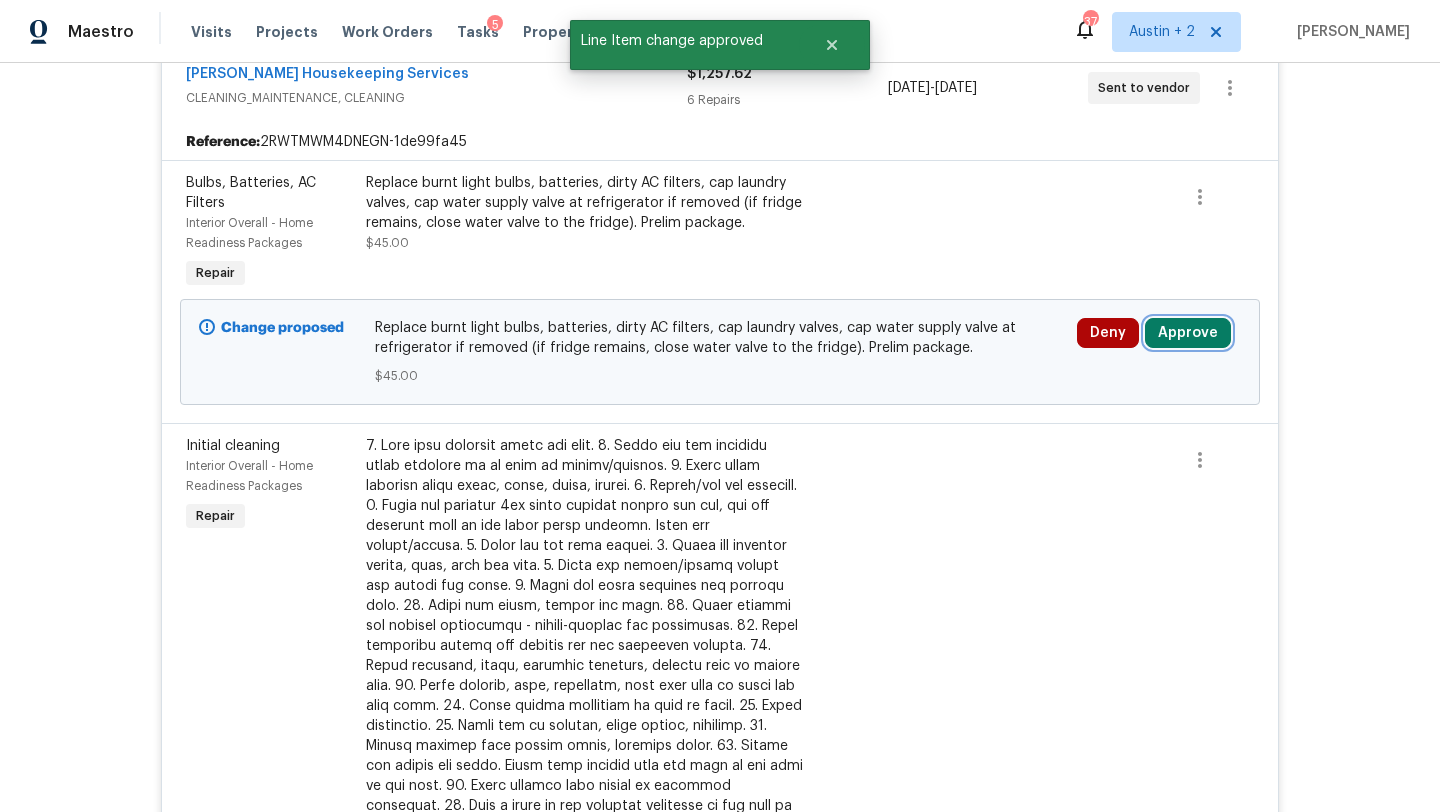 click on "Approve" at bounding box center (1188, 333) 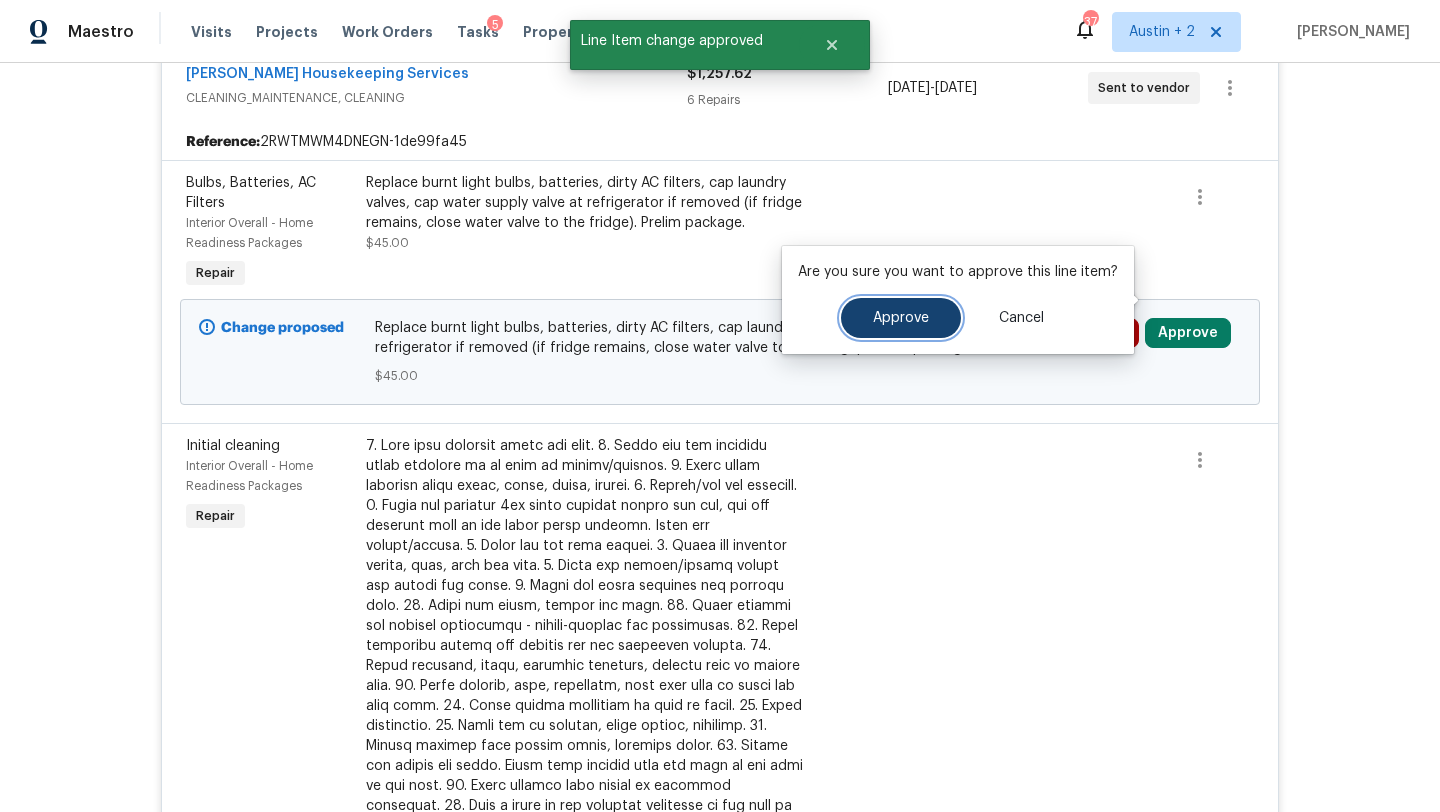 click on "Approve" at bounding box center [901, 318] 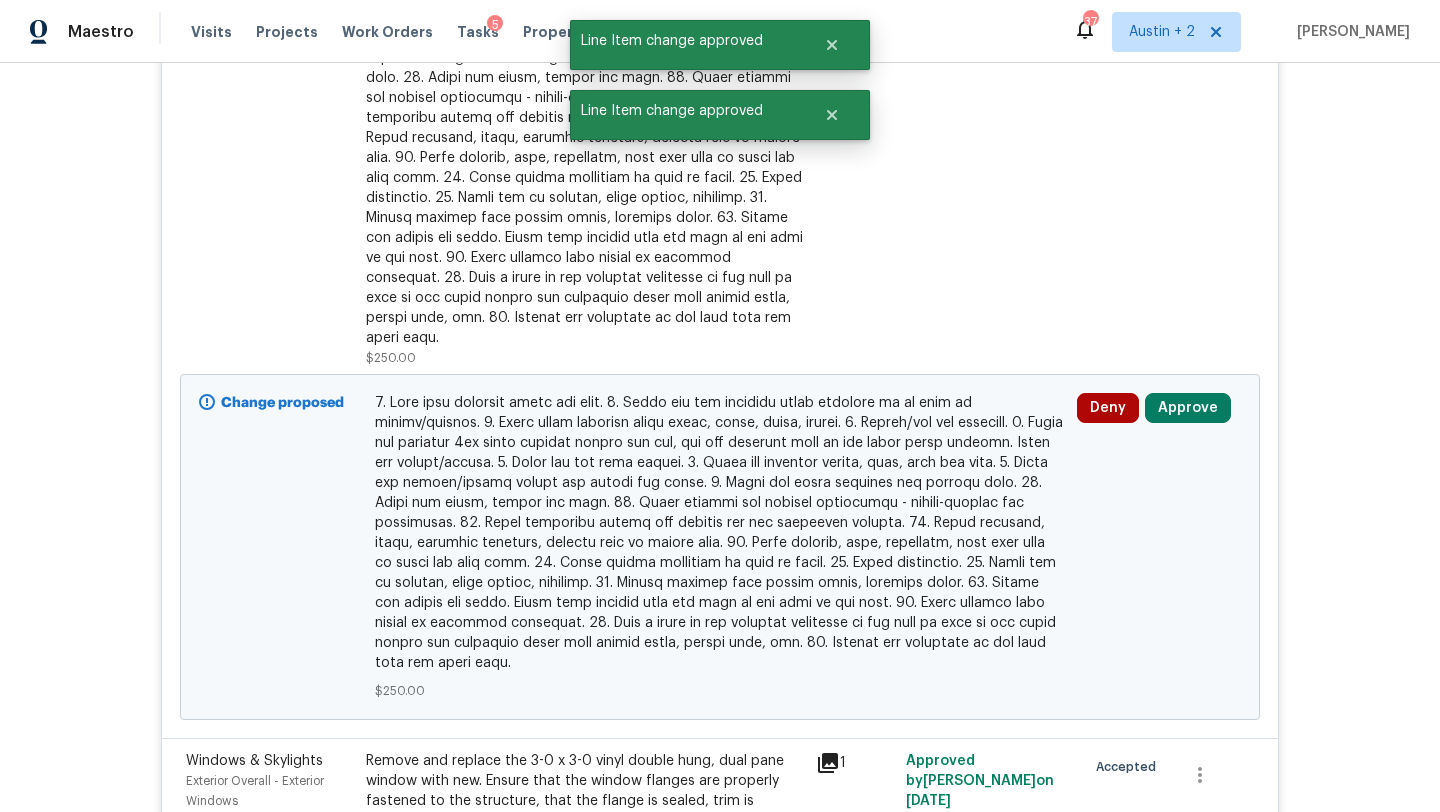 scroll, scrollTop: 3400, scrollLeft: 0, axis: vertical 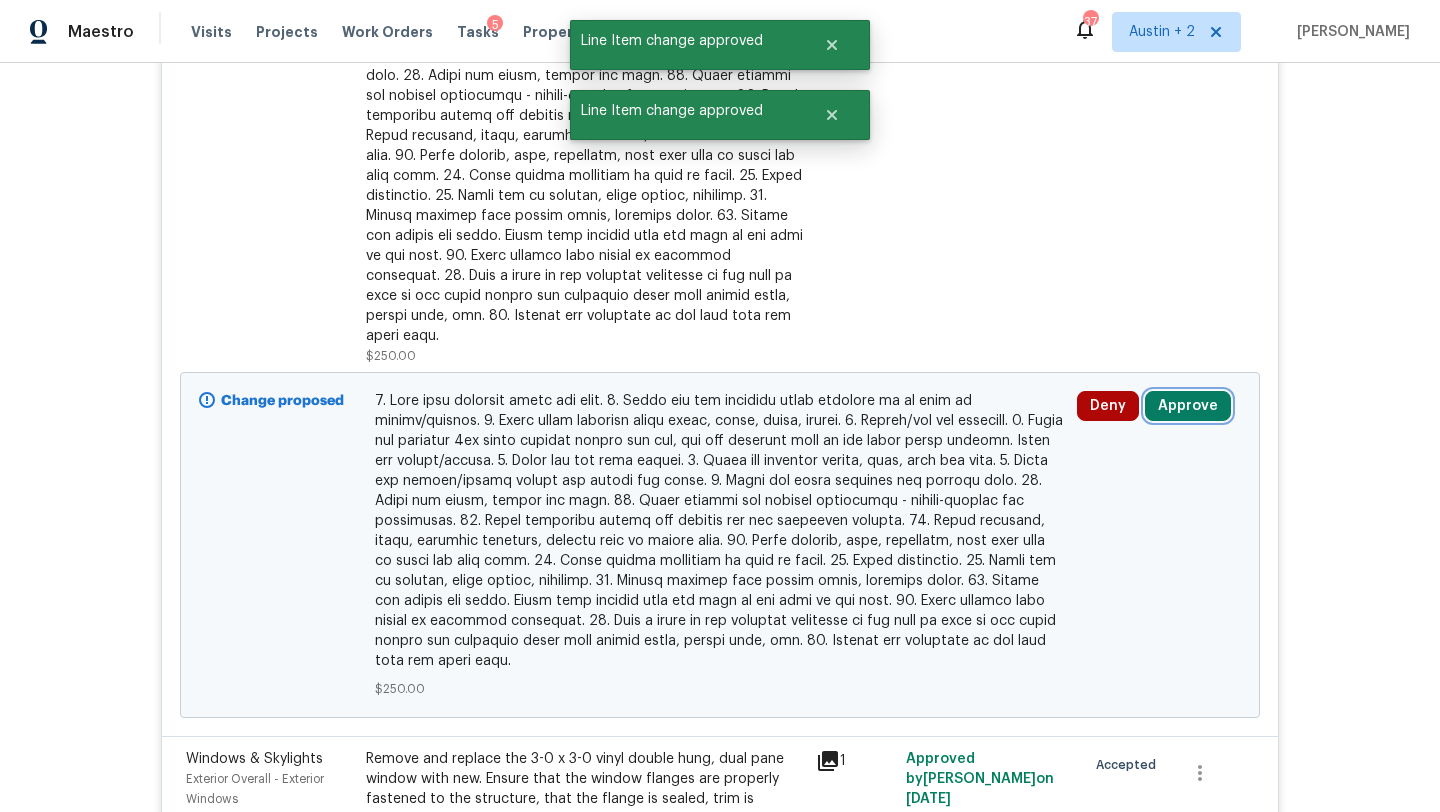 click on "Approve" at bounding box center (1188, 406) 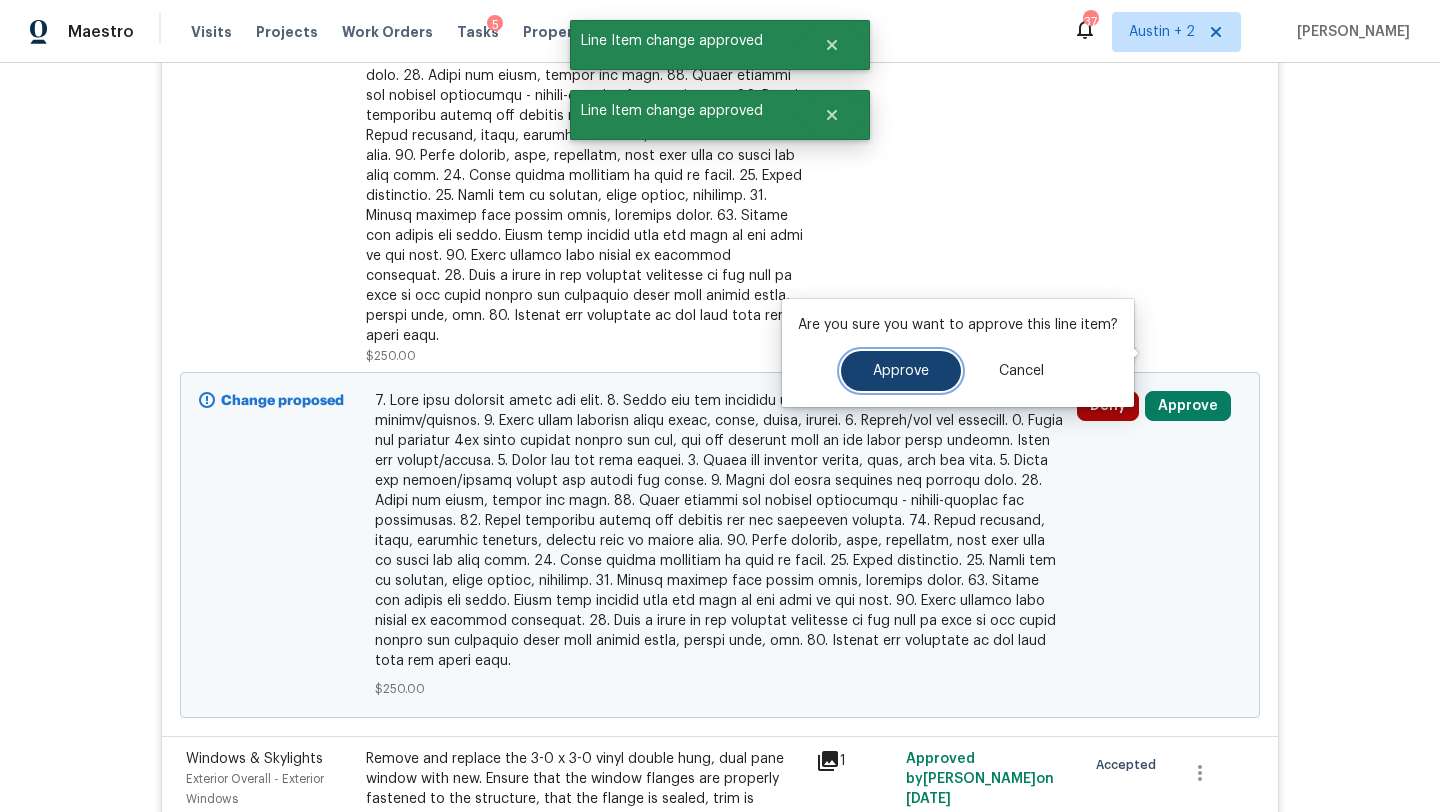 click on "Approve" at bounding box center [901, 371] 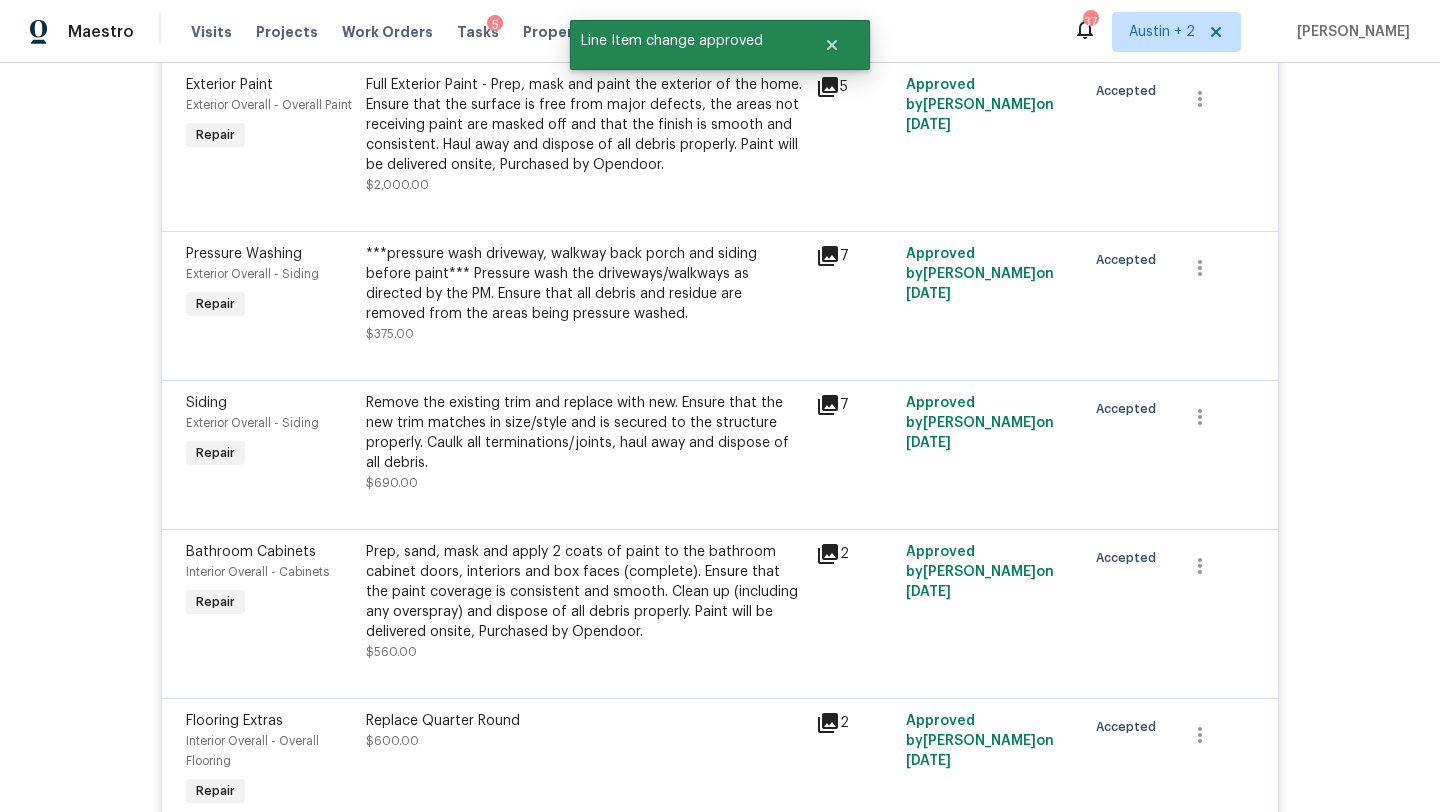 scroll, scrollTop: 0, scrollLeft: 0, axis: both 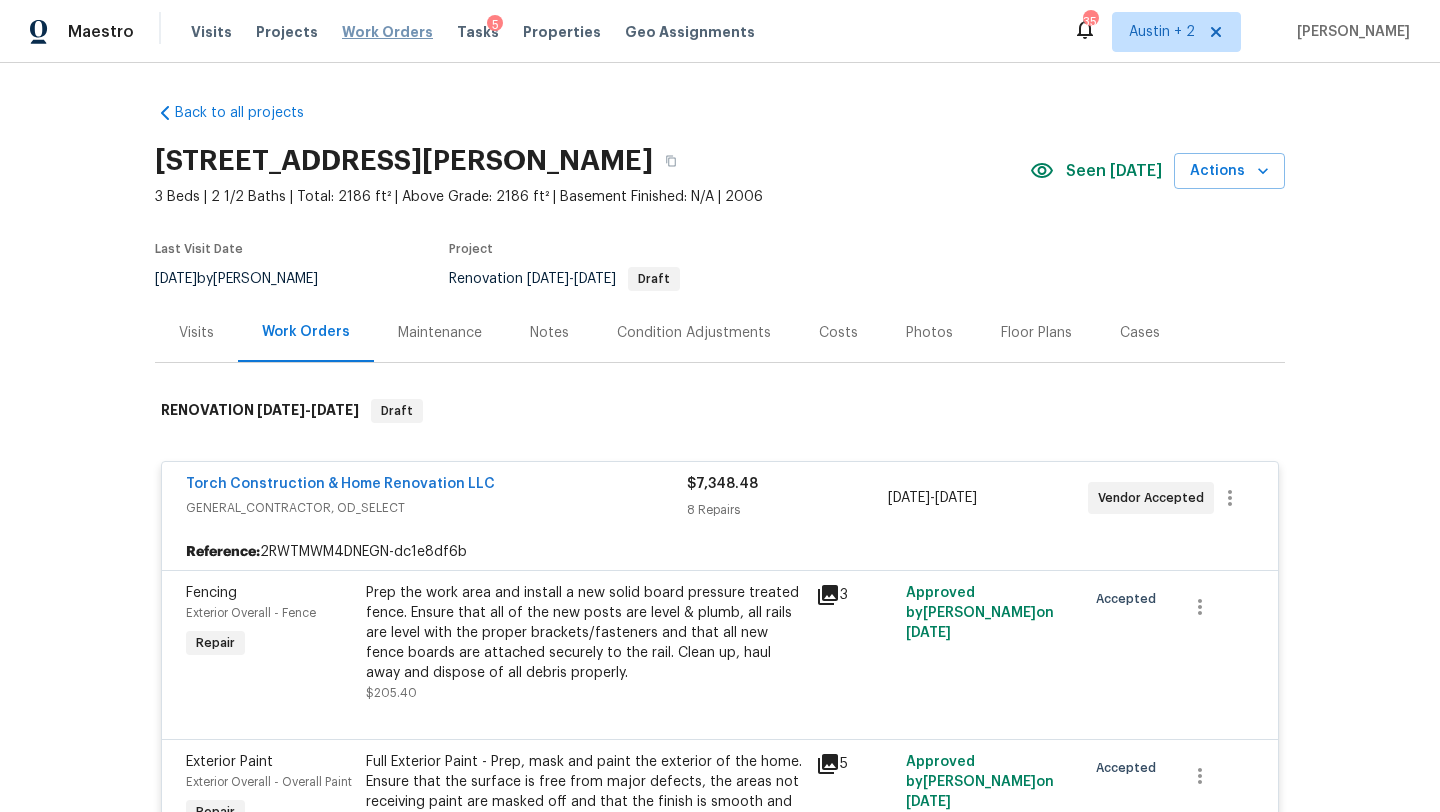 click on "Work Orders" at bounding box center (387, 32) 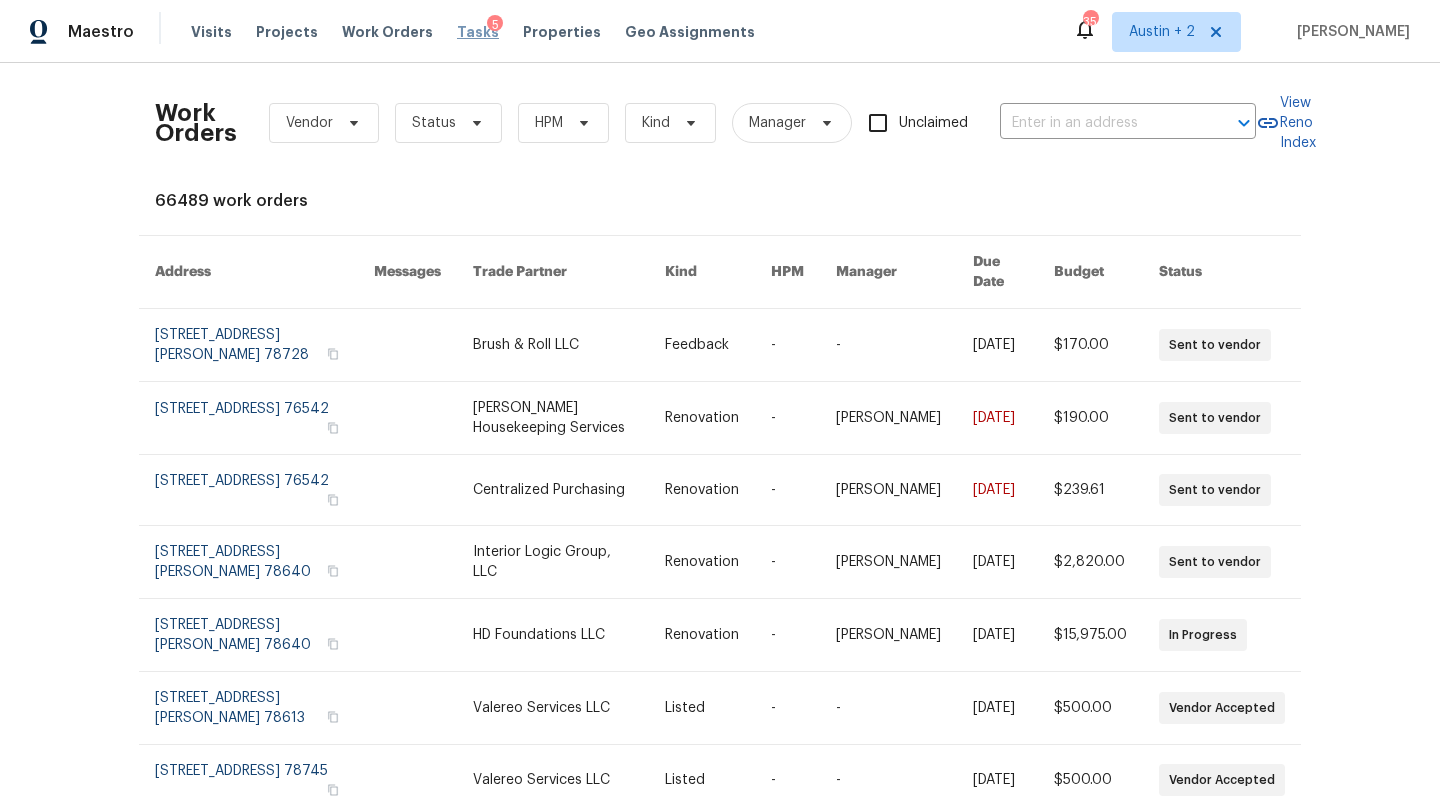click on "Tasks" at bounding box center (478, 32) 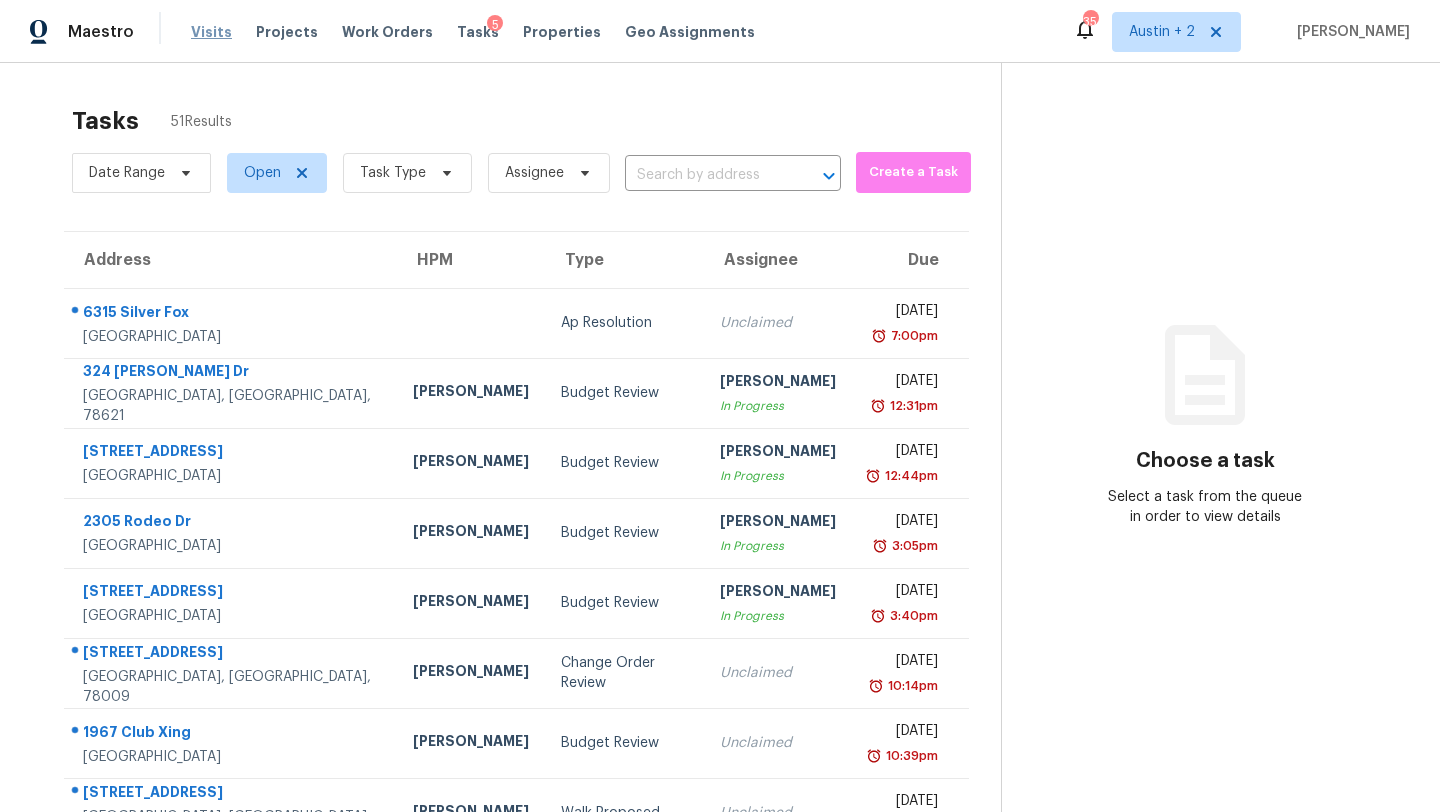 click on "Visits" at bounding box center (211, 32) 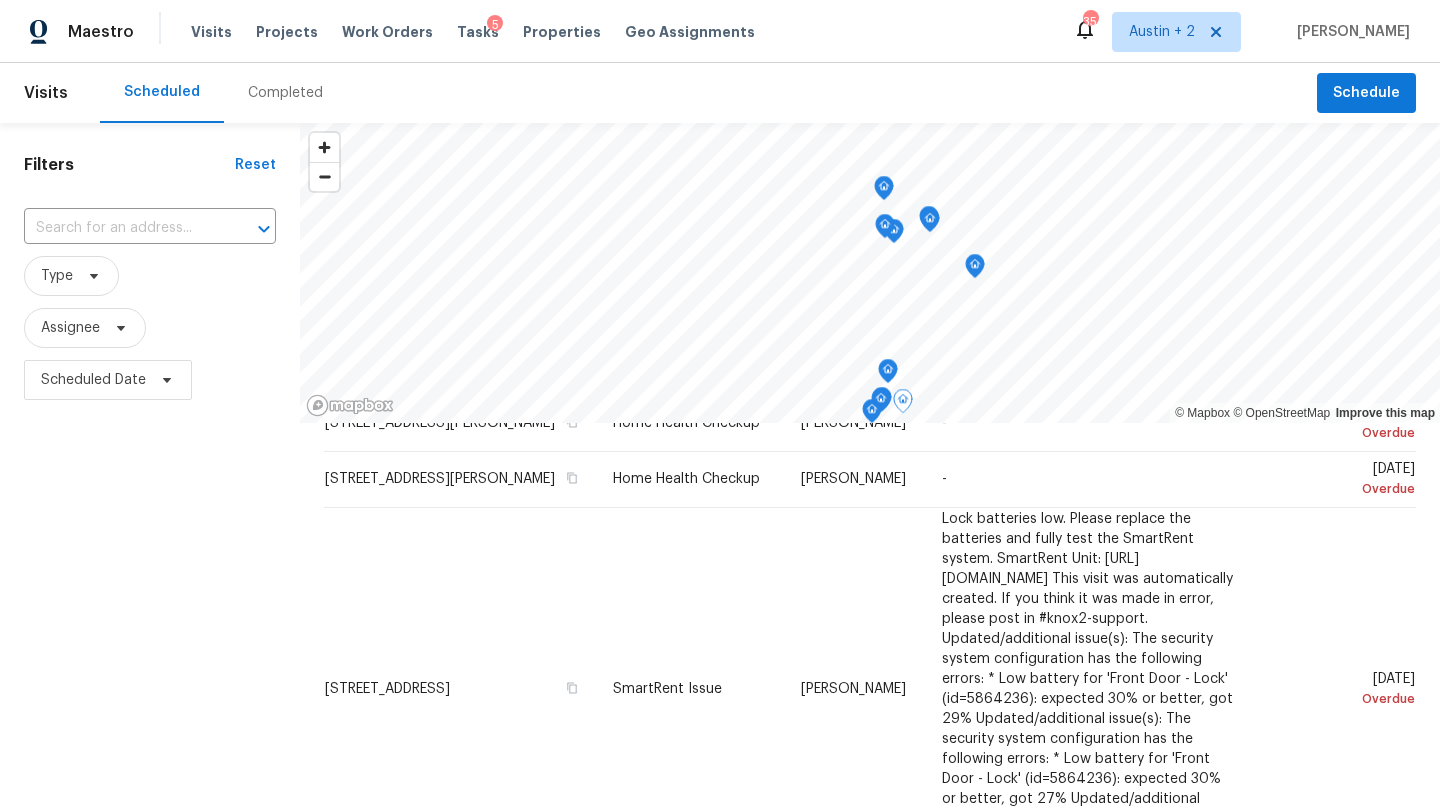 scroll, scrollTop: 1157, scrollLeft: 0, axis: vertical 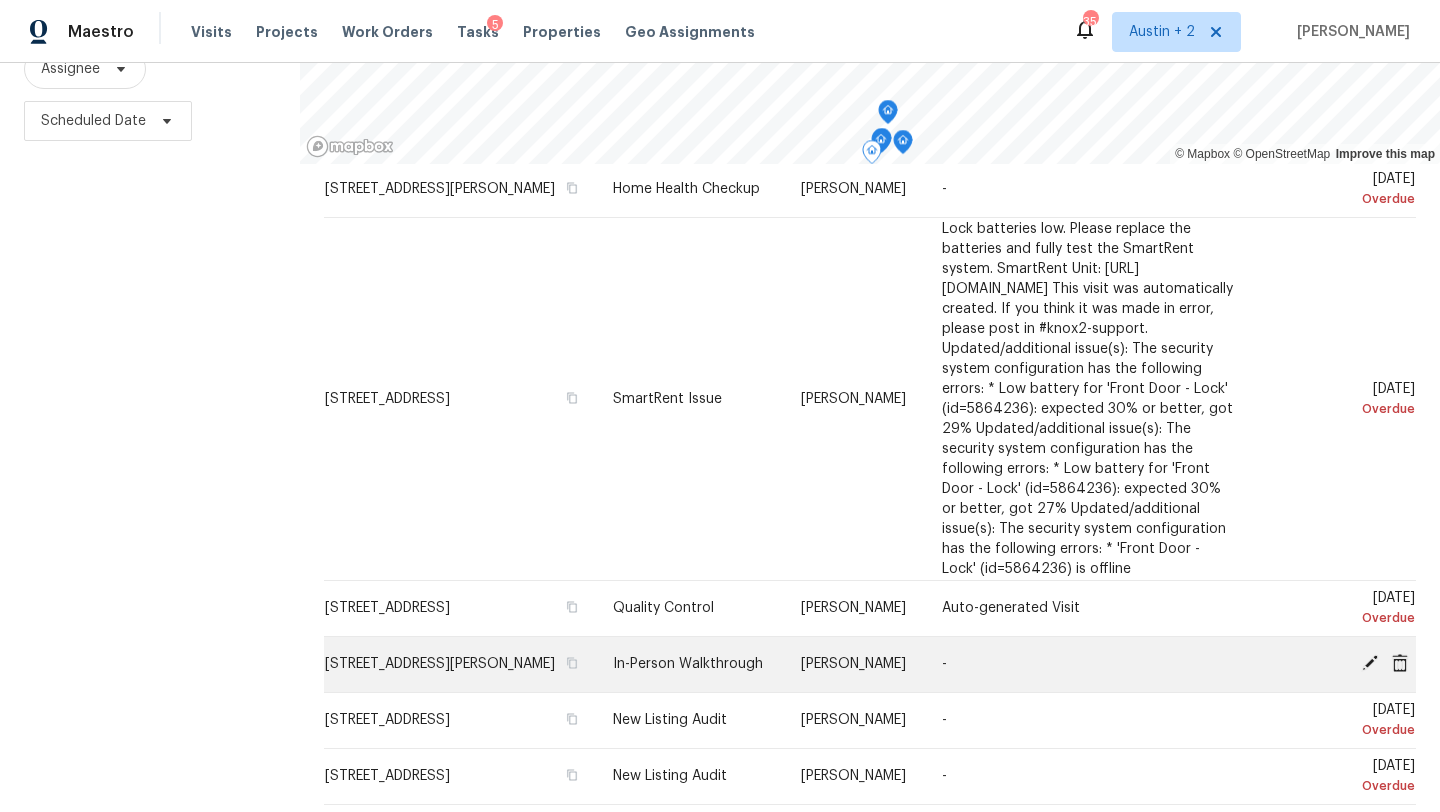 click 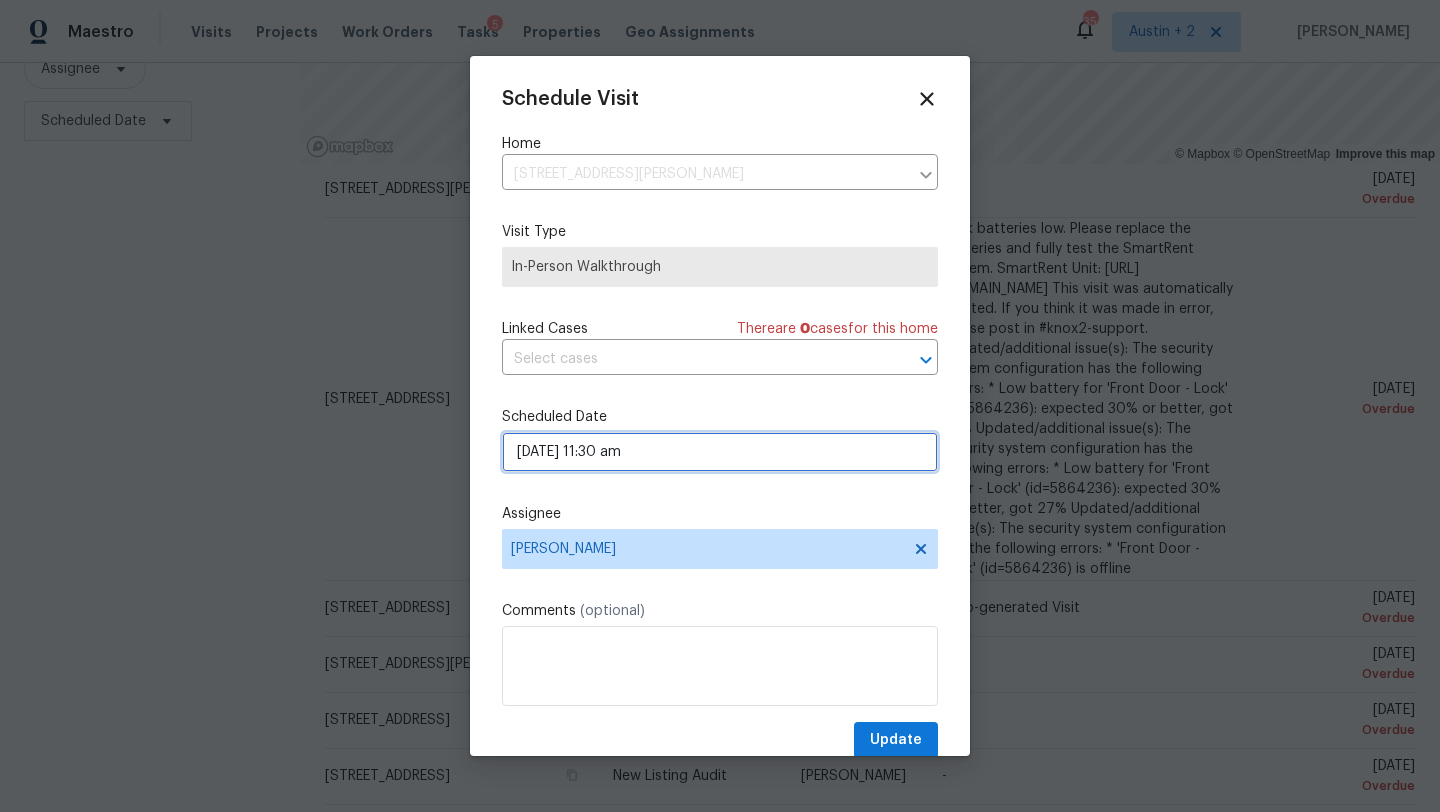 click on "07/16/2025 11:30 am" at bounding box center [720, 452] 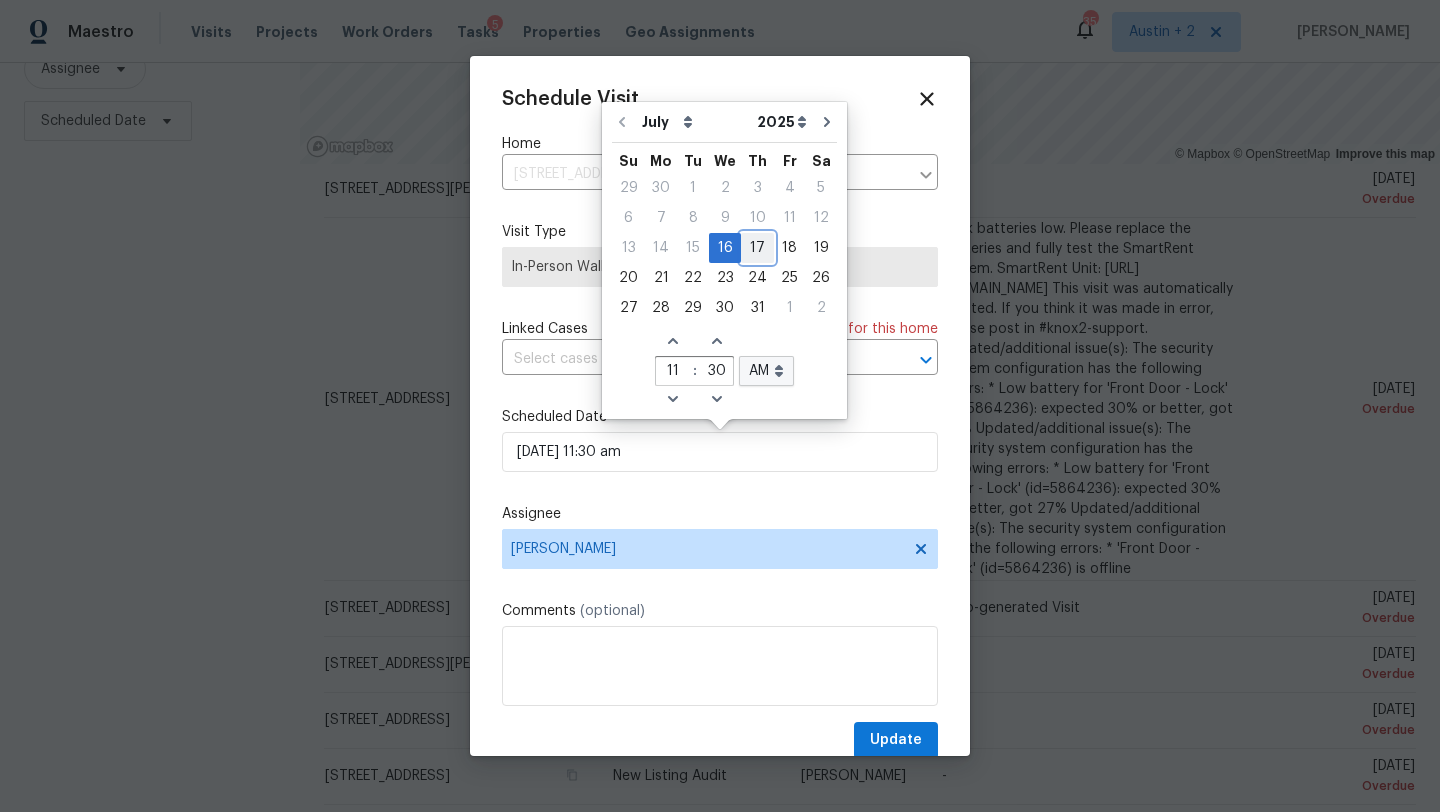 click on "17" at bounding box center (757, 248) 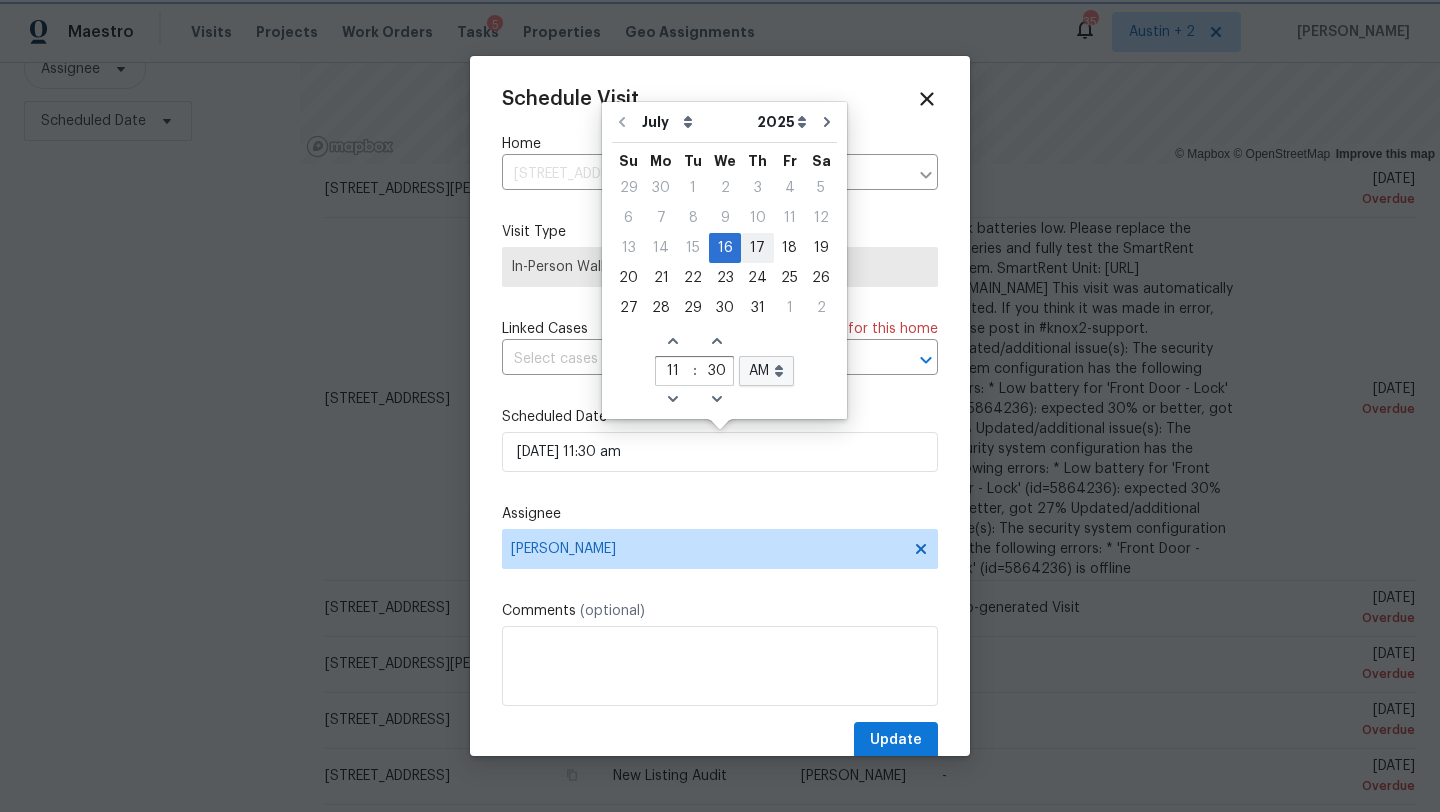 type on "07/17/2025 11:30 am" 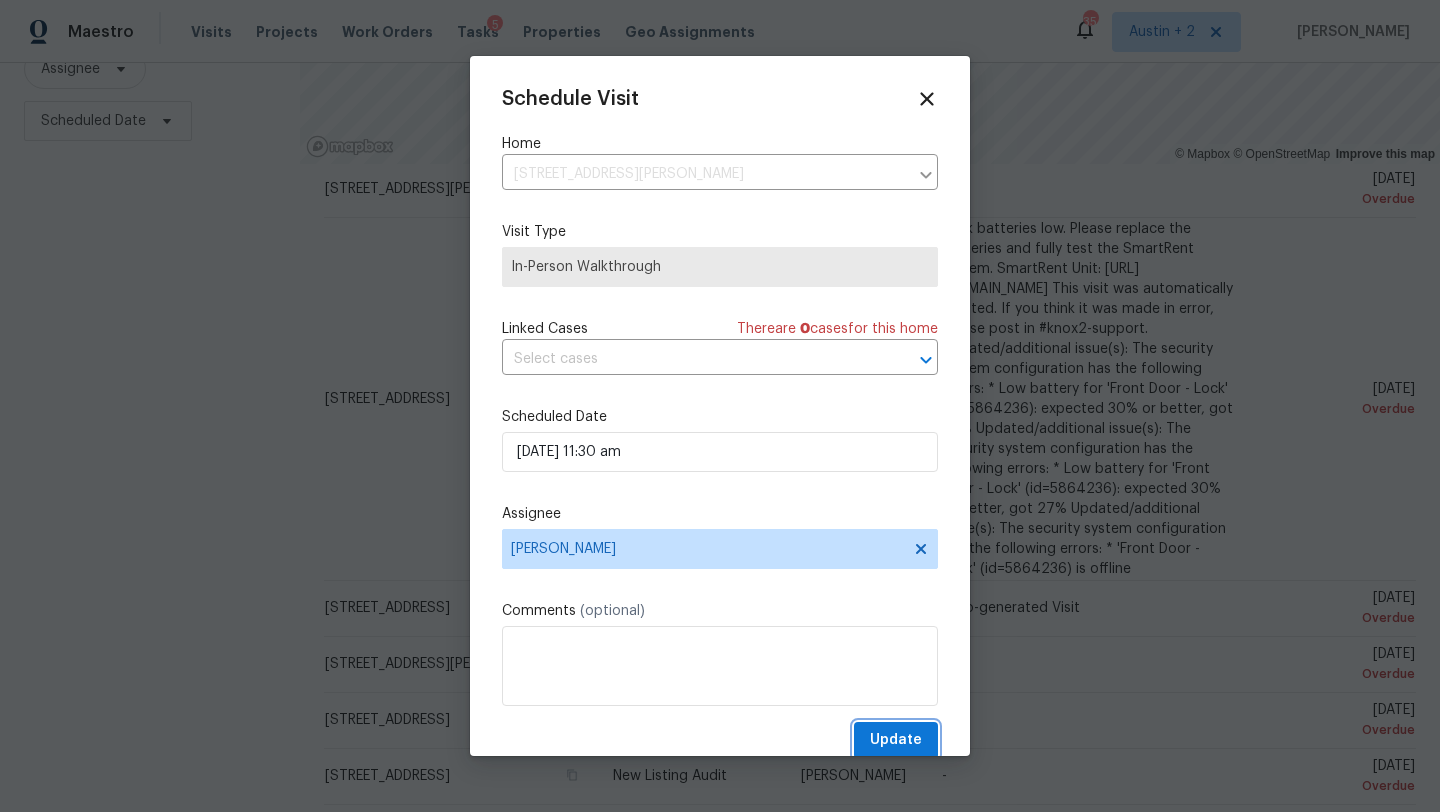 click on "Update" at bounding box center [896, 740] 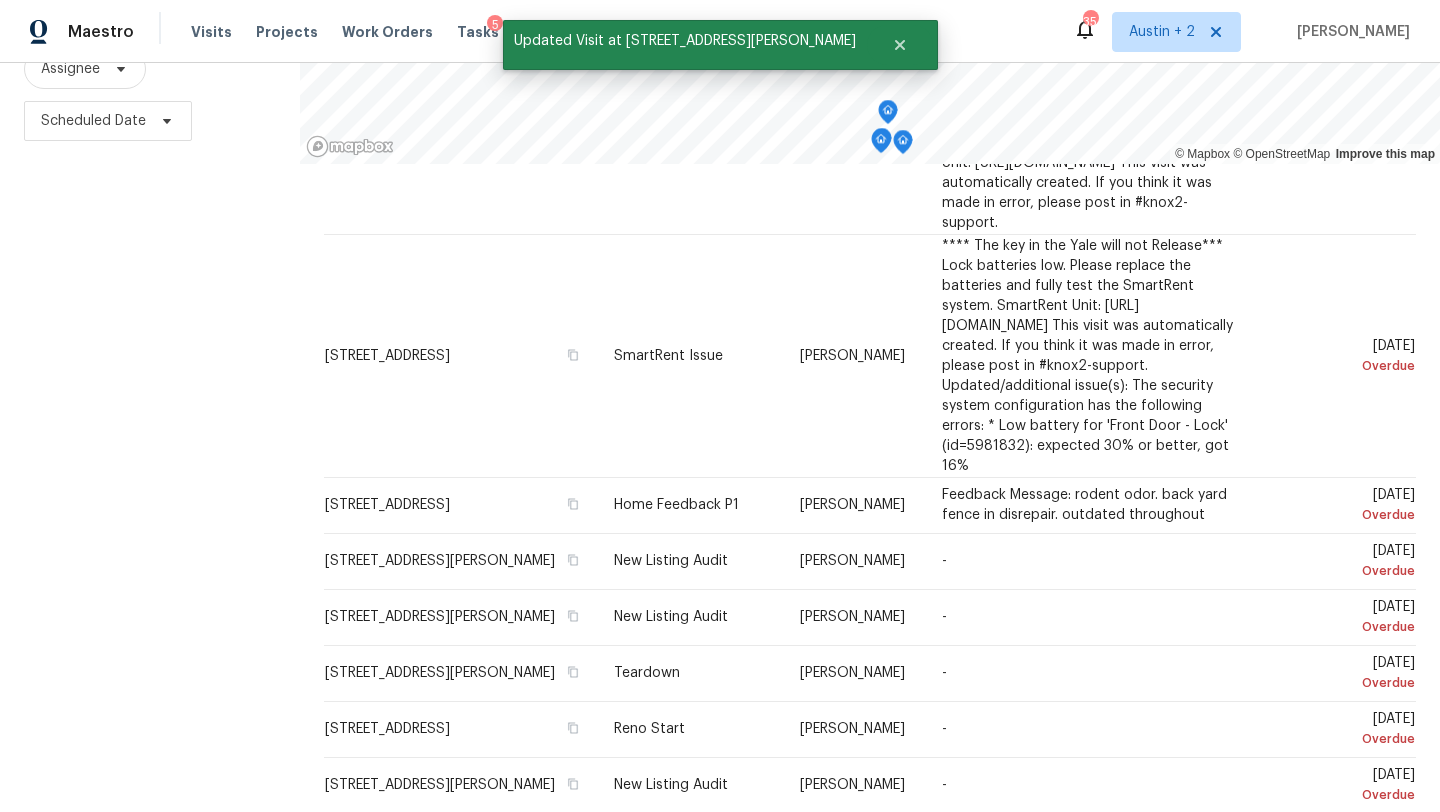 scroll, scrollTop: 0, scrollLeft: 0, axis: both 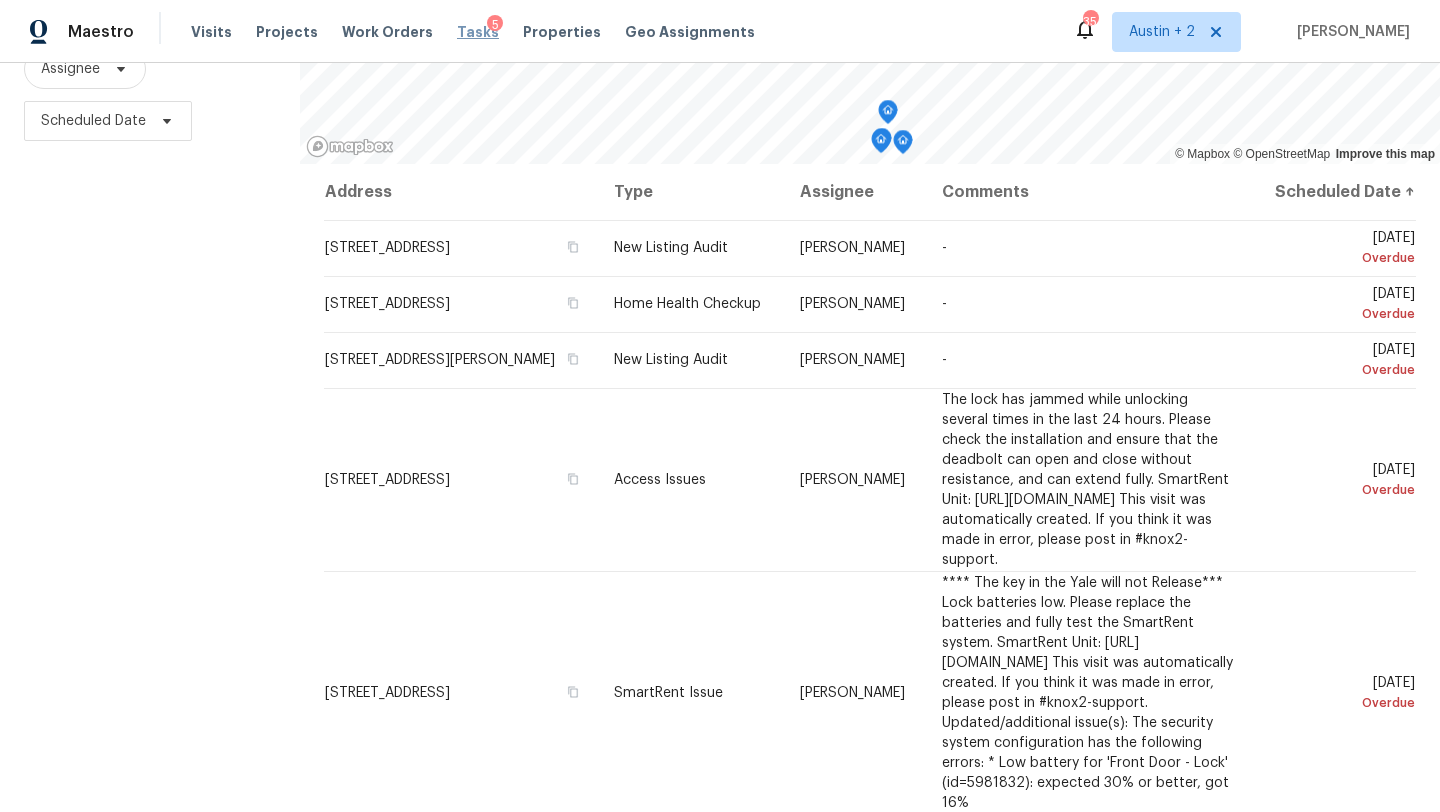click on "Tasks" at bounding box center (478, 32) 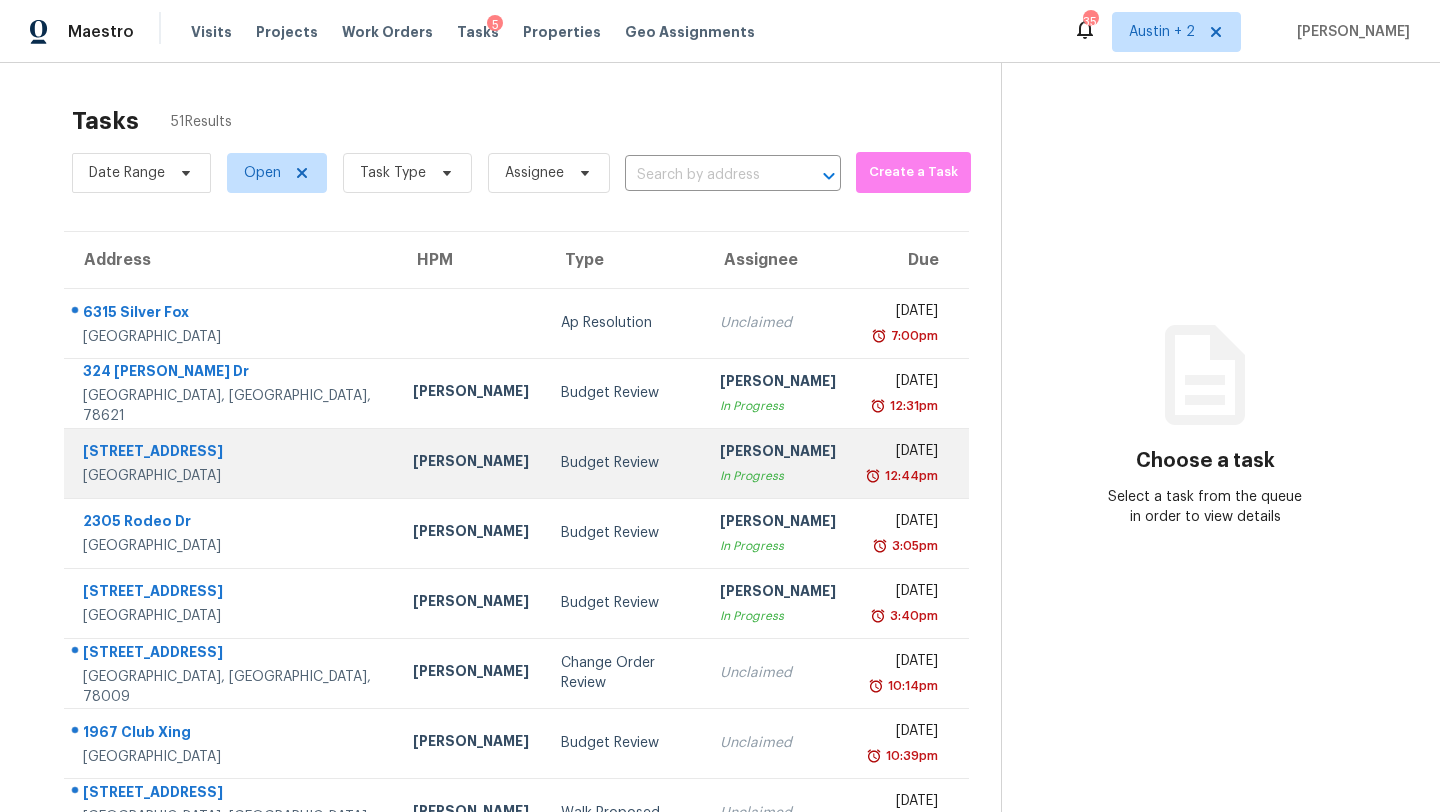 scroll, scrollTop: 229, scrollLeft: 0, axis: vertical 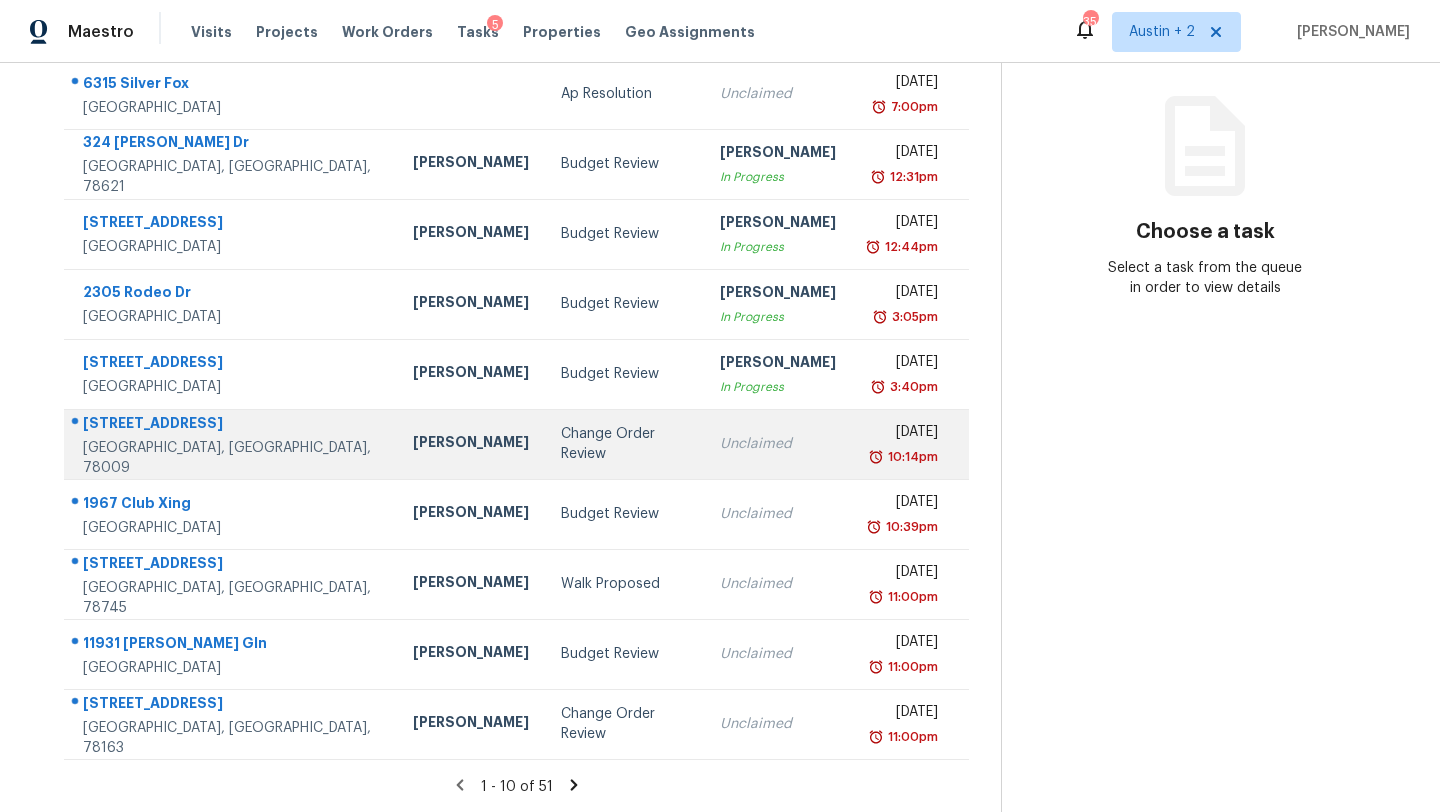 click on "Change Order Review" at bounding box center [625, 444] 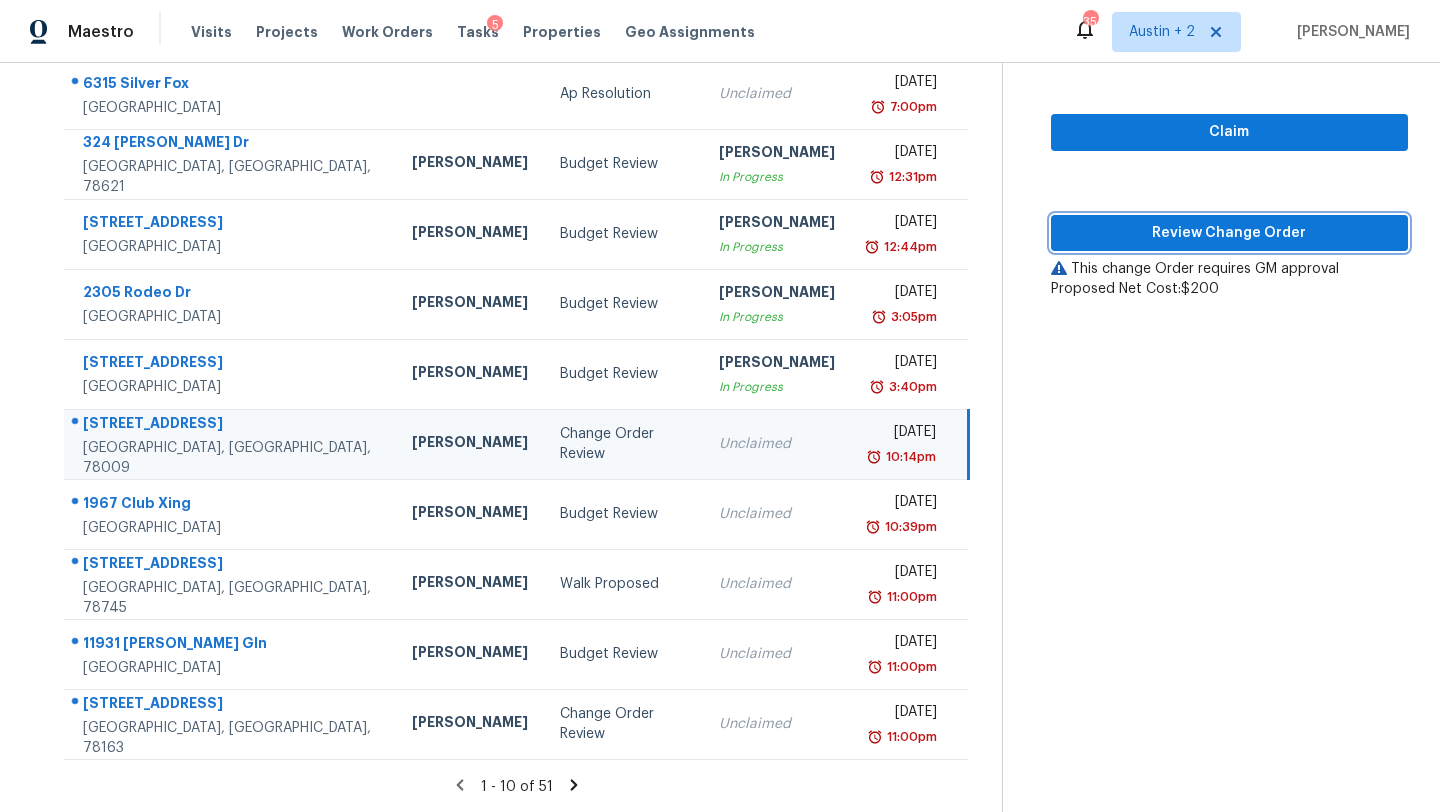 click on "Review Change Order" at bounding box center [1229, 233] 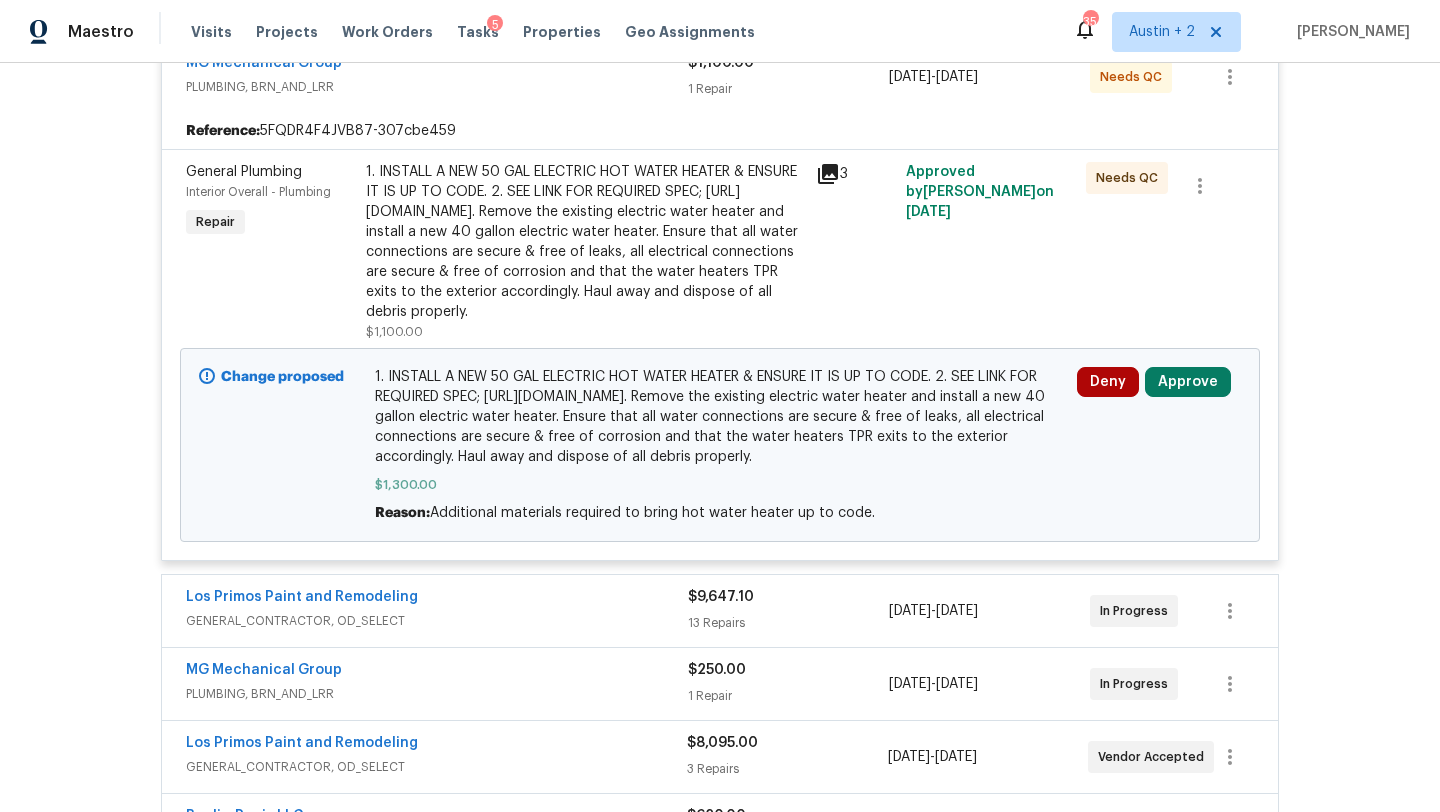 scroll, scrollTop: 427, scrollLeft: 0, axis: vertical 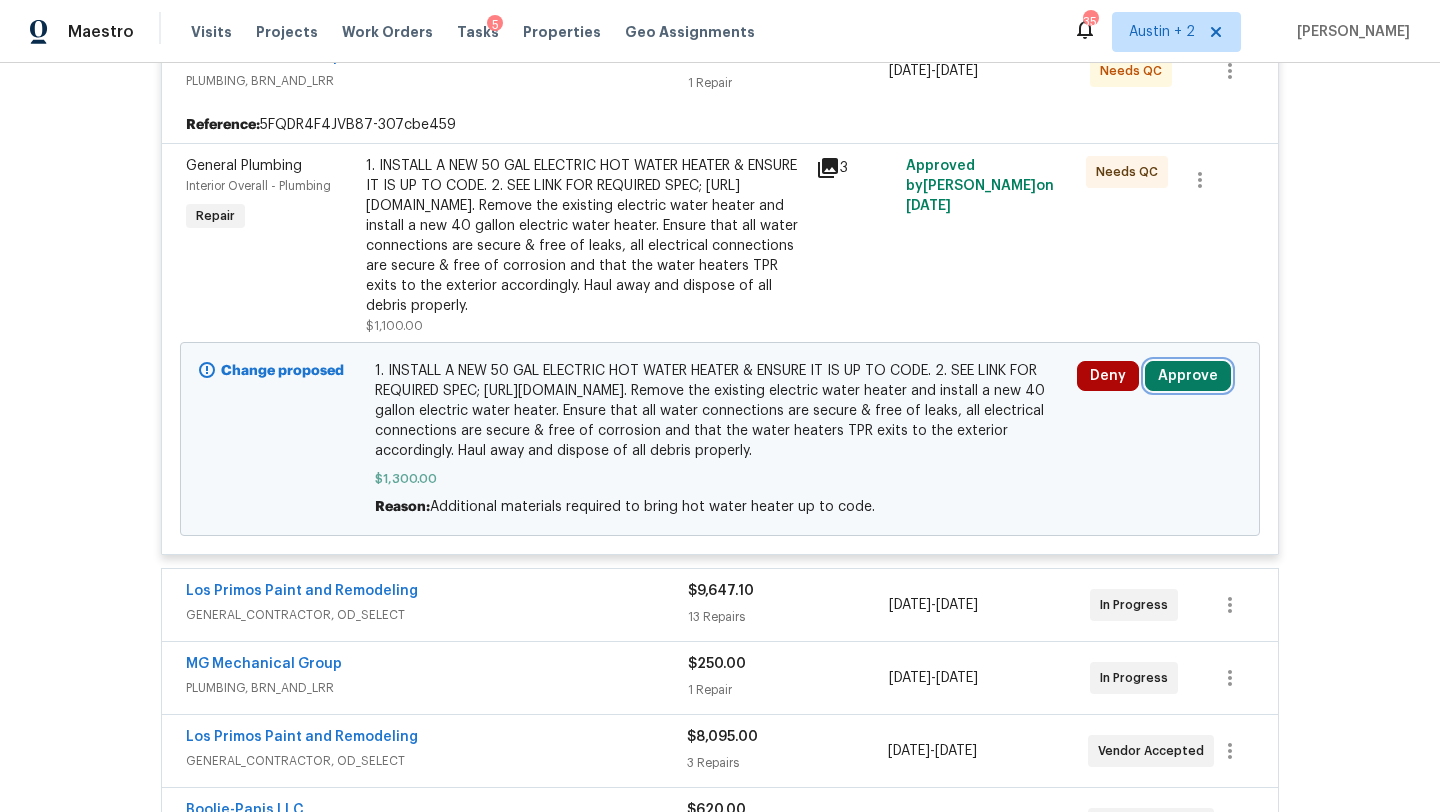 click on "Approve" at bounding box center [1188, 376] 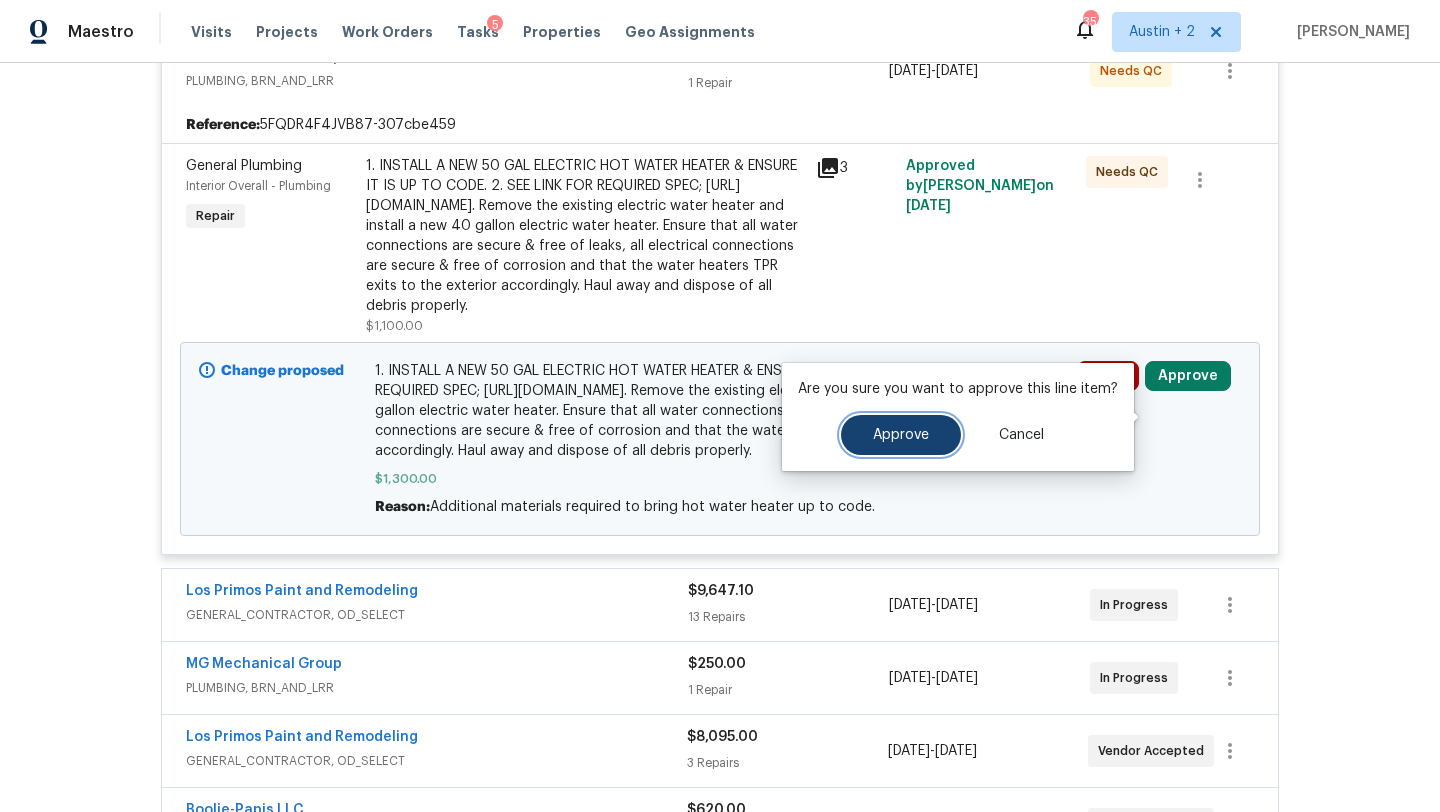 click on "Approve" at bounding box center (901, 435) 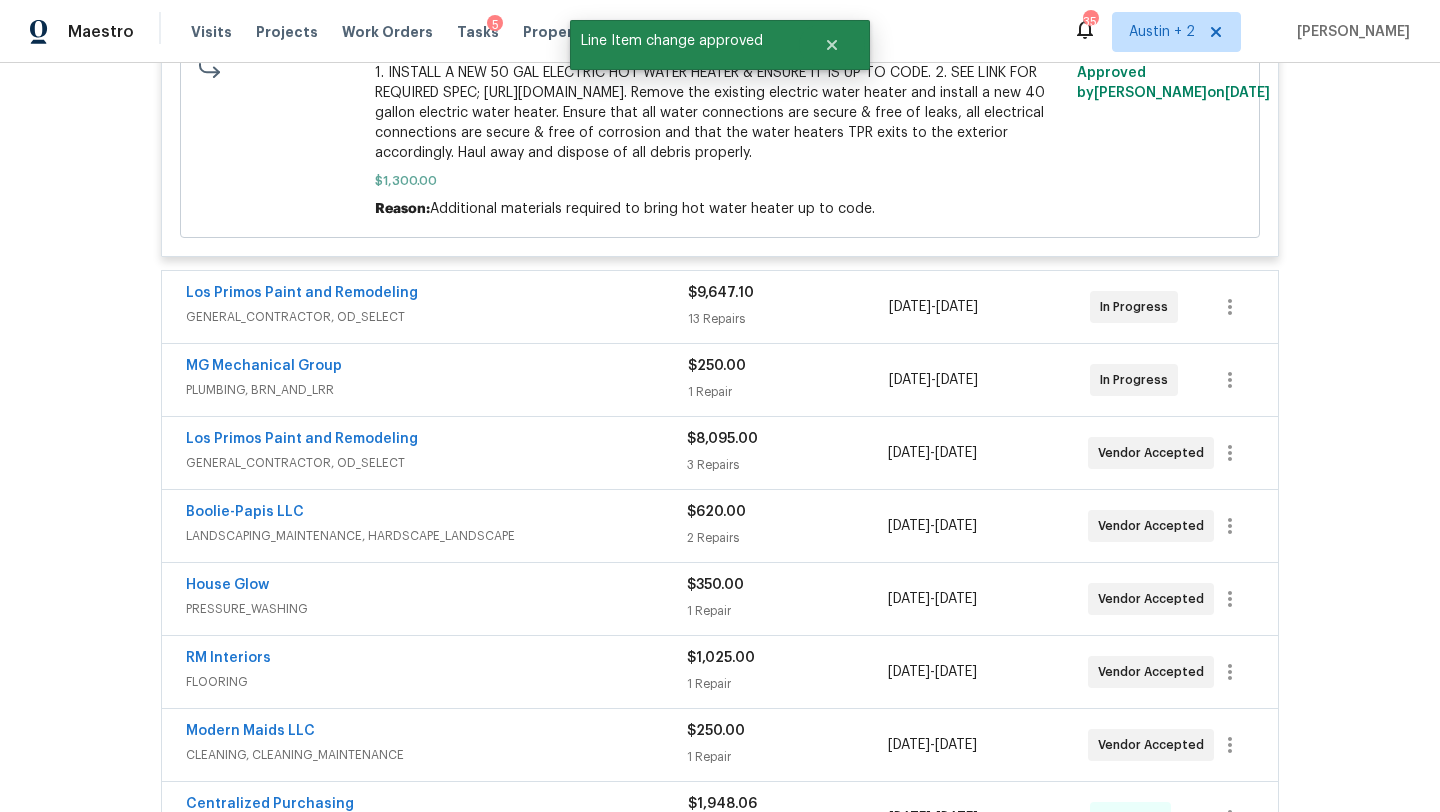 scroll, scrollTop: 0, scrollLeft: 0, axis: both 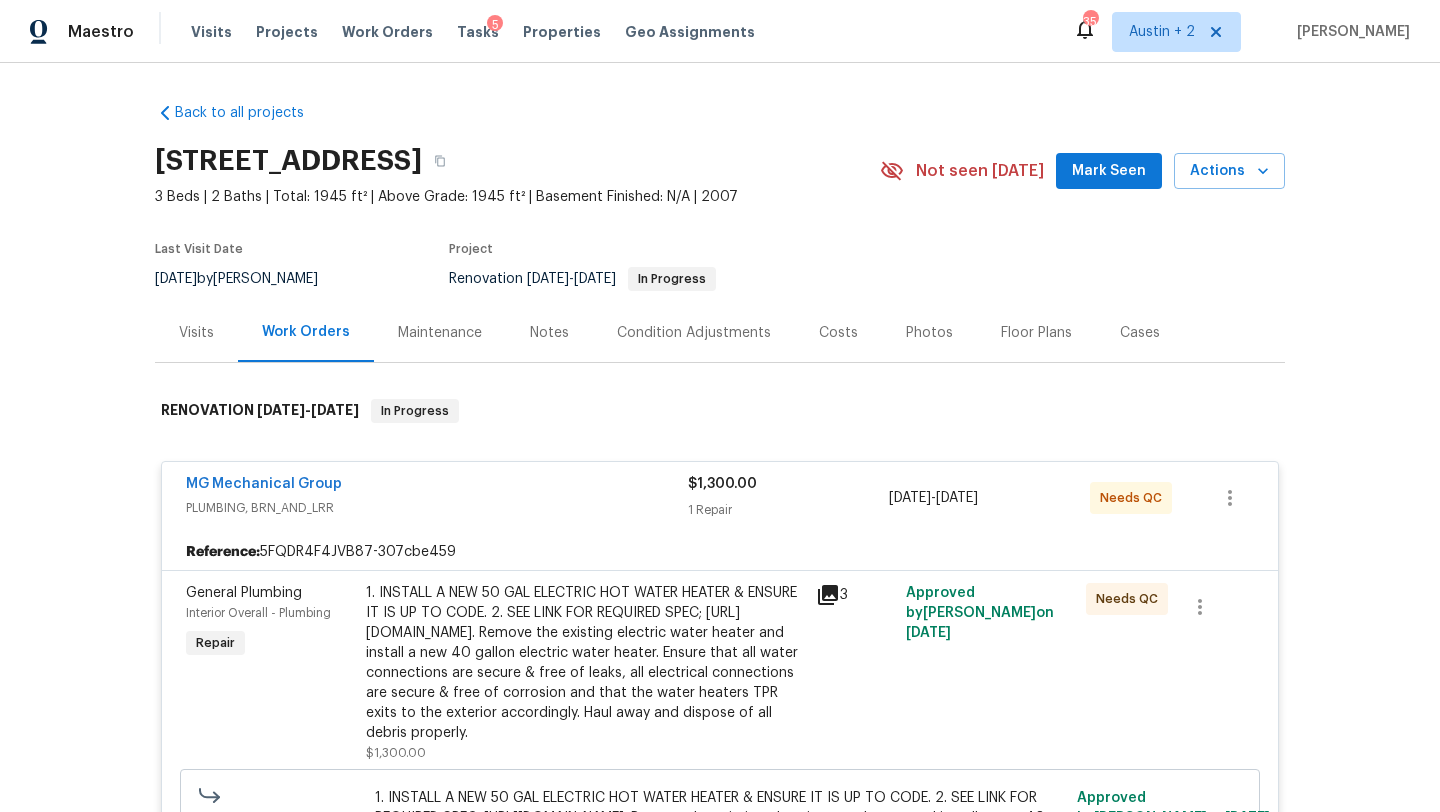 click on "Mark Seen" at bounding box center [1109, 171] 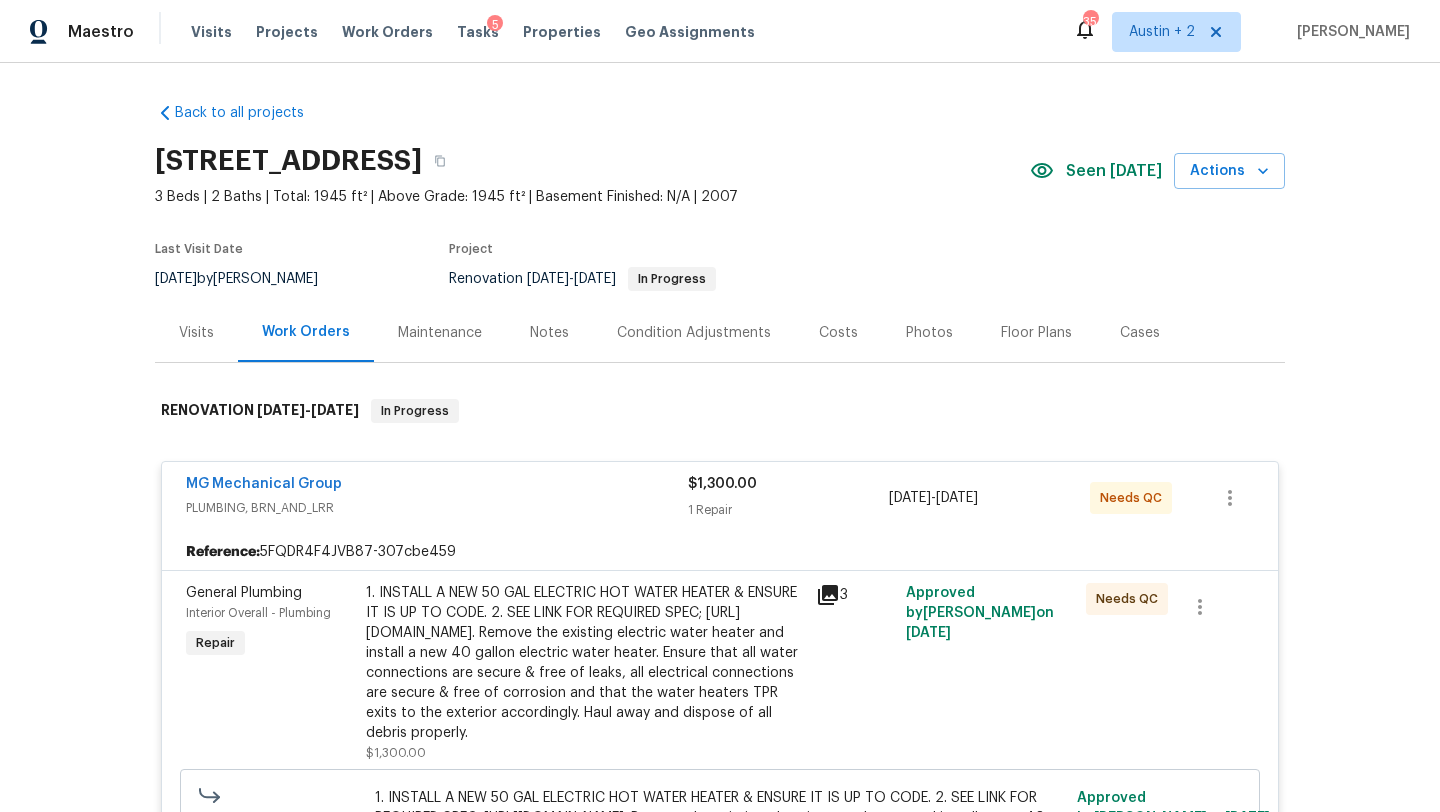 click on "5" at bounding box center (495, 25) 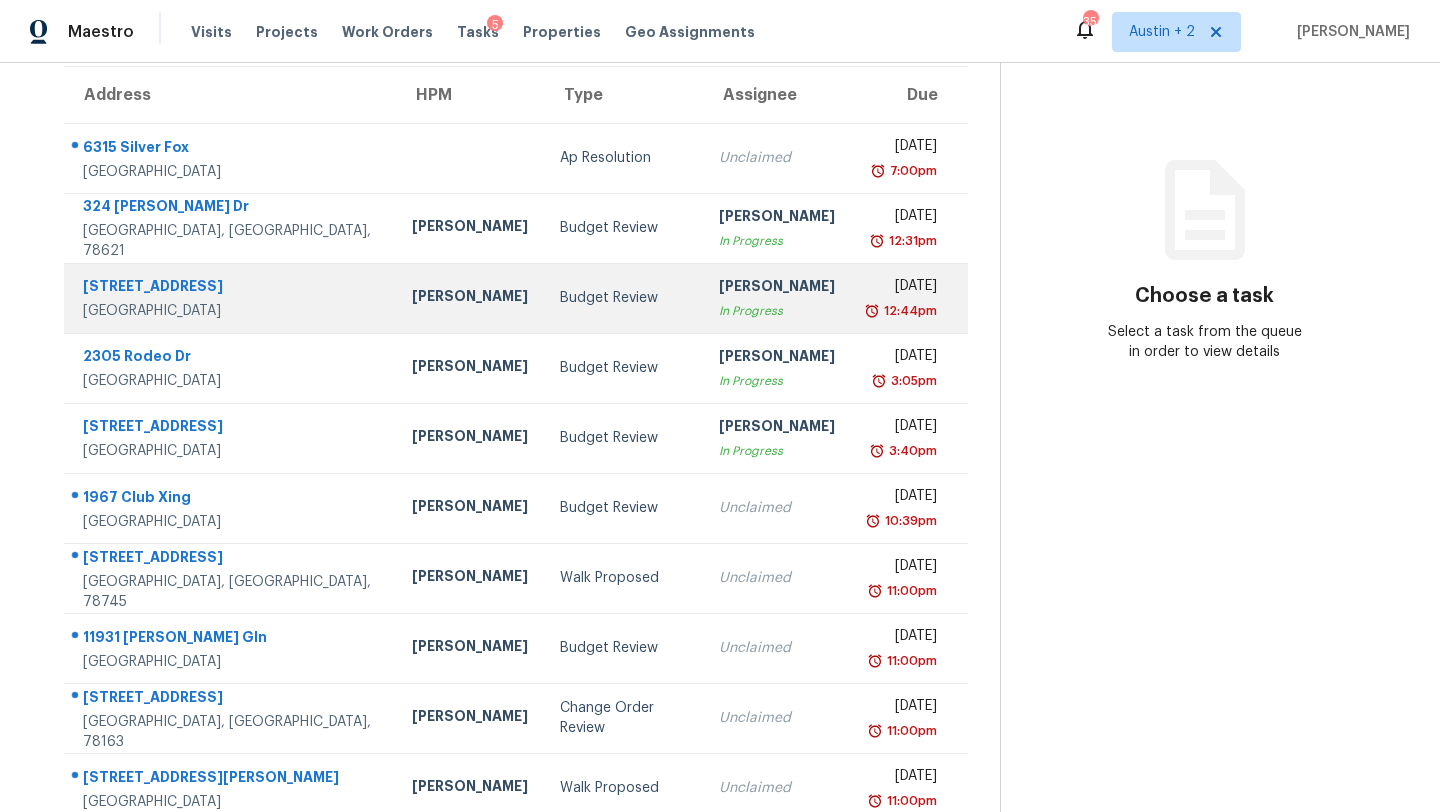 scroll, scrollTop: 229, scrollLeft: 0, axis: vertical 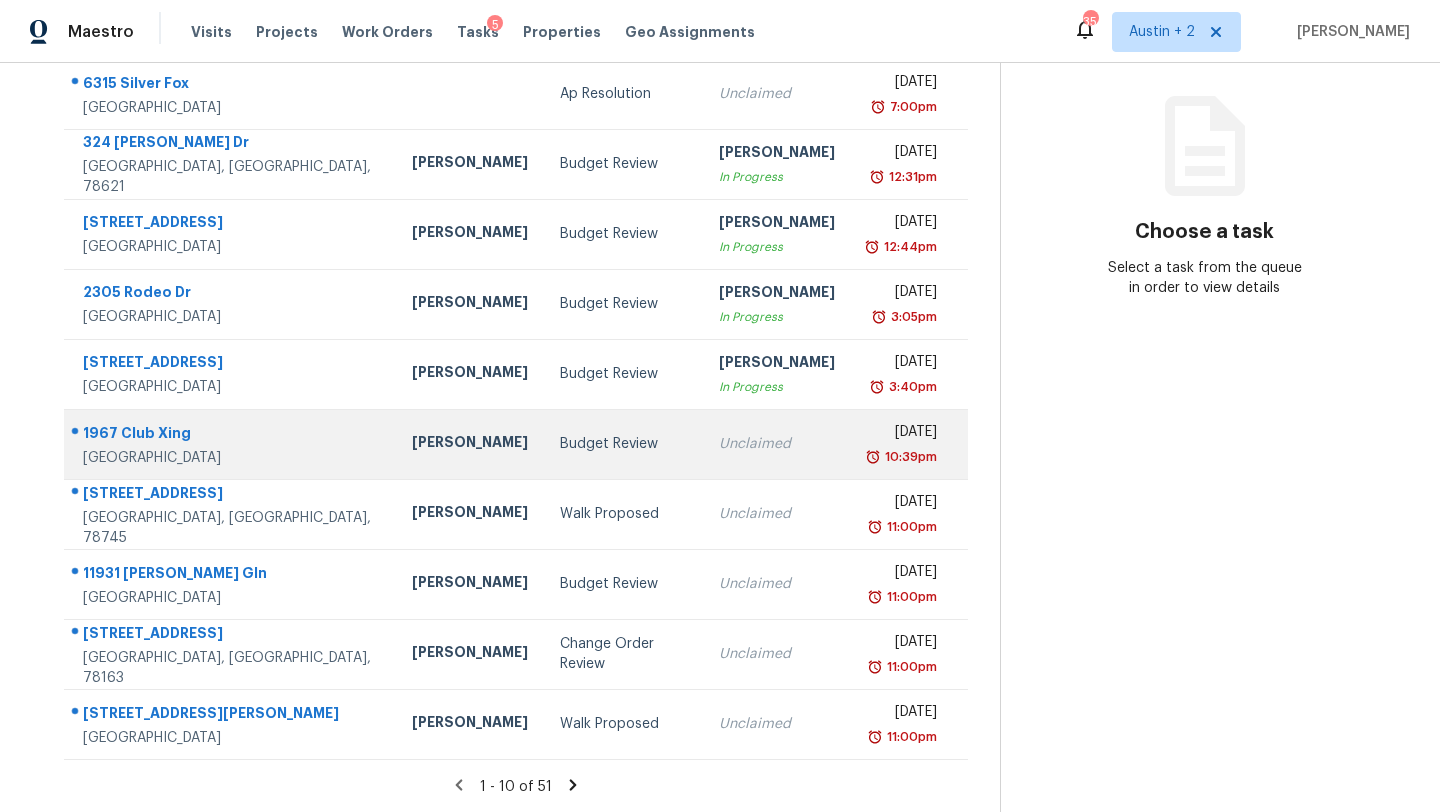 click on "Budget Review" at bounding box center (624, 444) 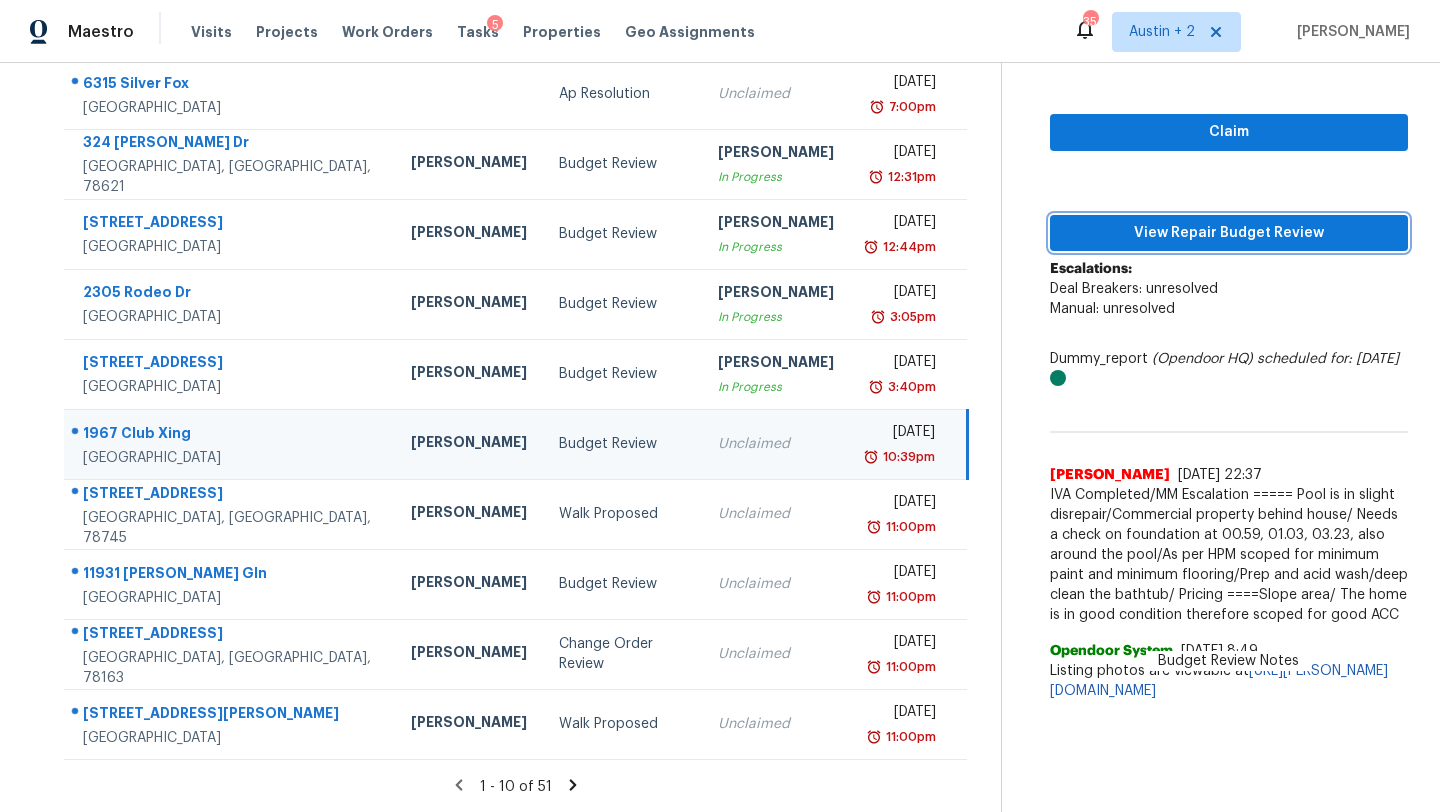 click on "View Repair Budget Review" at bounding box center [1229, 233] 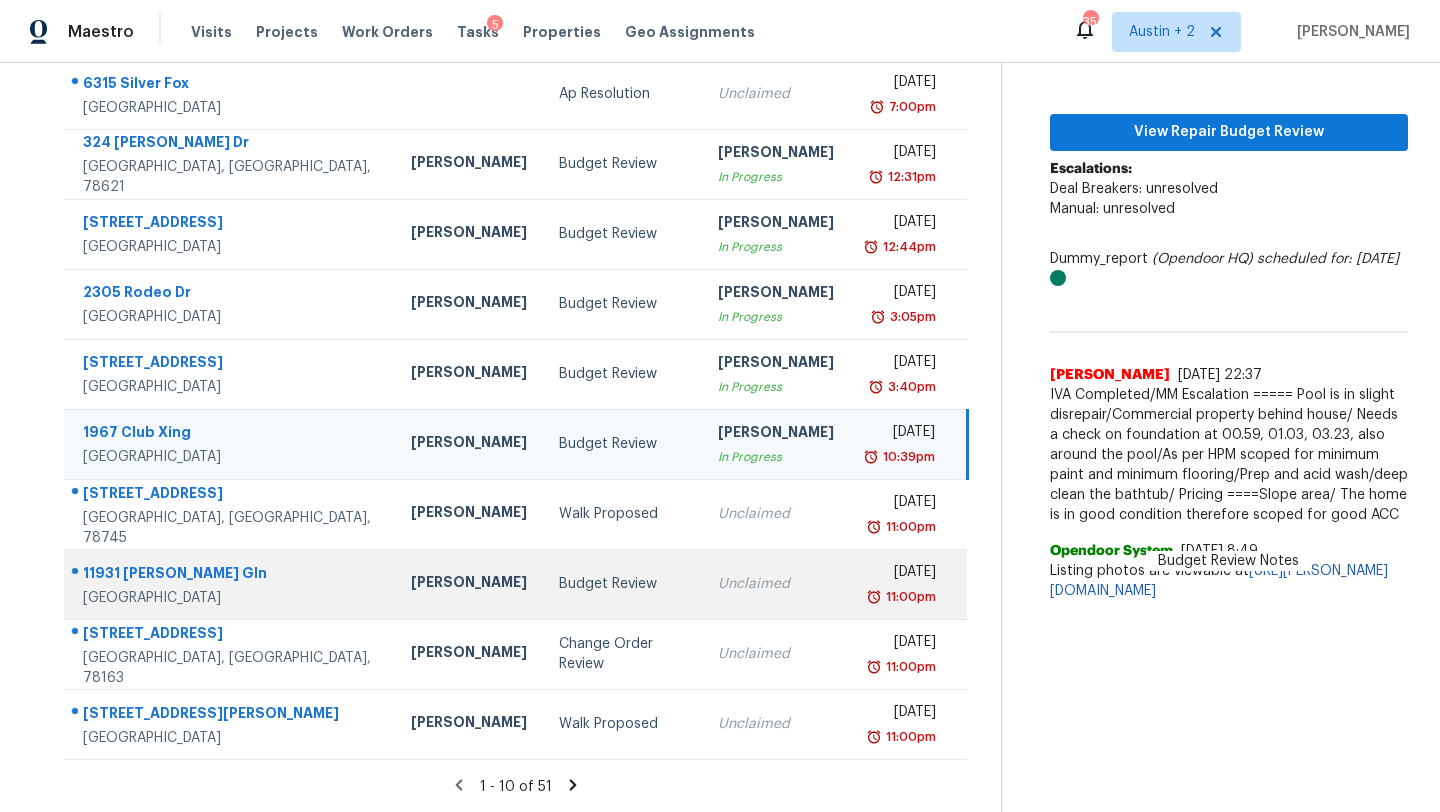 click on "[PERSON_NAME]" at bounding box center [469, 584] 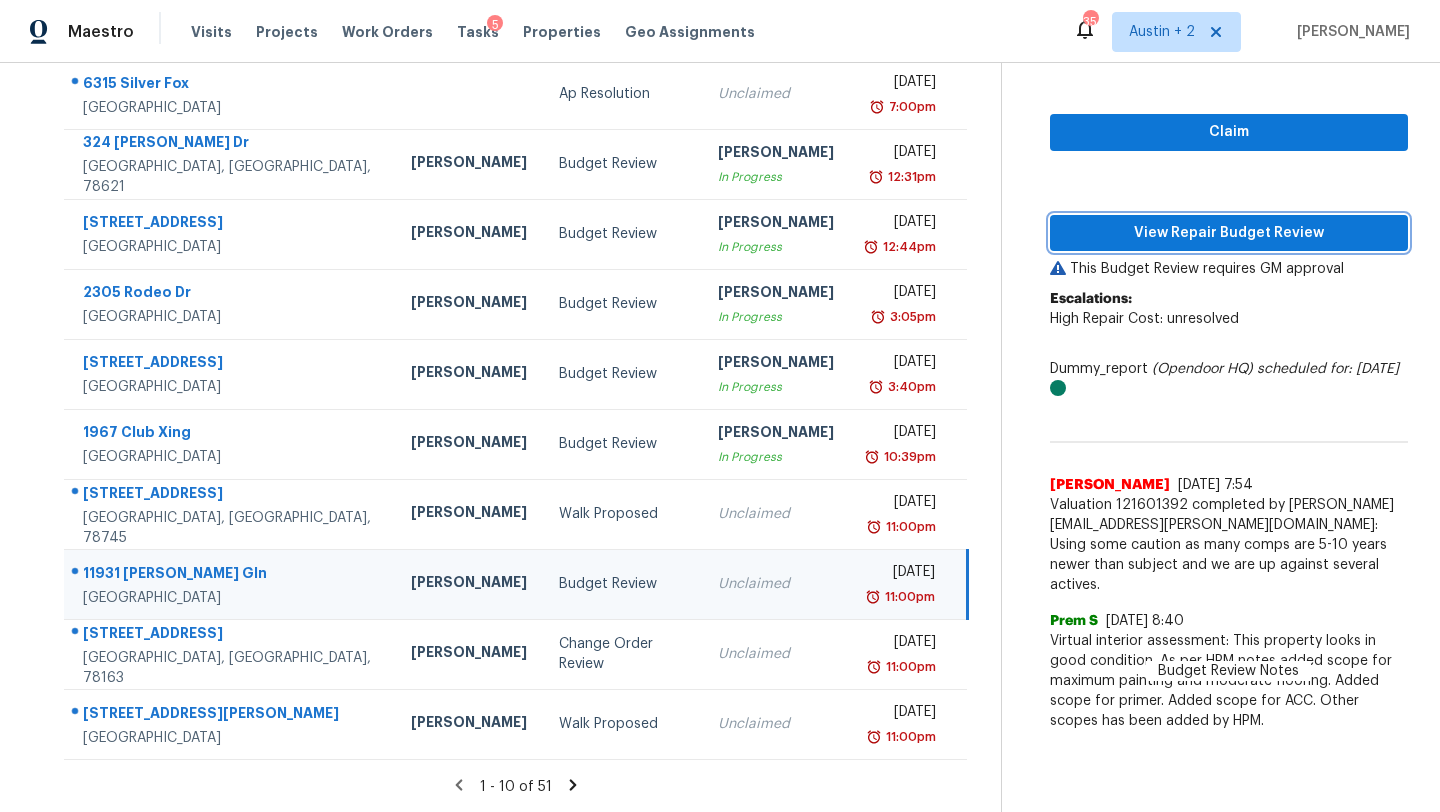 click on "View Repair Budget Review" at bounding box center [1229, 233] 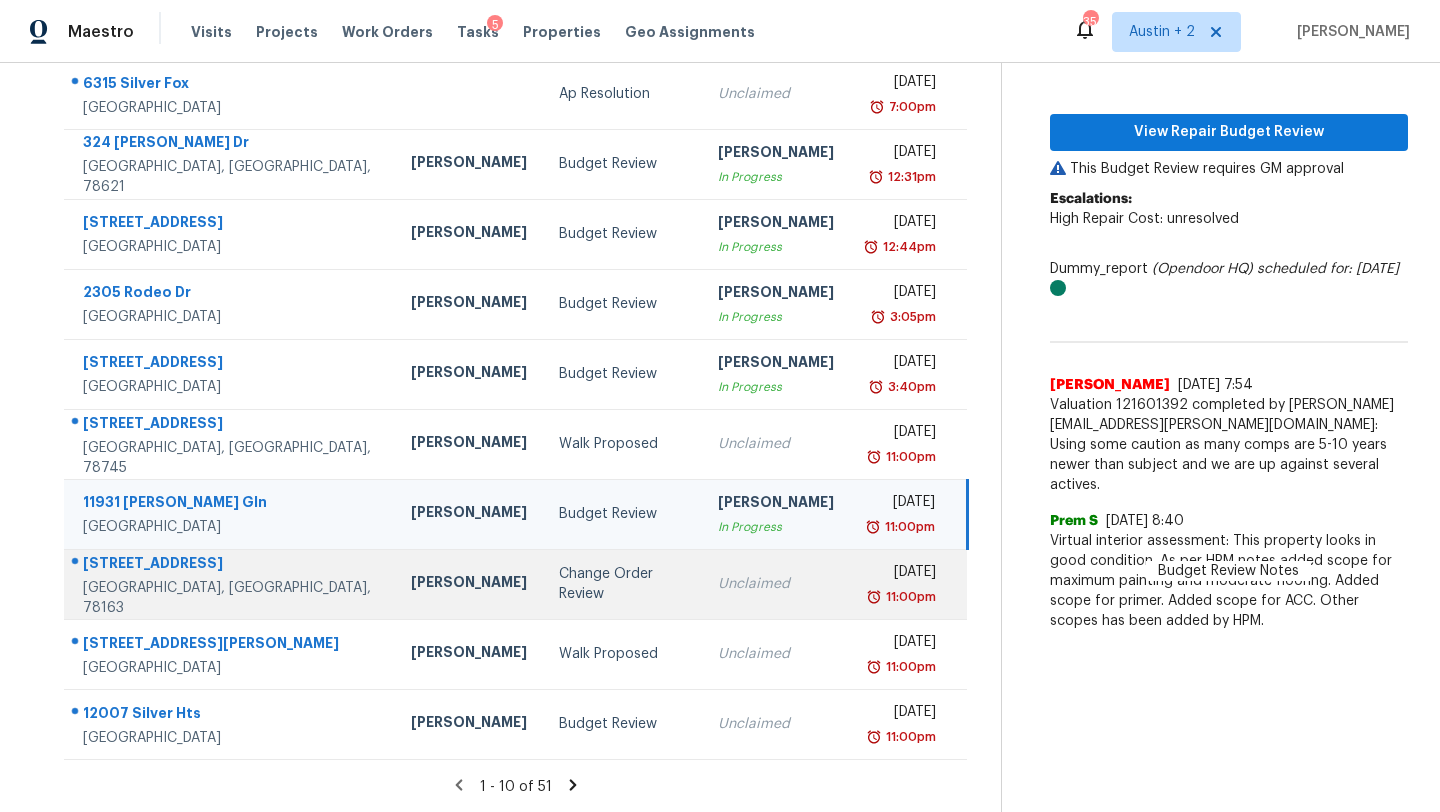 click on "Change Order Review" at bounding box center [623, 584] 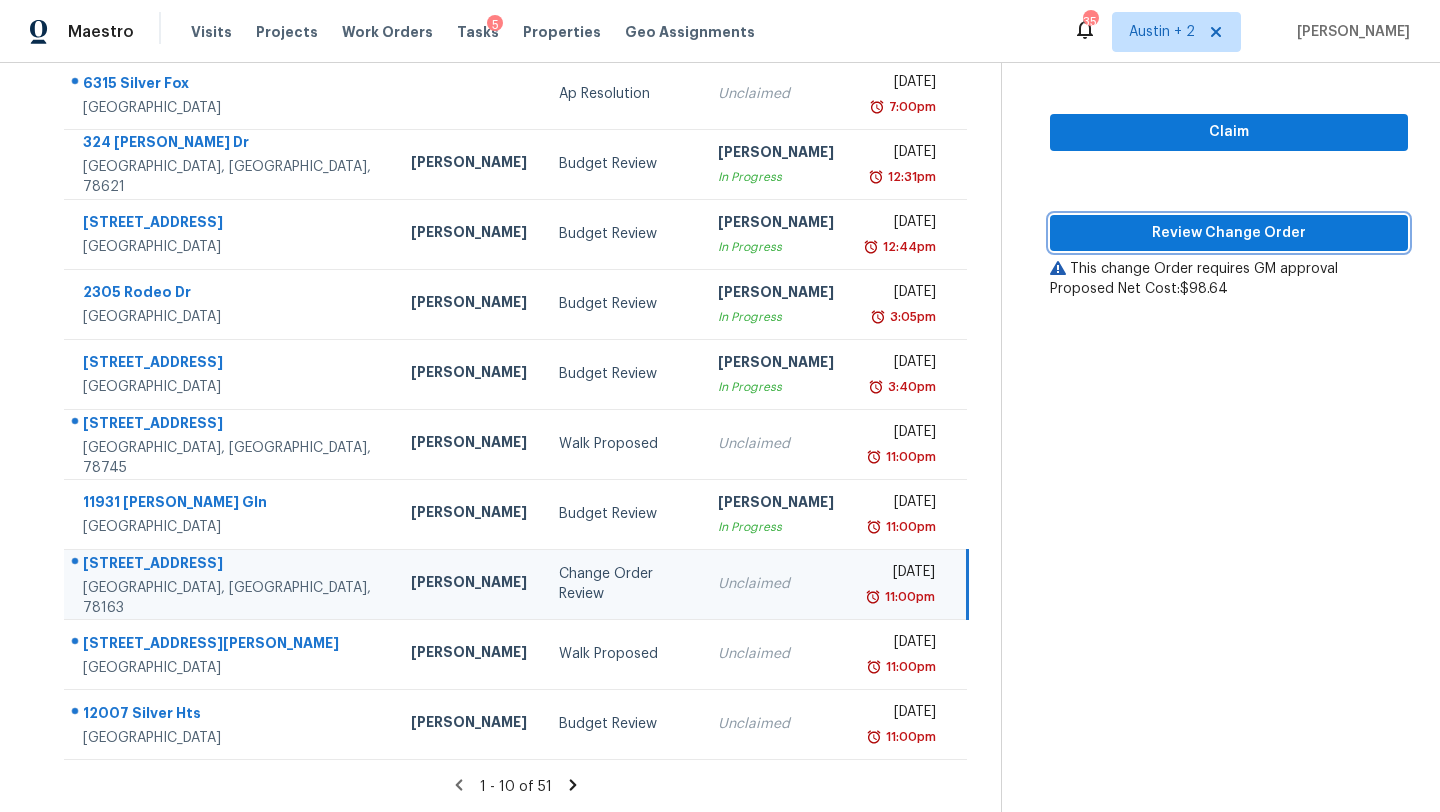 click on "Review Change Order" at bounding box center (1229, 233) 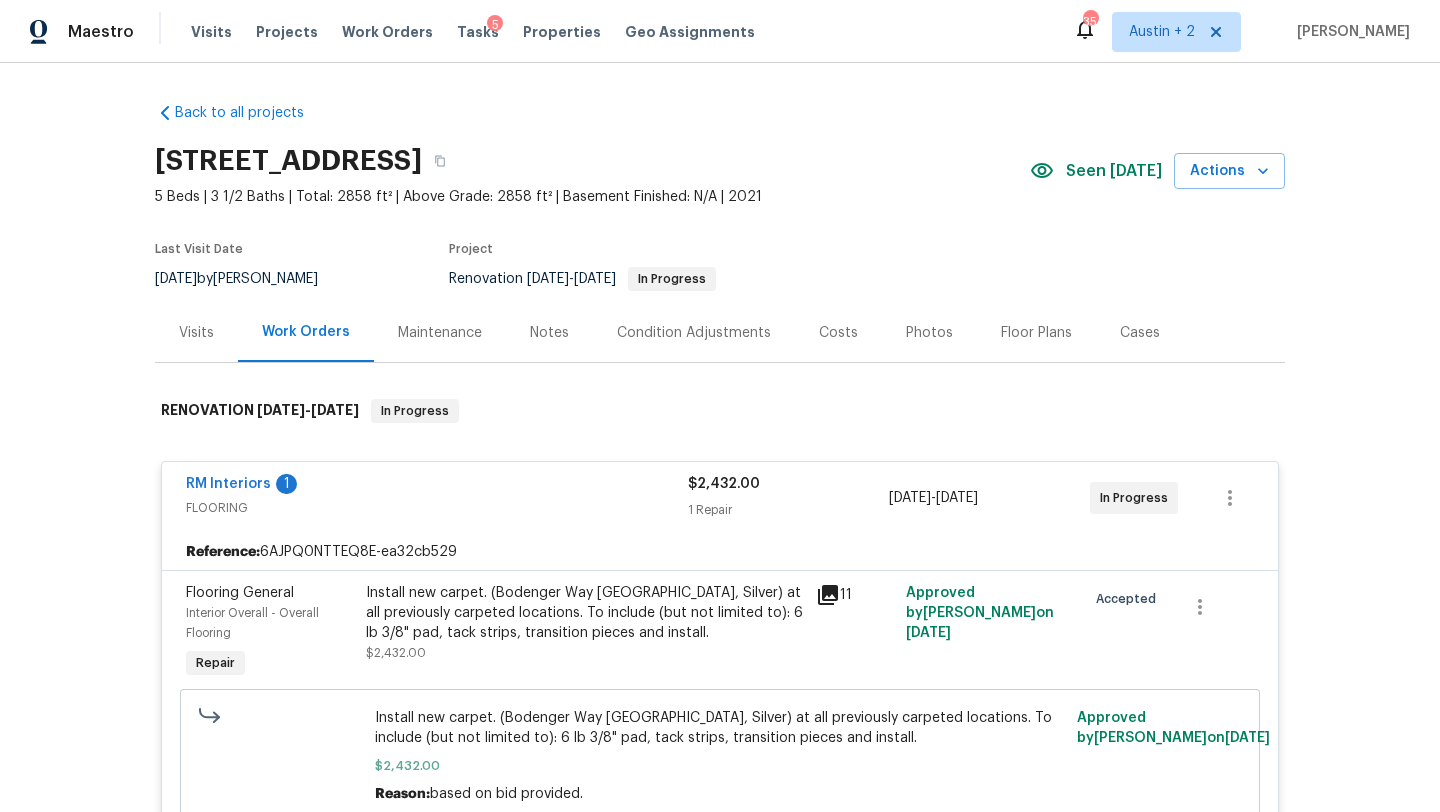 scroll, scrollTop: 544, scrollLeft: 0, axis: vertical 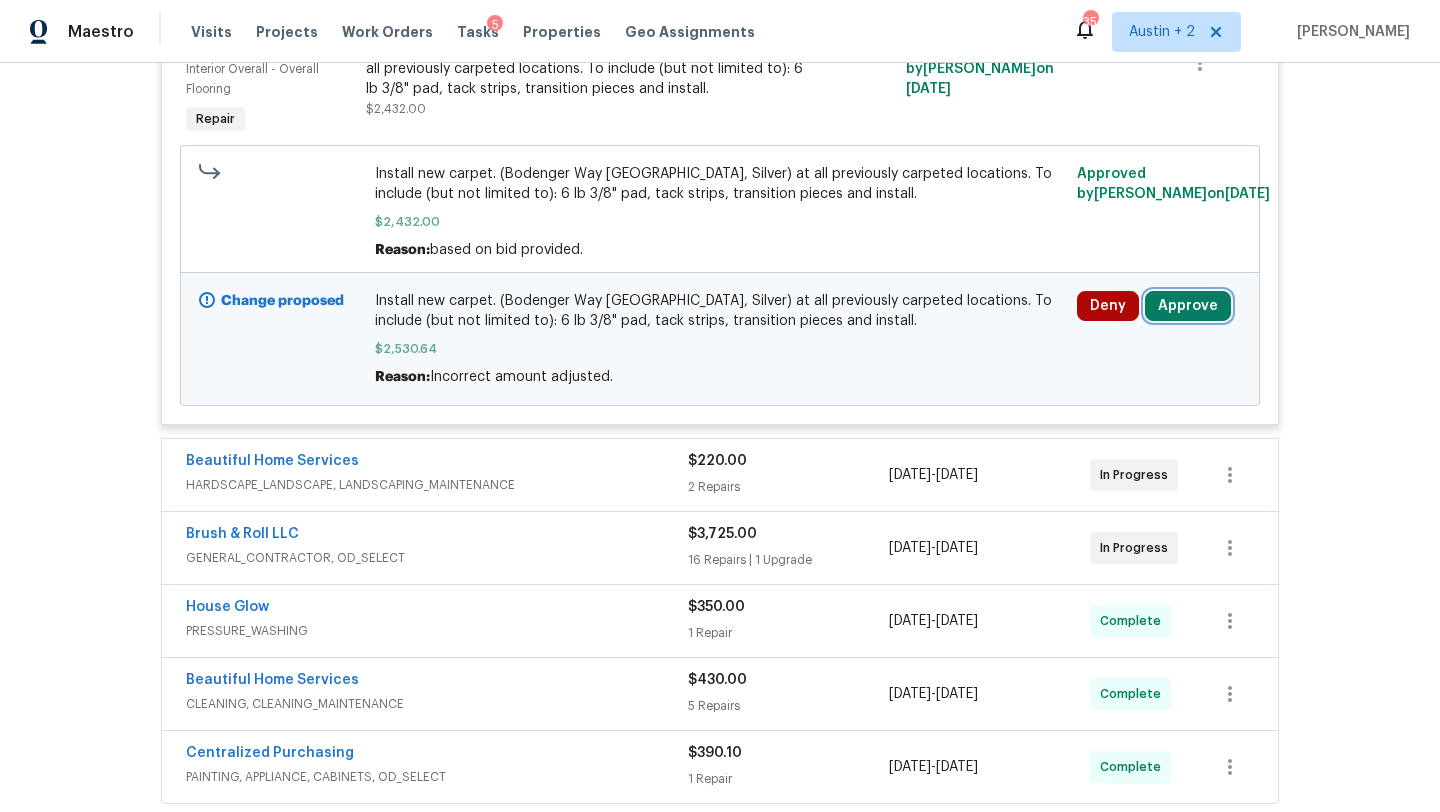 click on "Approve" at bounding box center (1188, 306) 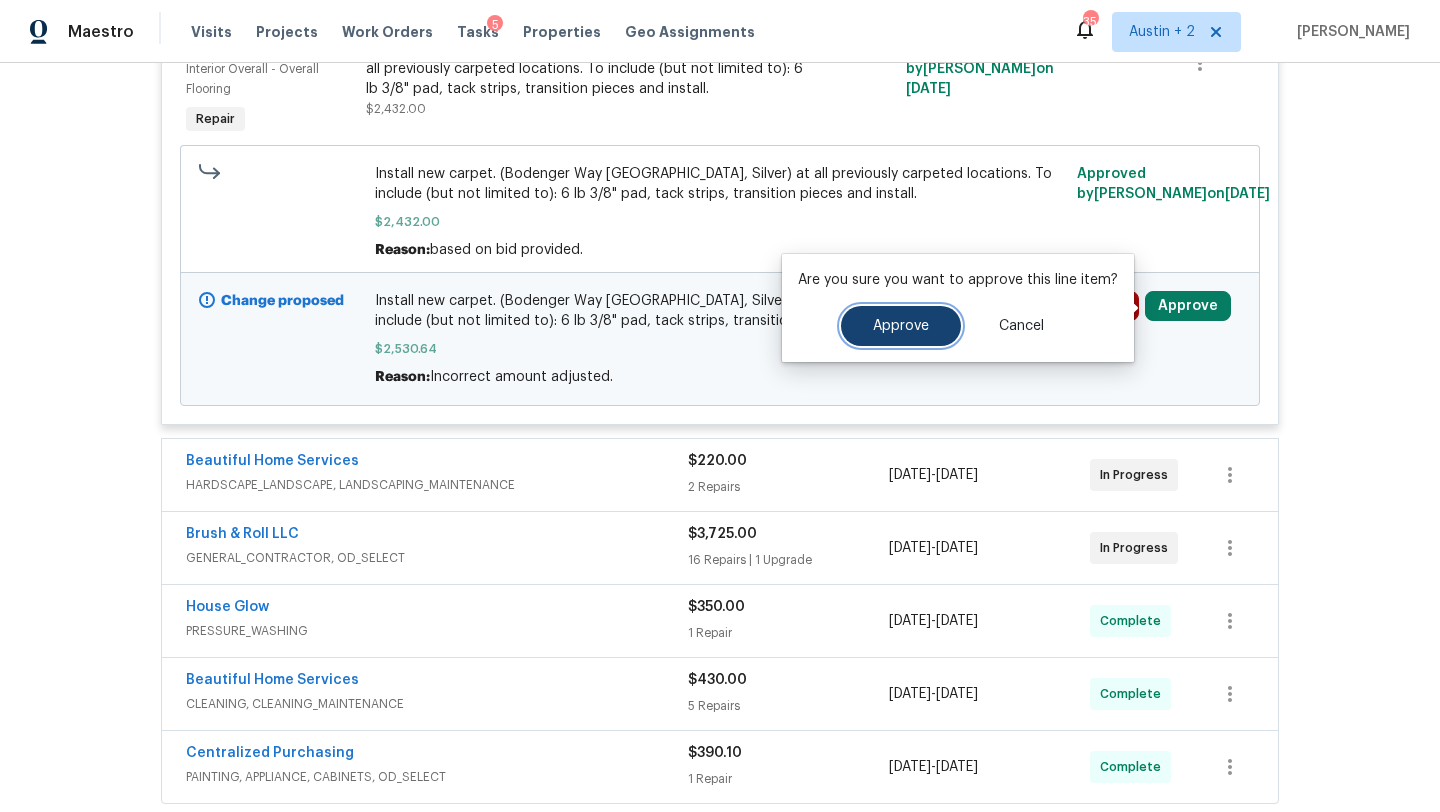 click on "Approve" at bounding box center (901, 326) 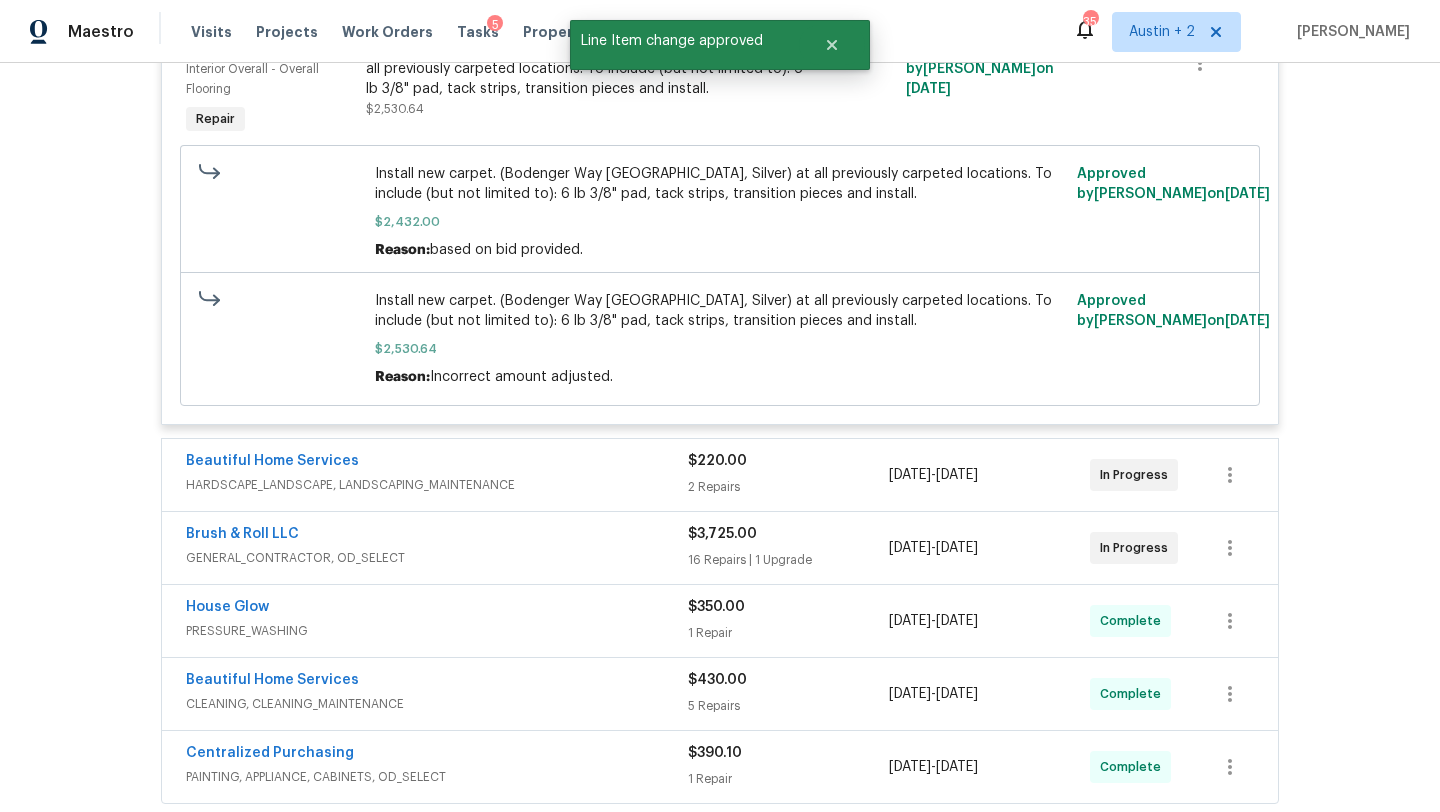 scroll, scrollTop: 850, scrollLeft: 0, axis: vertical 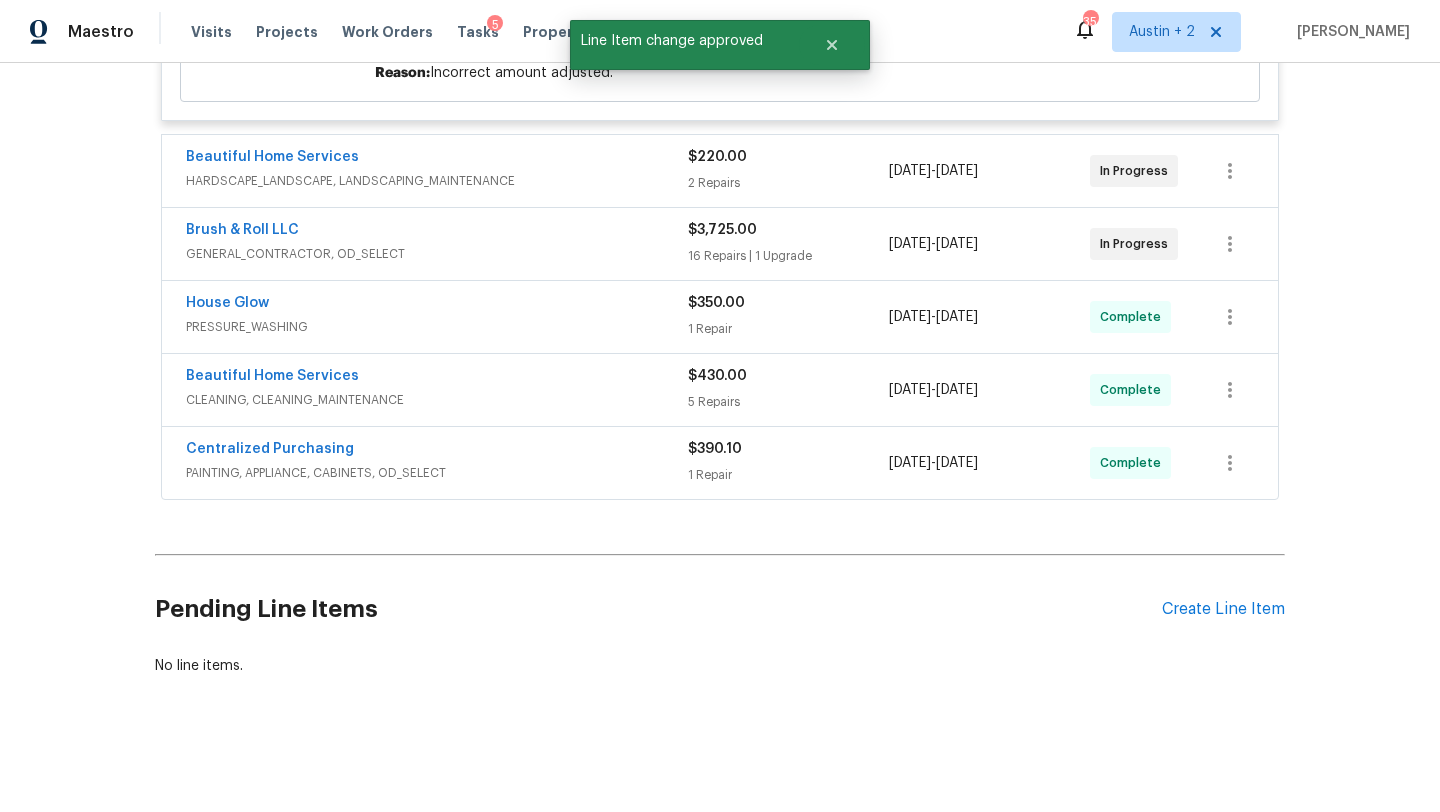 click on "HARDSCAPE_LANDSCAPE, LANDSCAPING_MAINTENANCE" at bounding box center [437, 181] 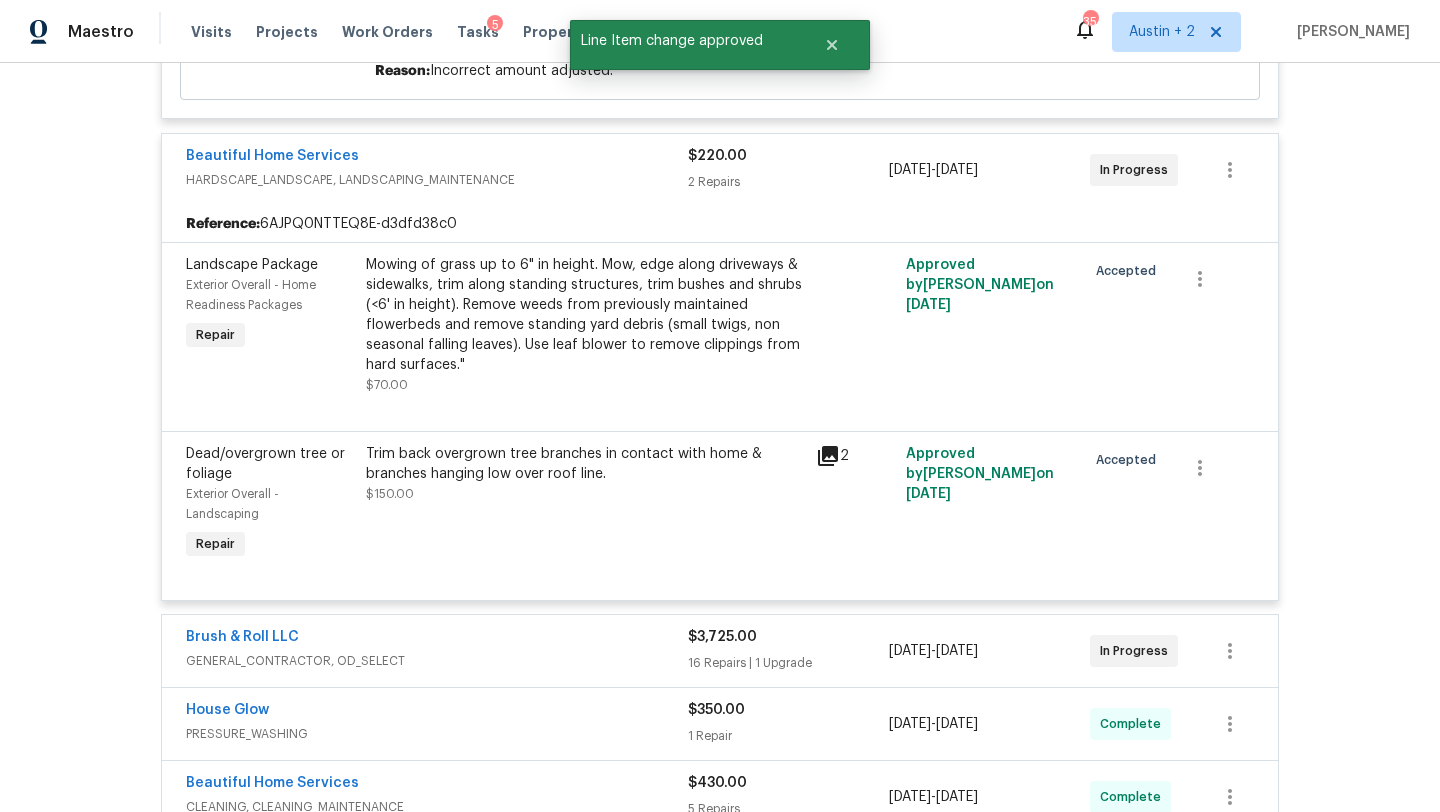 click on "GENERAL_CONTRACTOR, OD_SELECT" at bounding box center (437, 661) 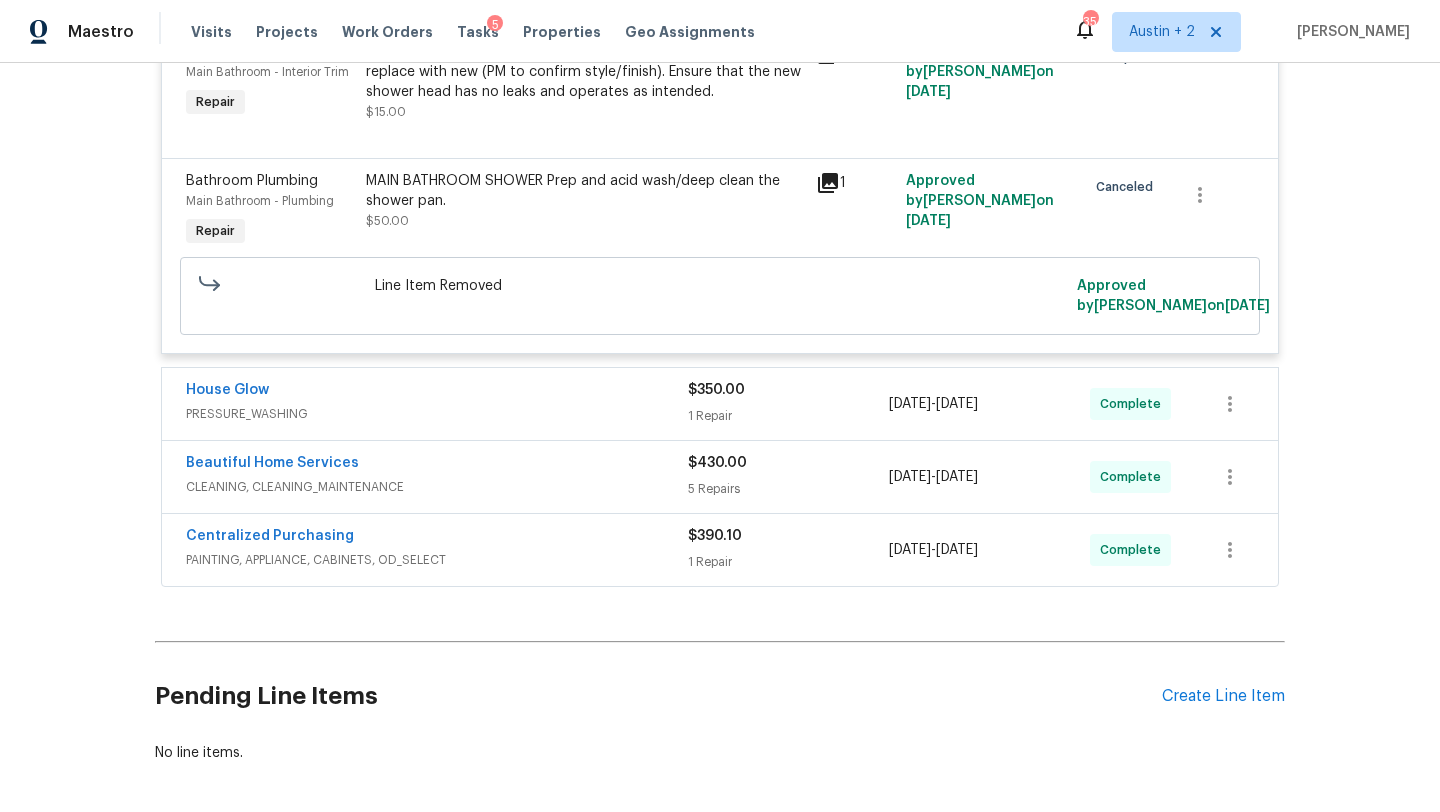 scroll, scrollTop: 4125, scrollLeft: 0, axis: vertical 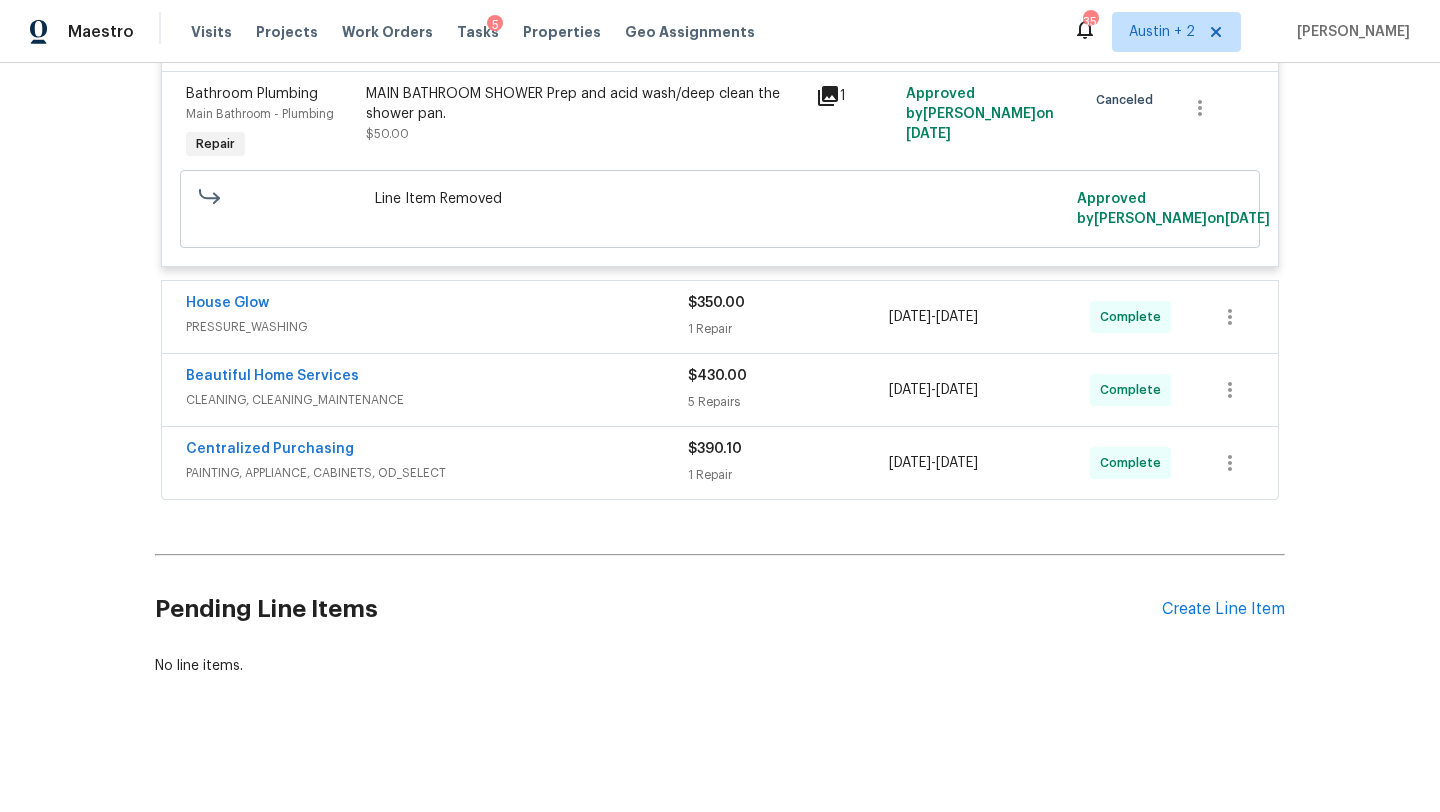 click on "PRESSURE_WASHING" at bounding box center (437, 327) 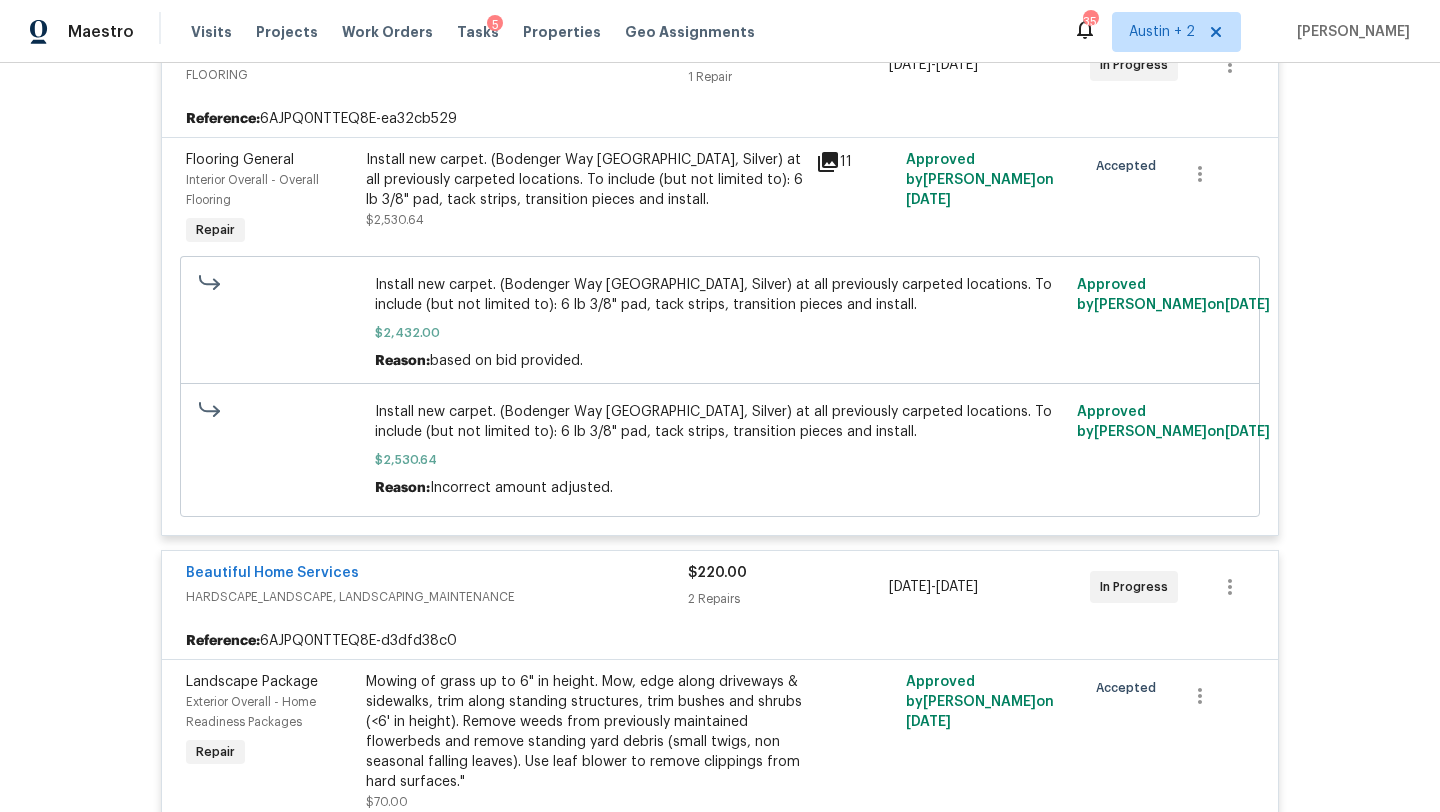 scroll, scrollTop: 0, scrollLeft: 0, axis: both 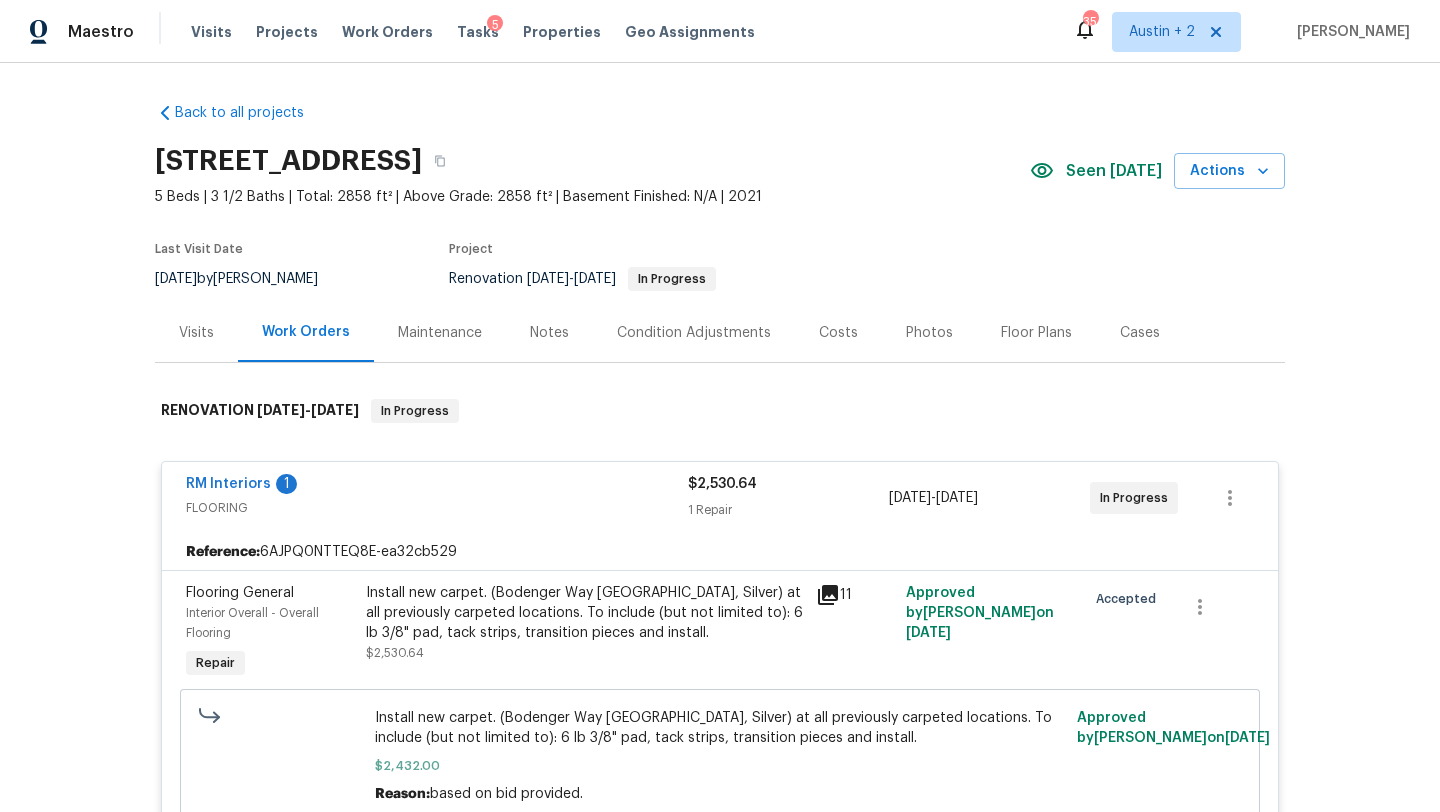 click on "Costs" at bounding box center (838, 333) 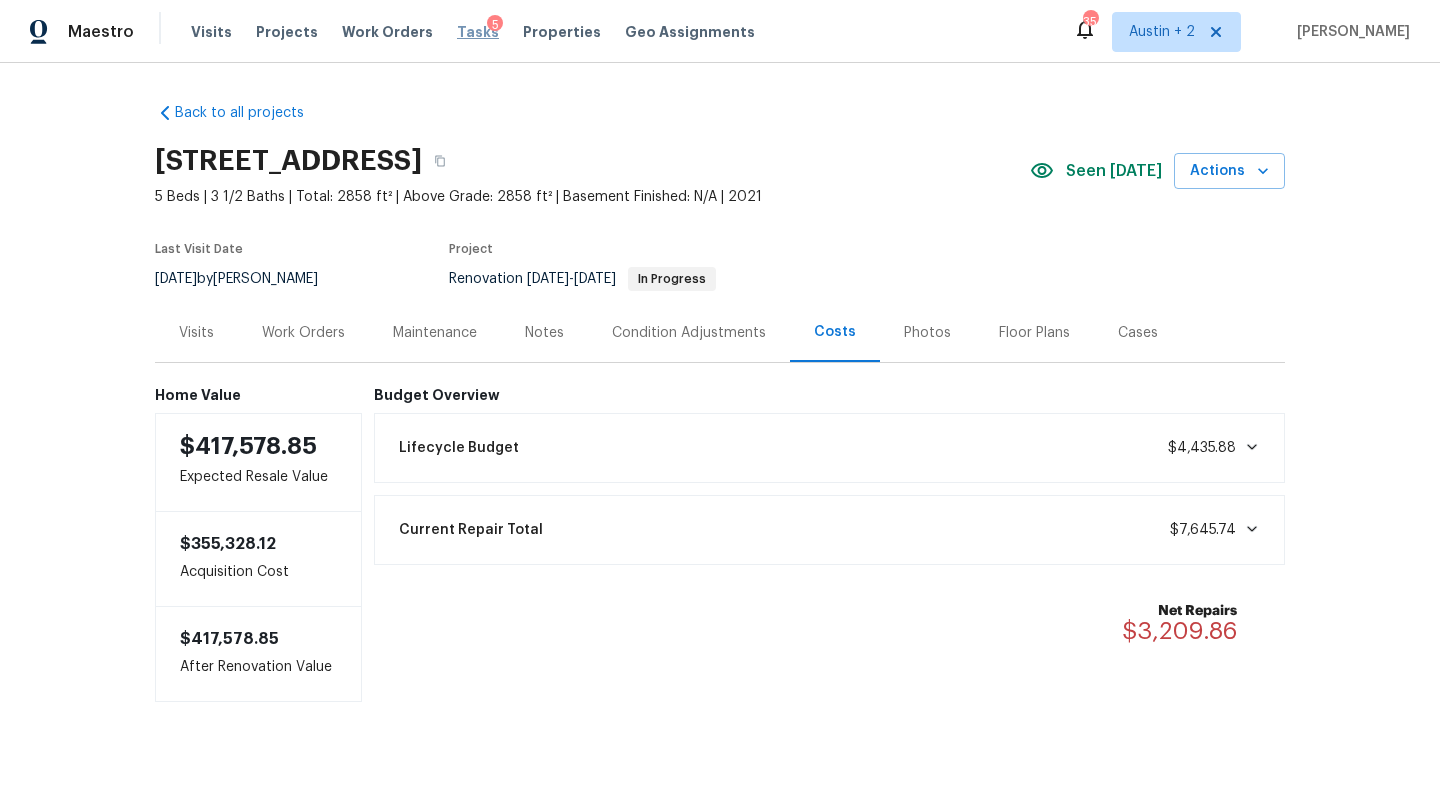 click on "Tasks" at bounding box center (478, 32) 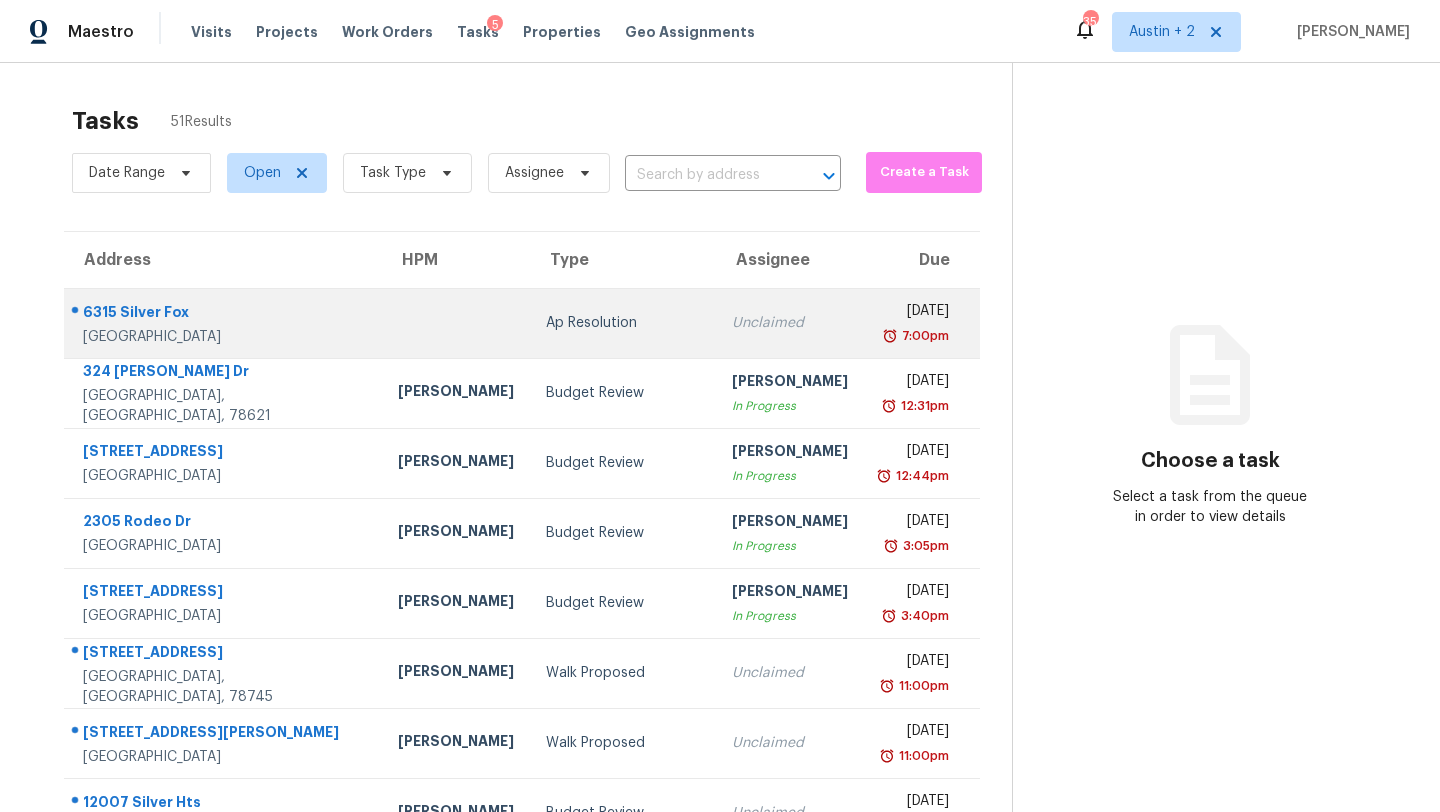 scroll, scrollTop: 229, scrollLeft: 0, axis: vertical 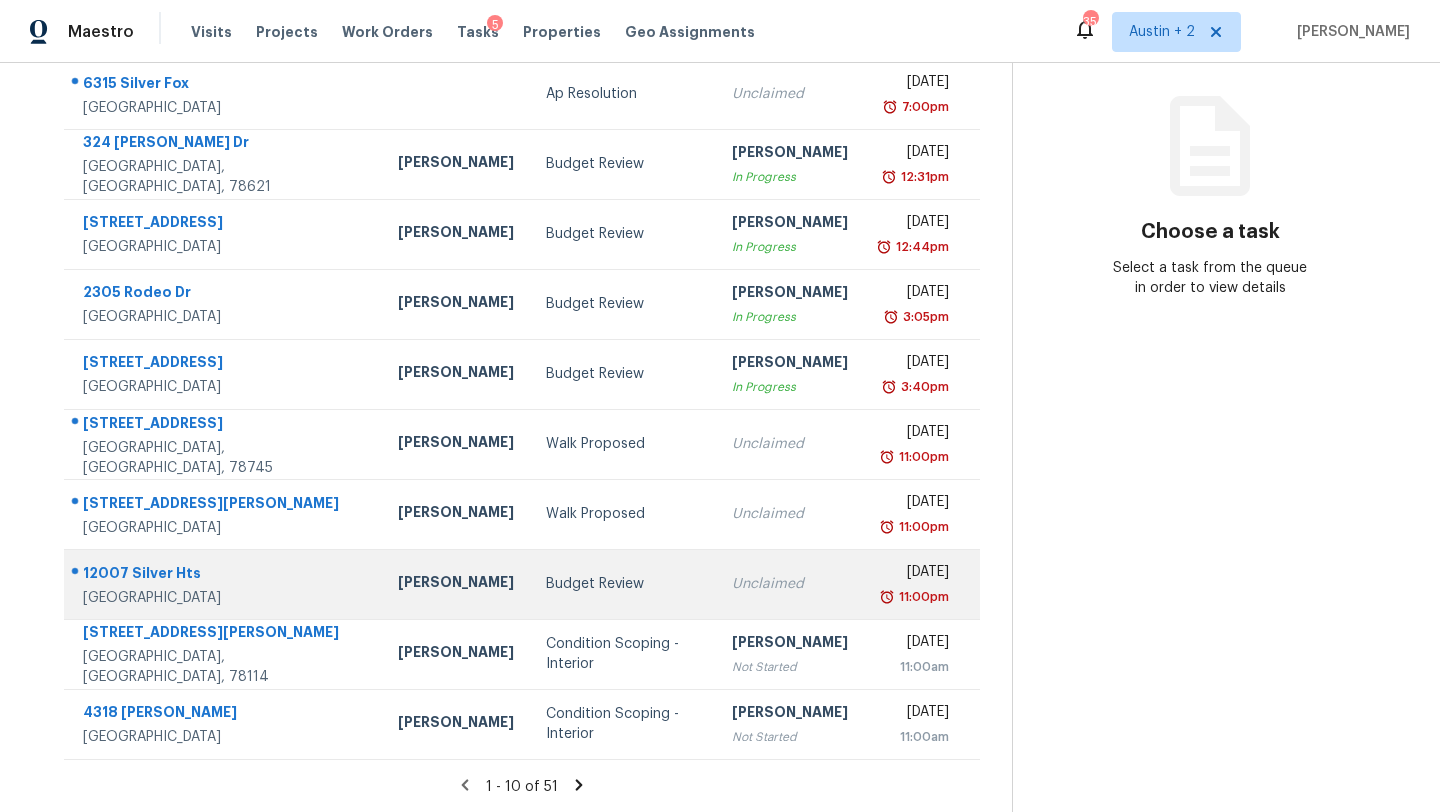 click on "Budget Review" at bounding box center (623, 584) 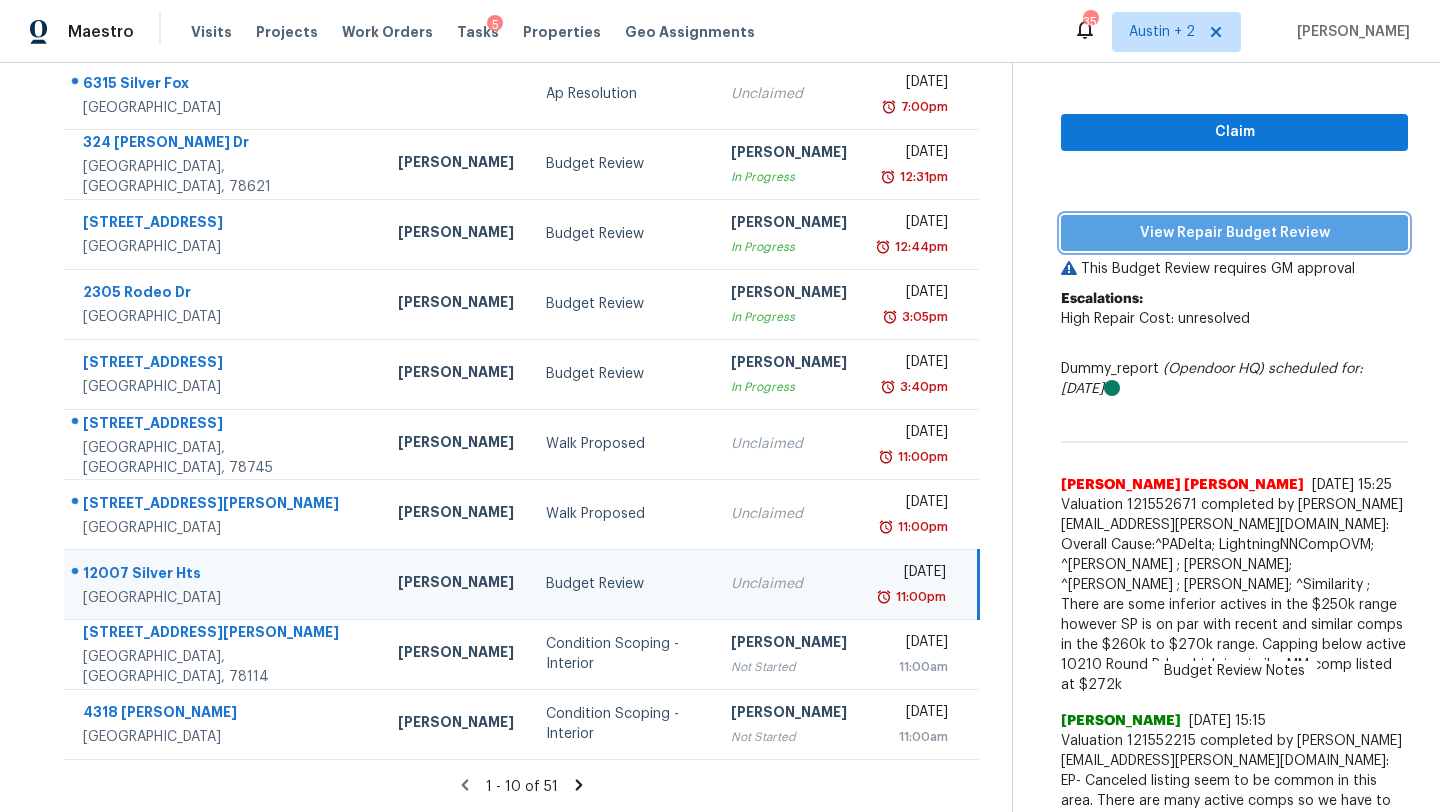 click on "View Repair Budget Review" at bounding box center (1234, 233) 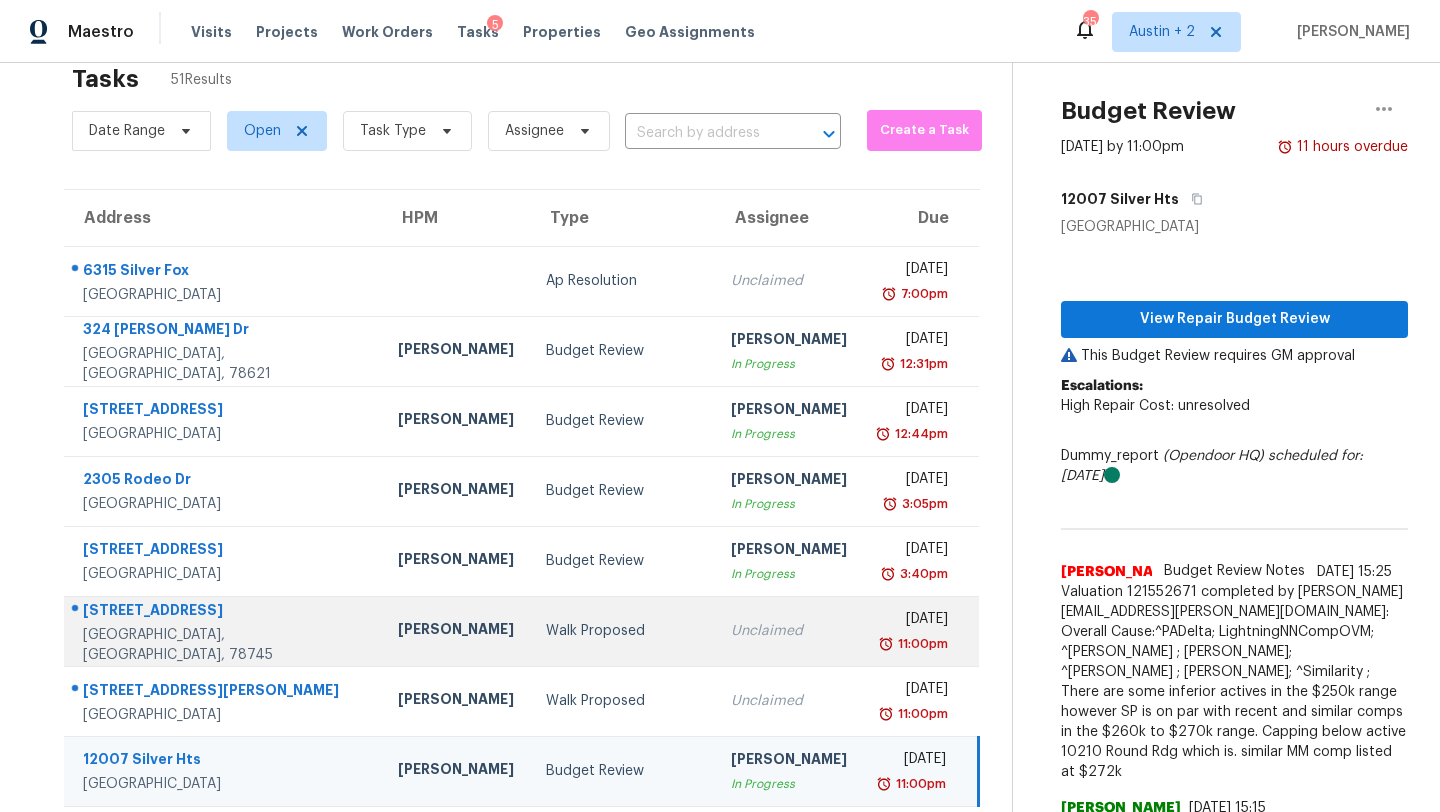 scroll, scrollTop: 254, scrollLeft: 0, axis: vertical 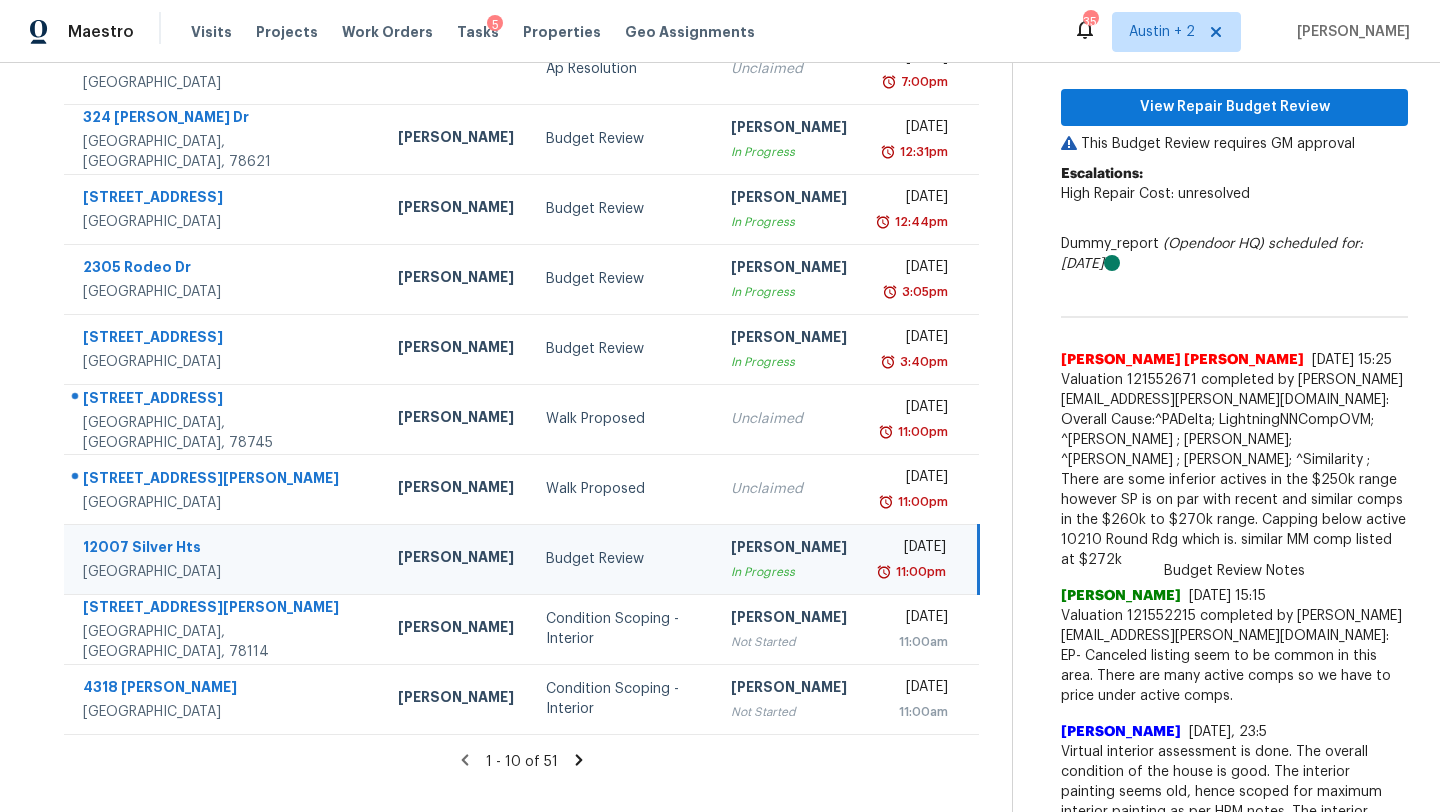 click 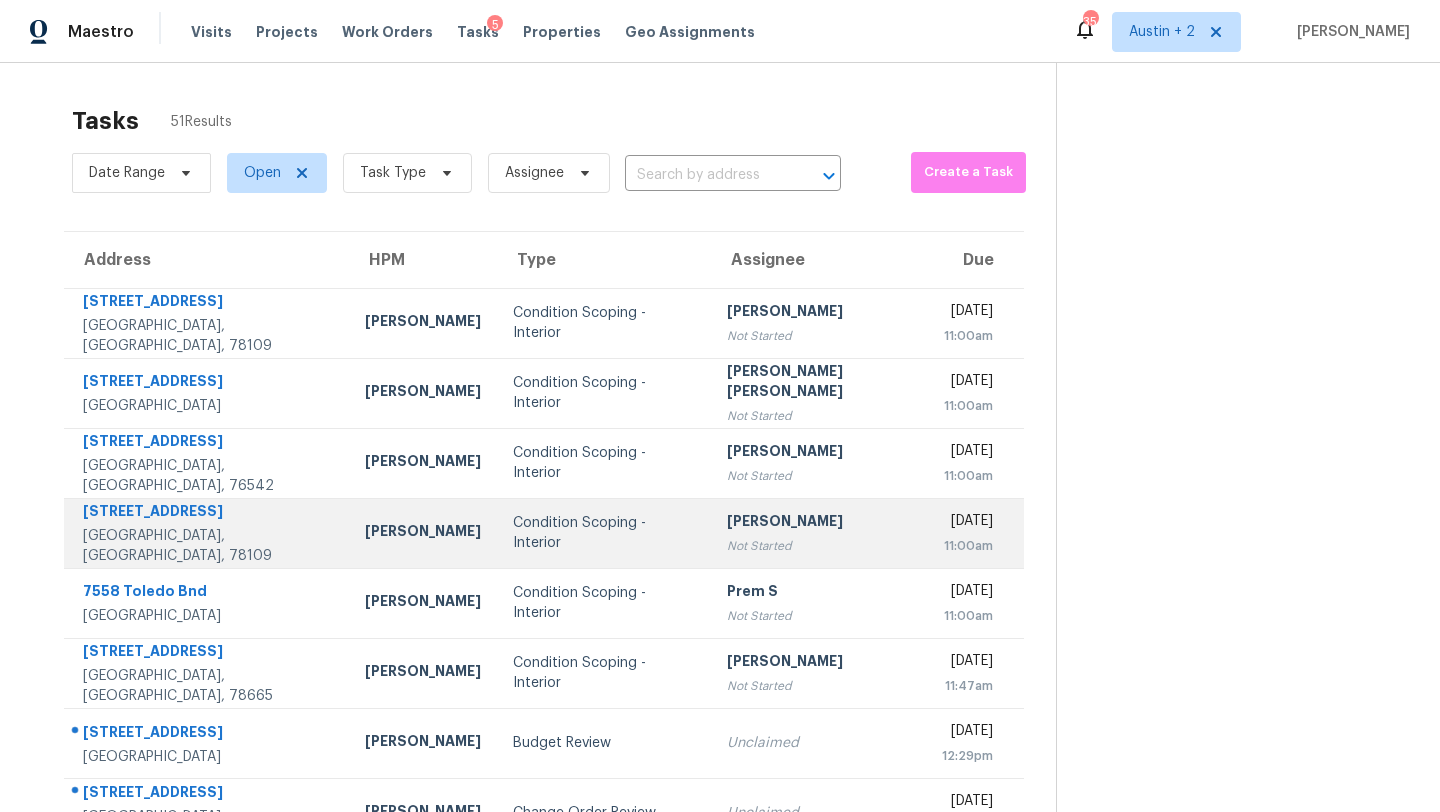 scroll, scrollTop: 229, scrollLeft: 0, axis: vertical 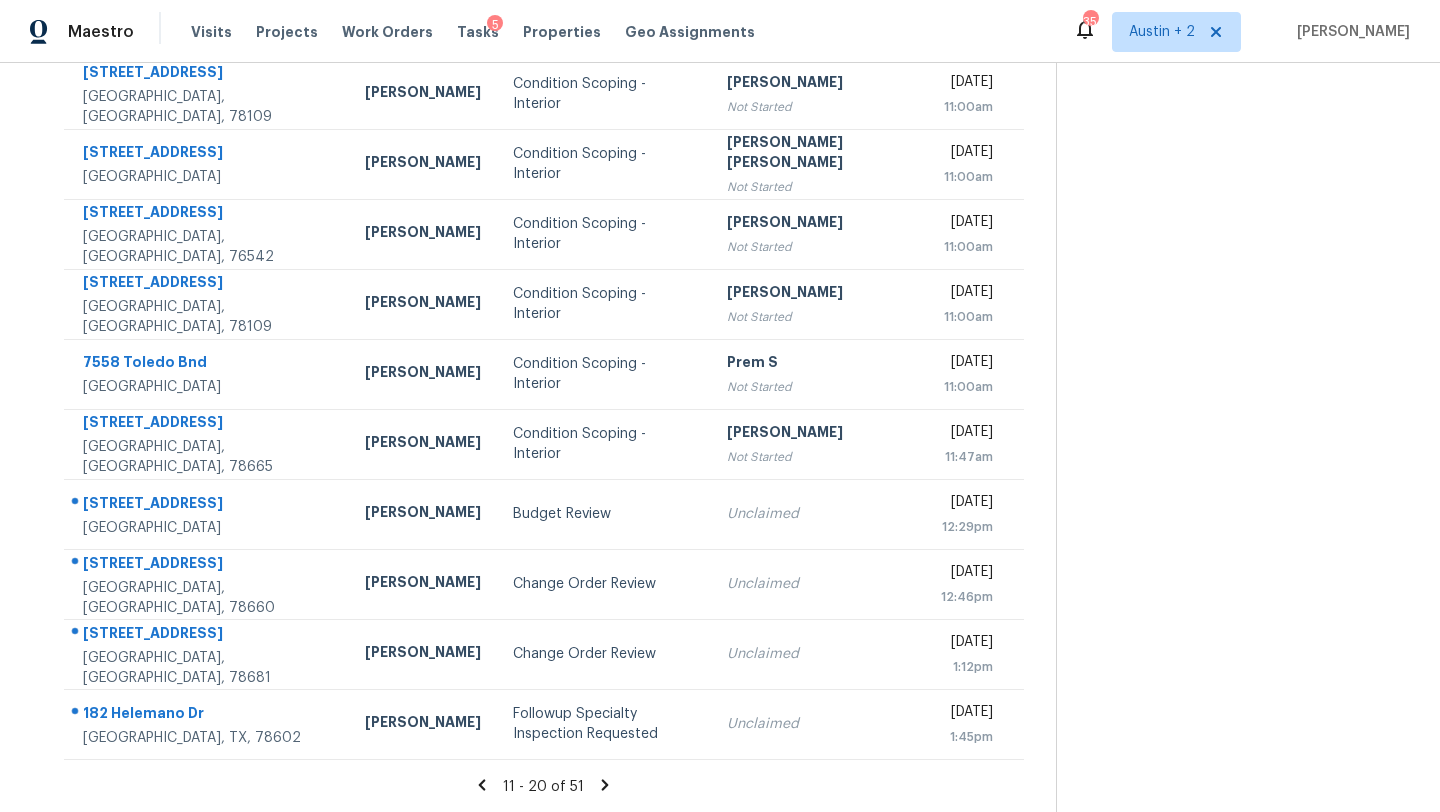 click 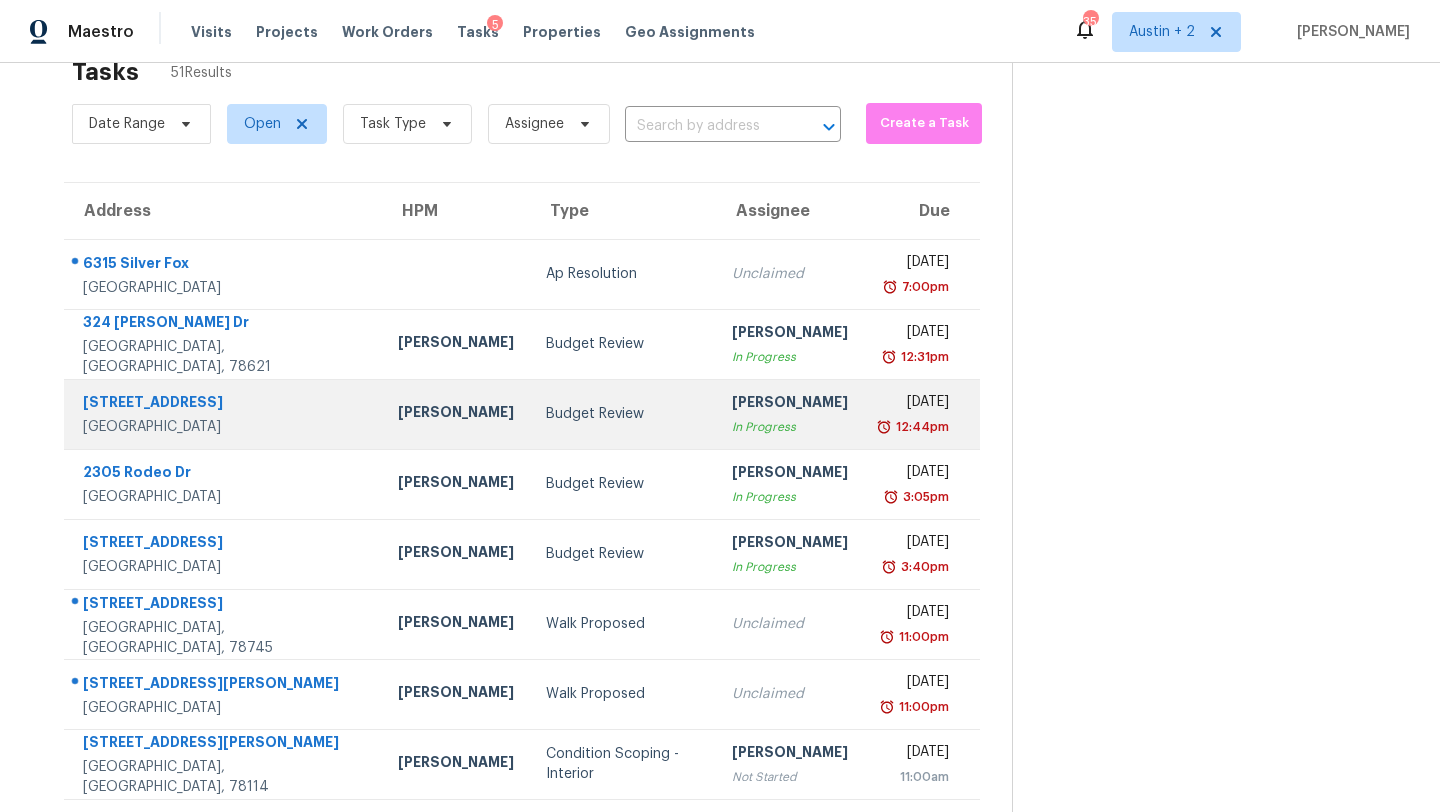 scroll, scrollTop: 47, scrollLeft: 0, axis: vertical 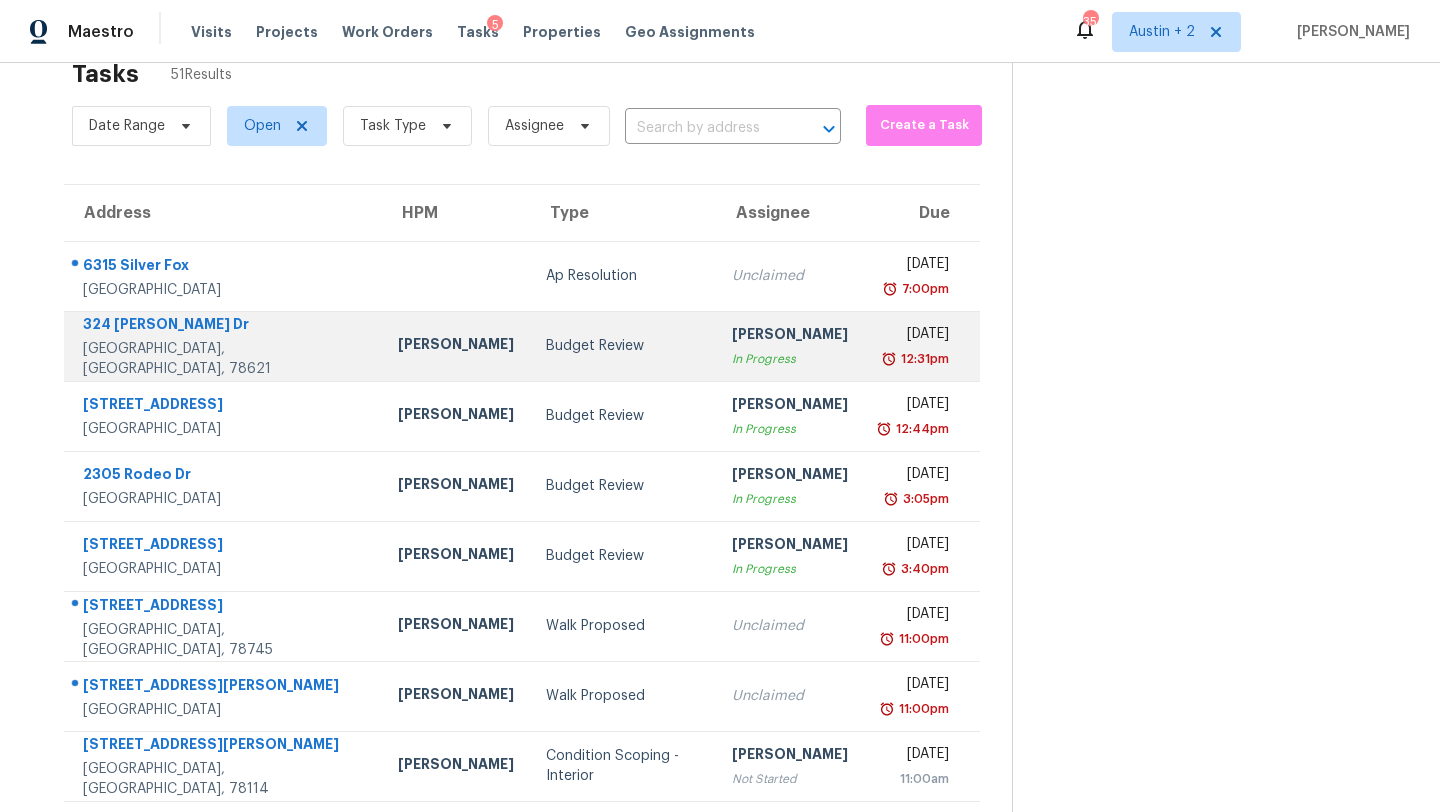 click on "Budget Review" at bounding box center (623, 346) 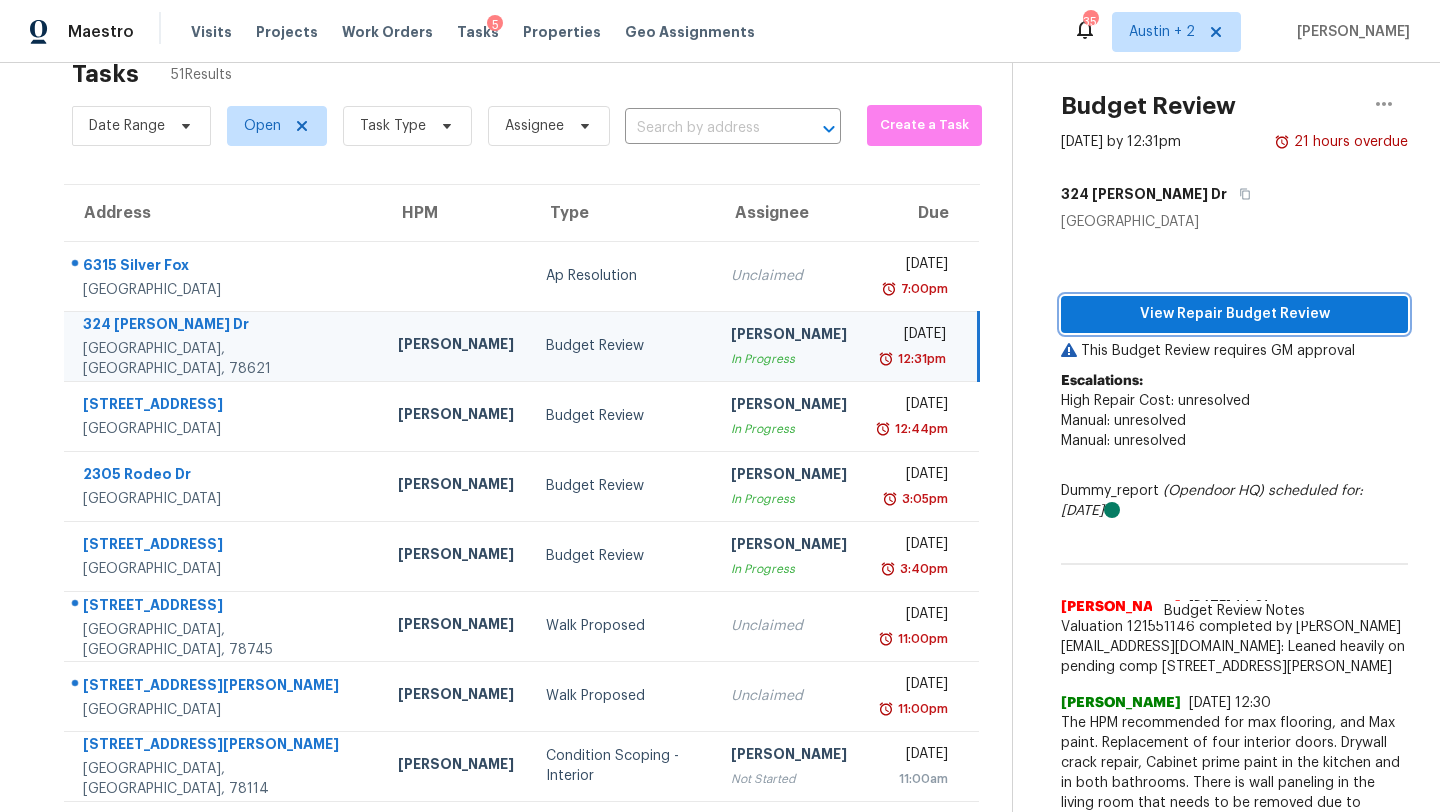 click on "View Repair Budget Review" at bounding box center [1234, 314] 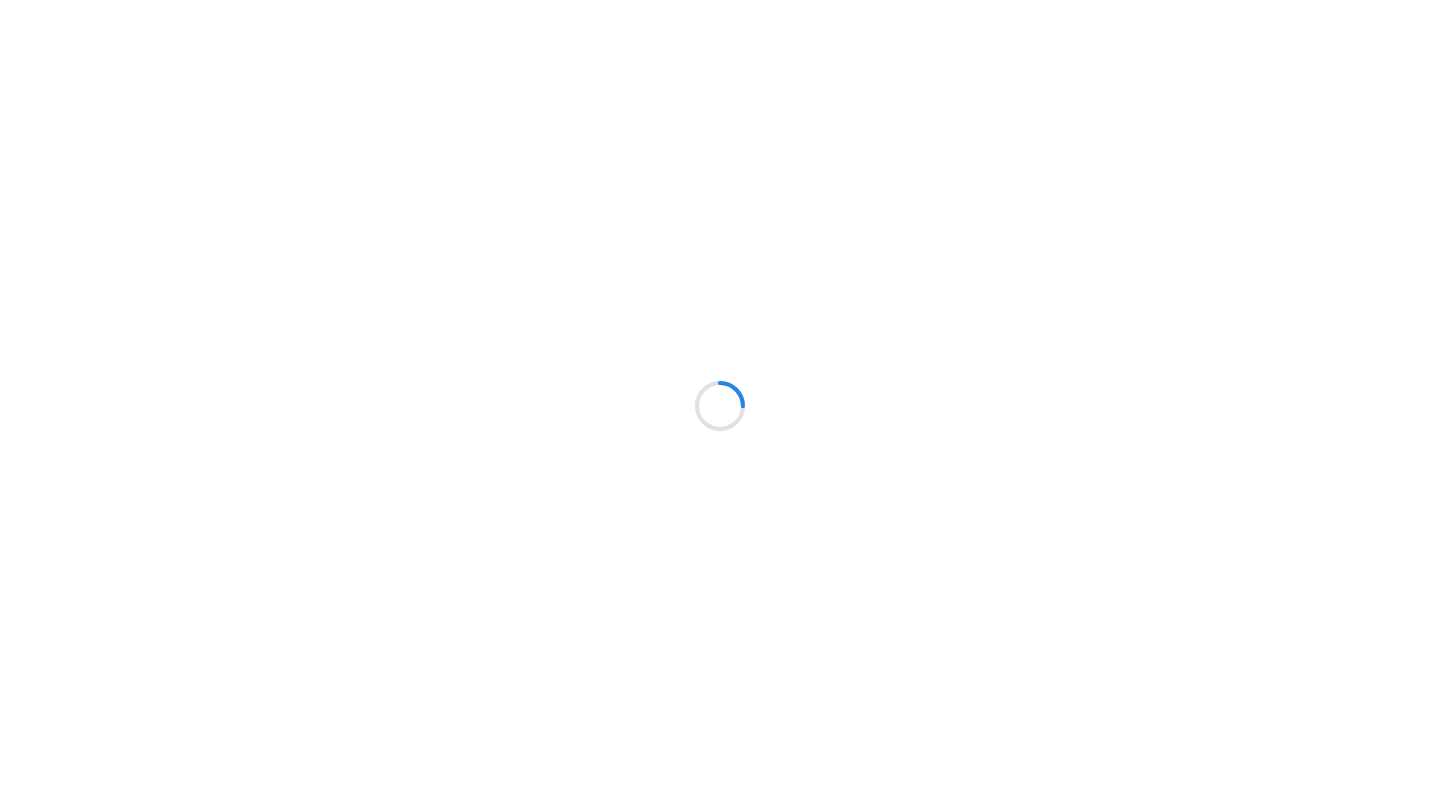 scroll, scrollTop: 0, scrollLeft: 0, axis: both 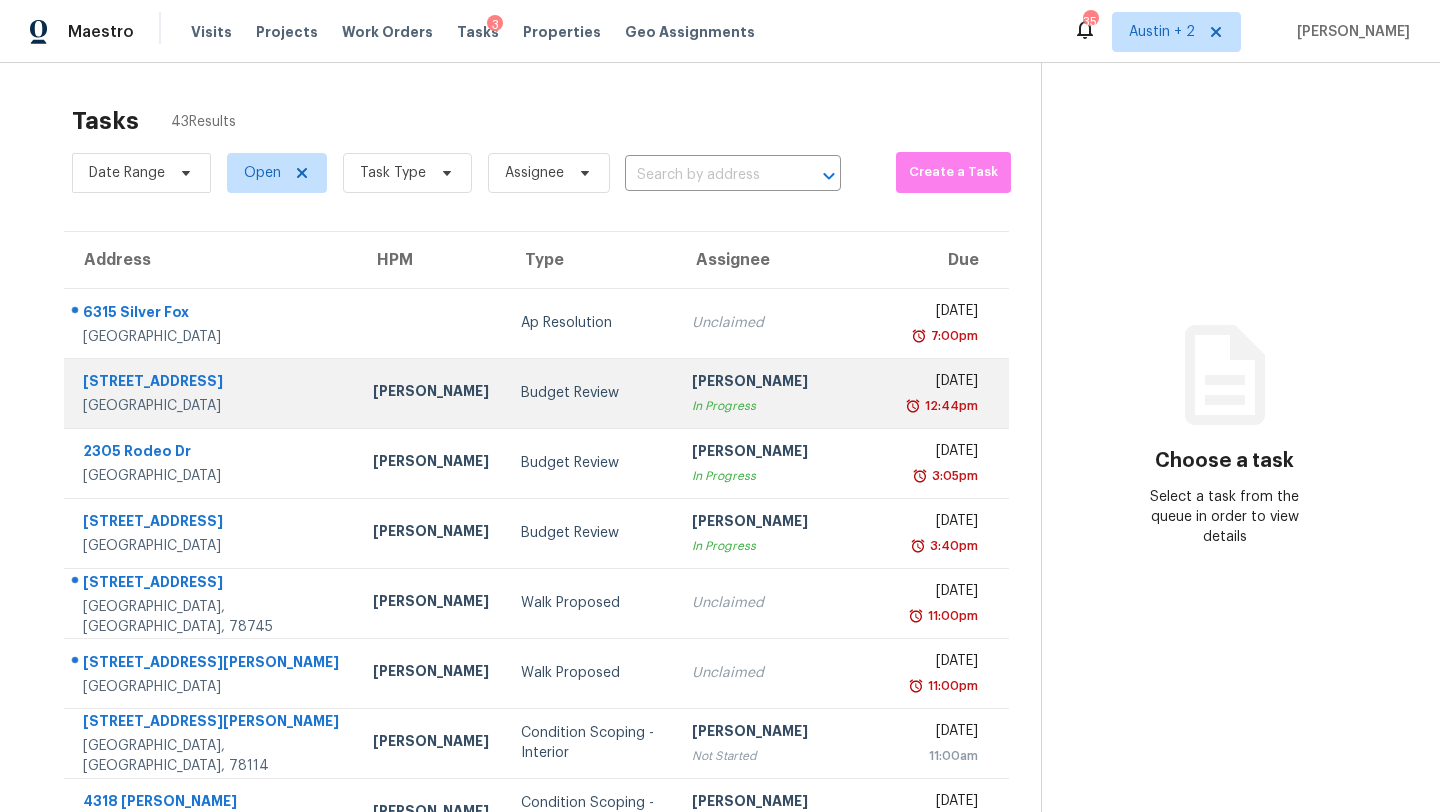 click on "Budget Review" at bounding box center [590, 393] 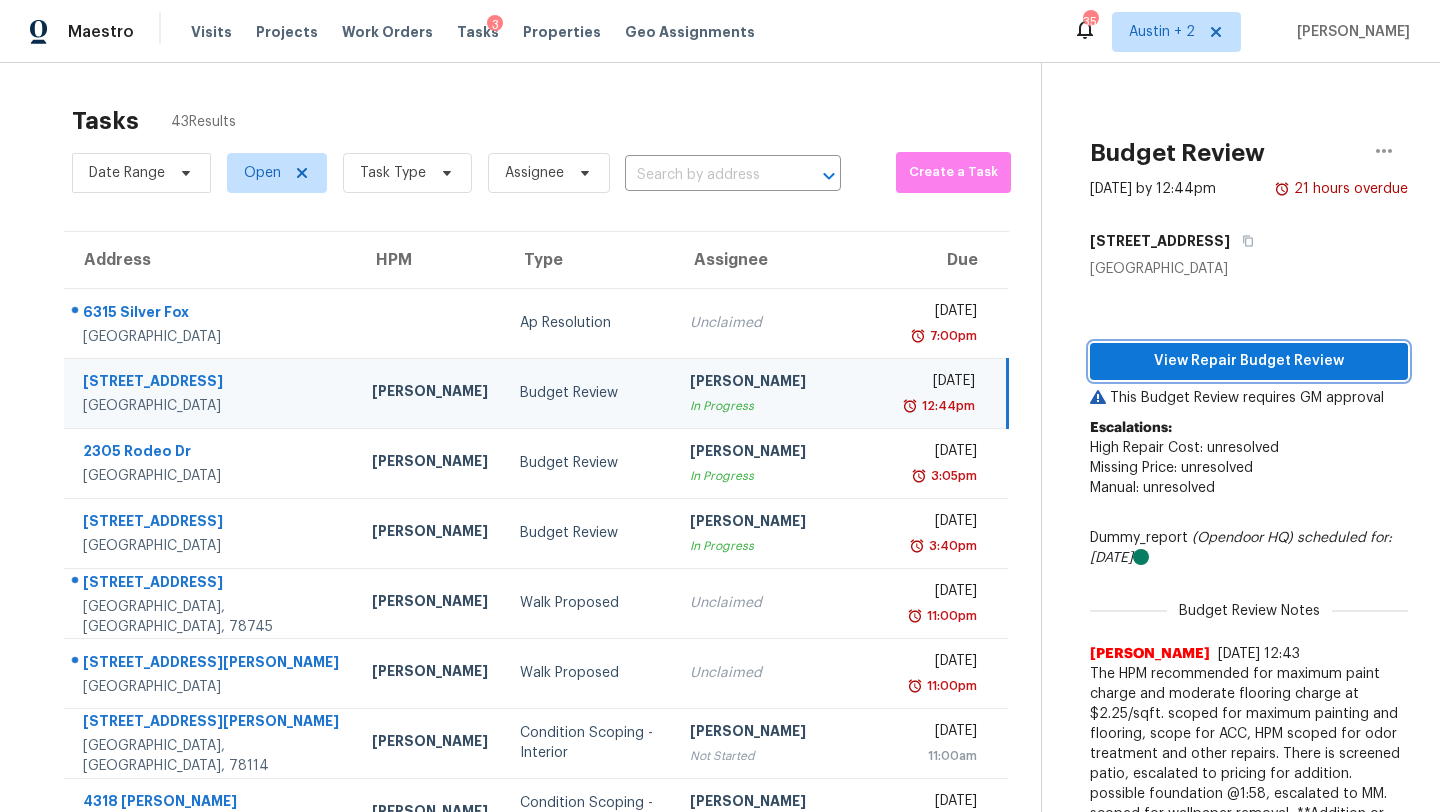 click on "View Repair Budget Review" at bounding box center [1249, 361] 